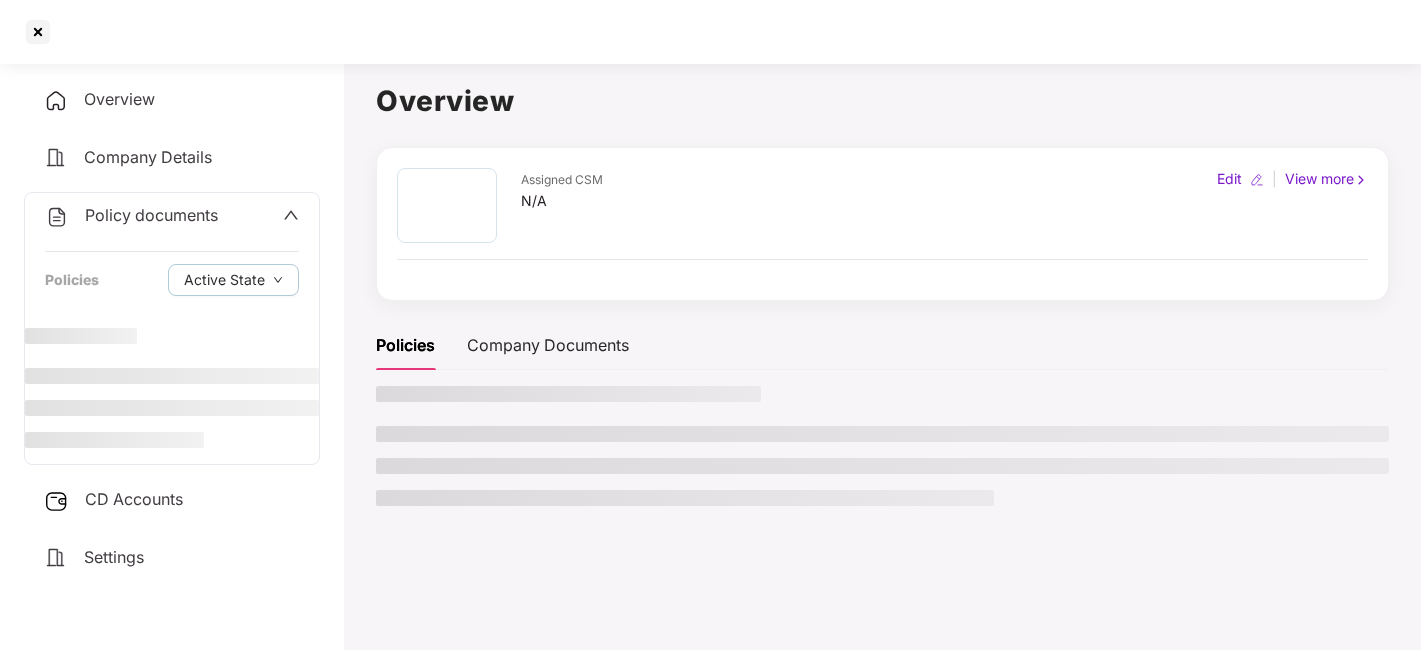 scroll, scrollTop: 0, scrollLeft: 0, axis: both 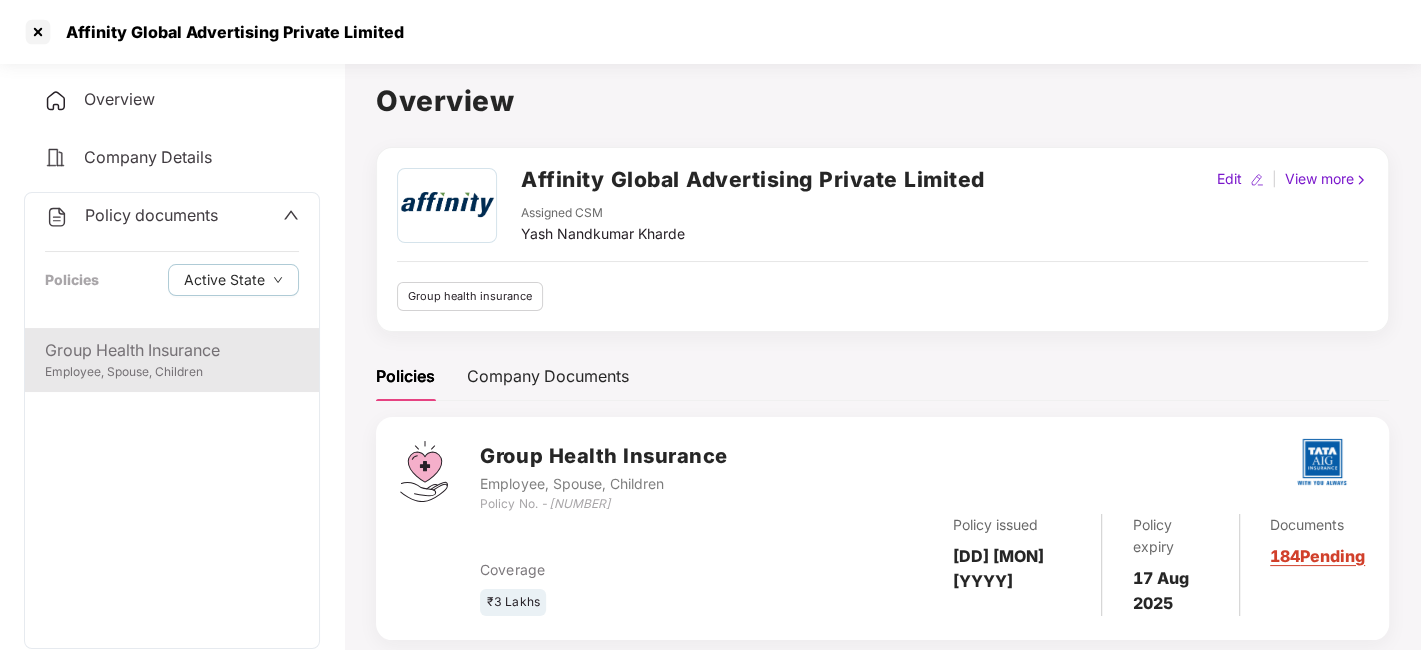 click on "Group Health Insurance Employee, Spouse, Children" at bounding box center (172, 360) 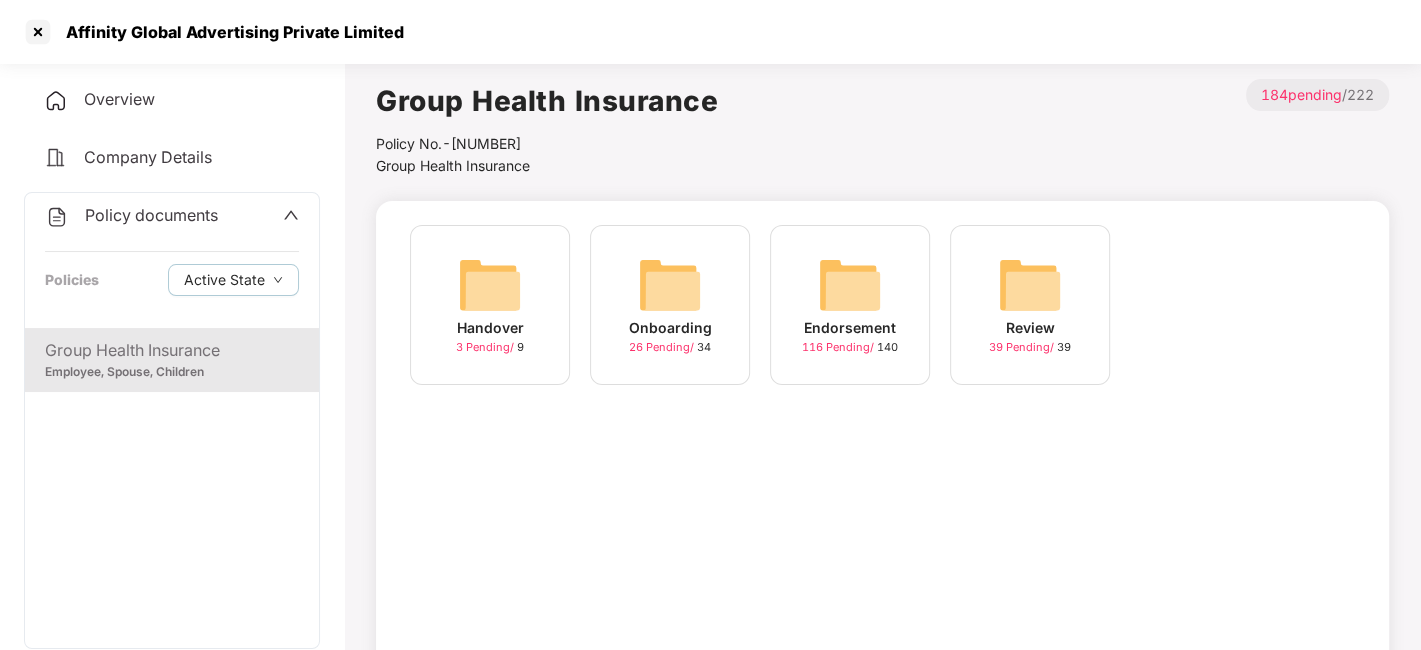 click at bounding box center (850, 285) 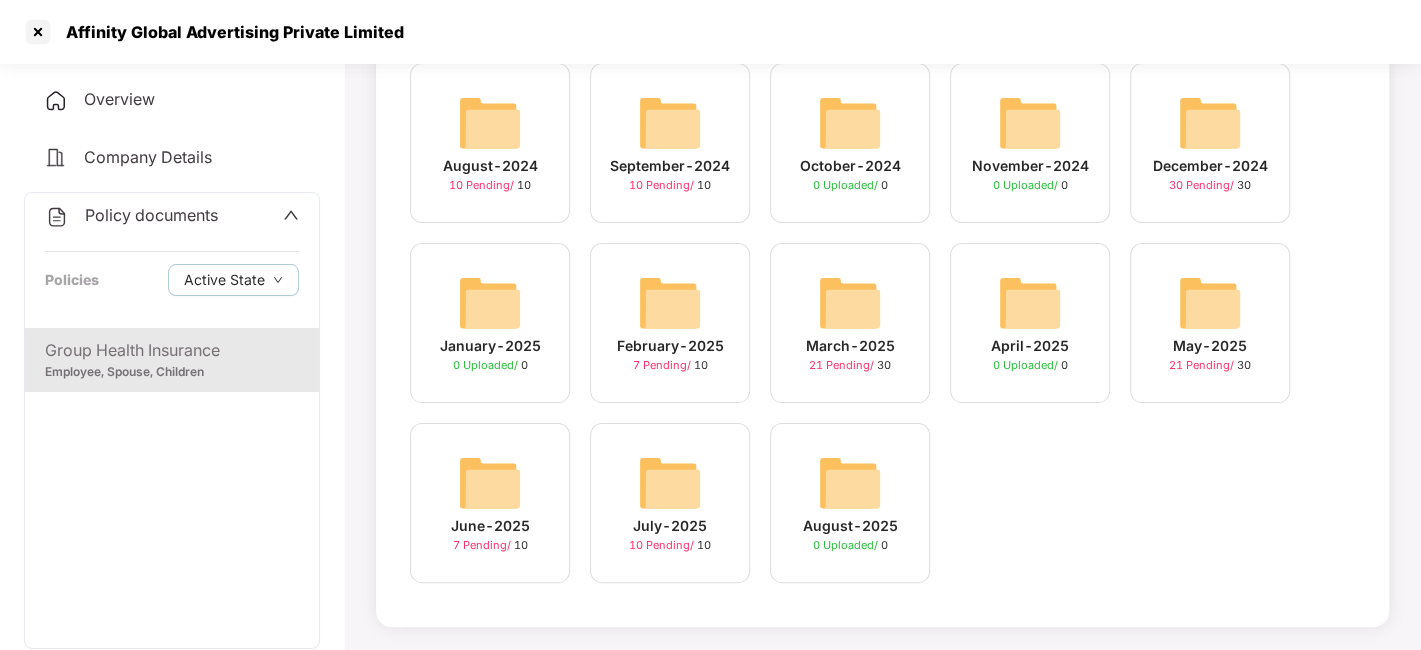 click at bounding box center [670, 483] 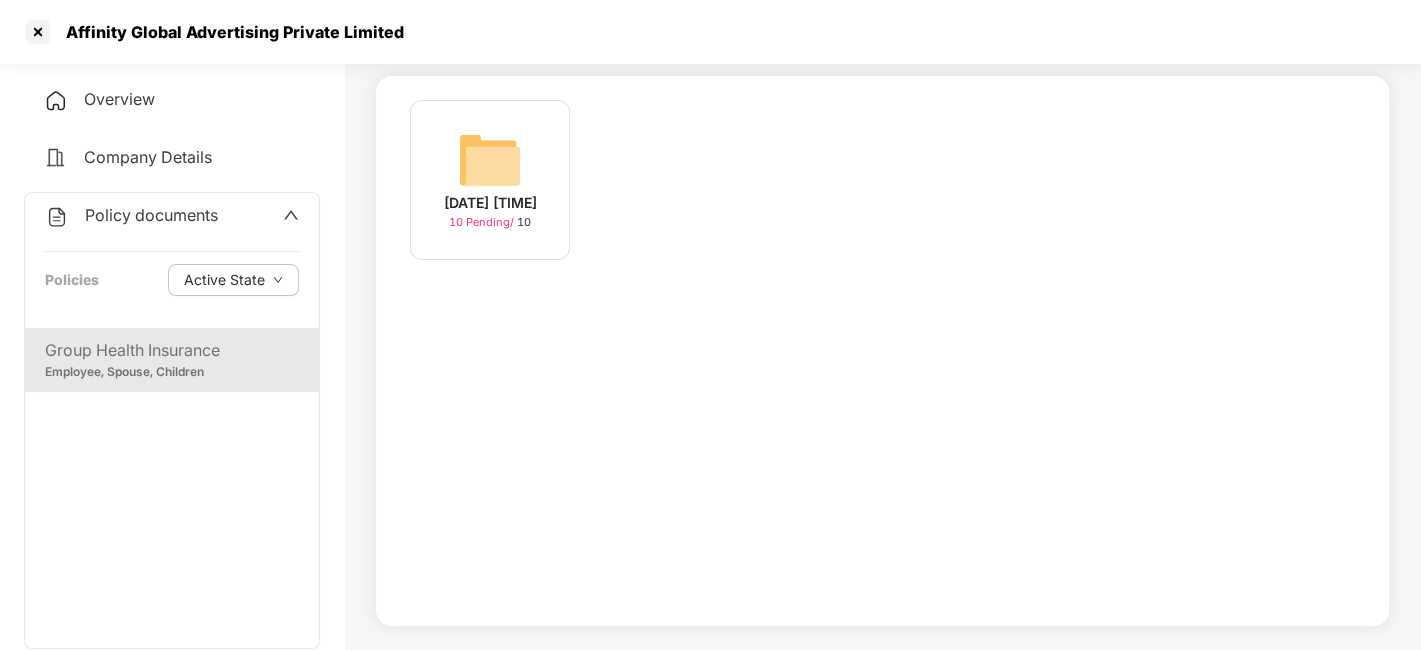 scroll, scrollTop: 124, scrollLeft: 0, axis: vertical 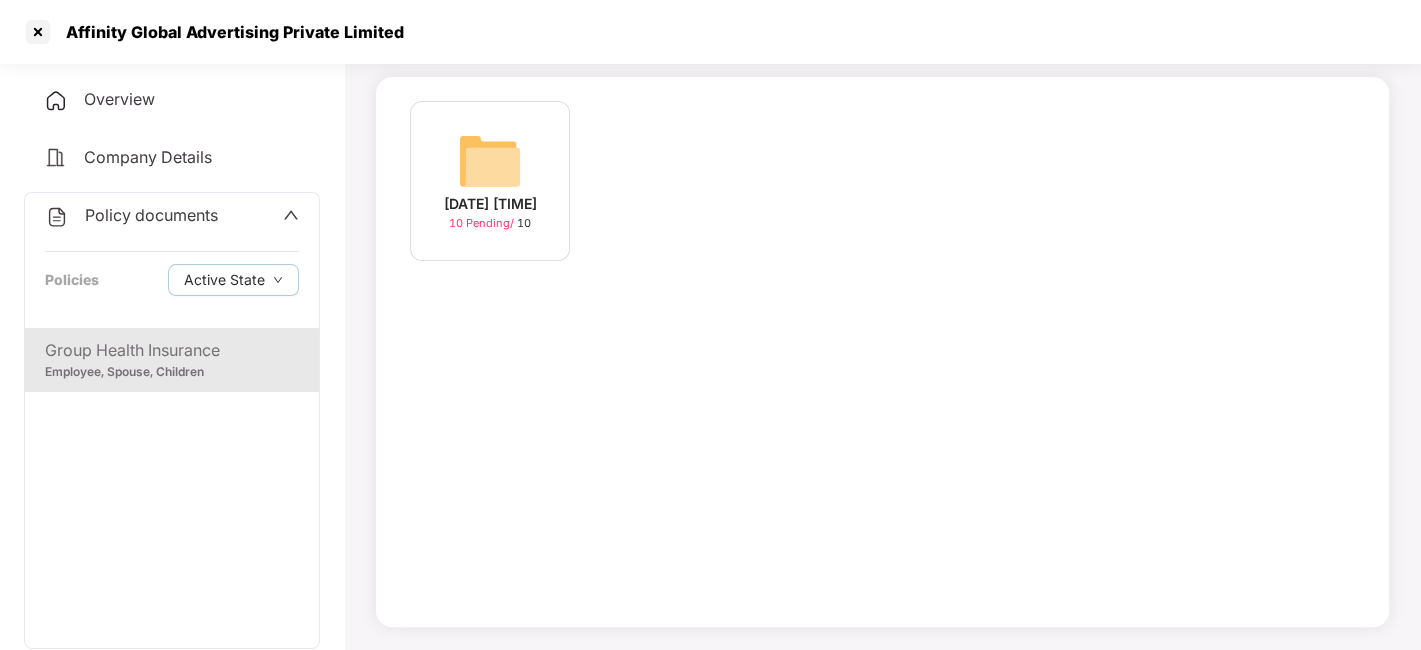 click at bounding box center (490, 161) 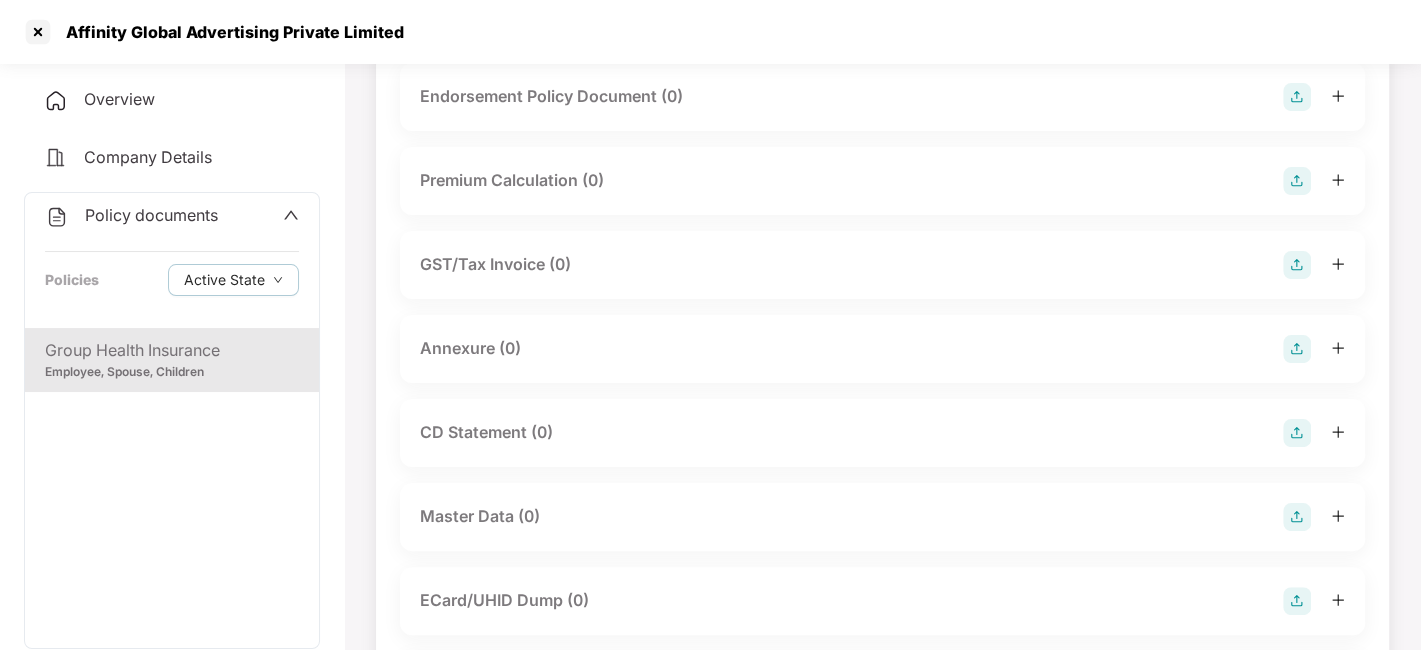 scroll, scrollTop: 0, scrollLeft: 0, axis: both 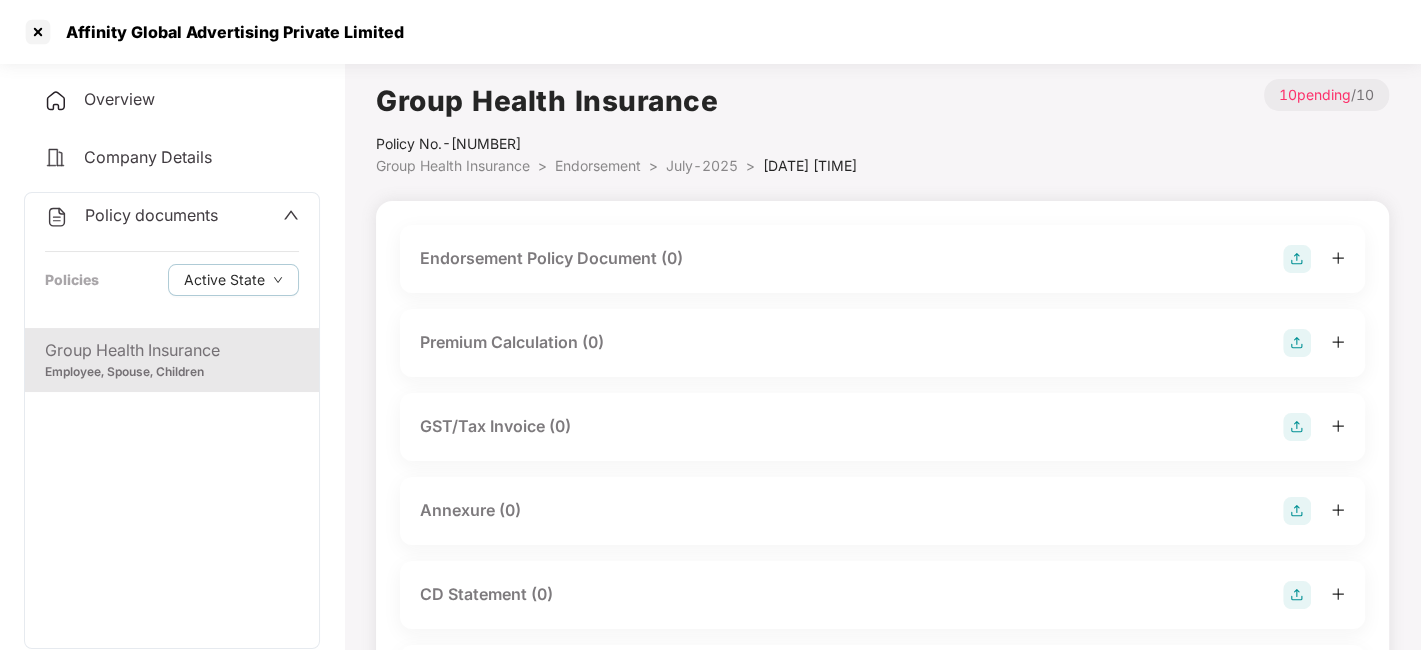 click at bounding box center [1297, 259] 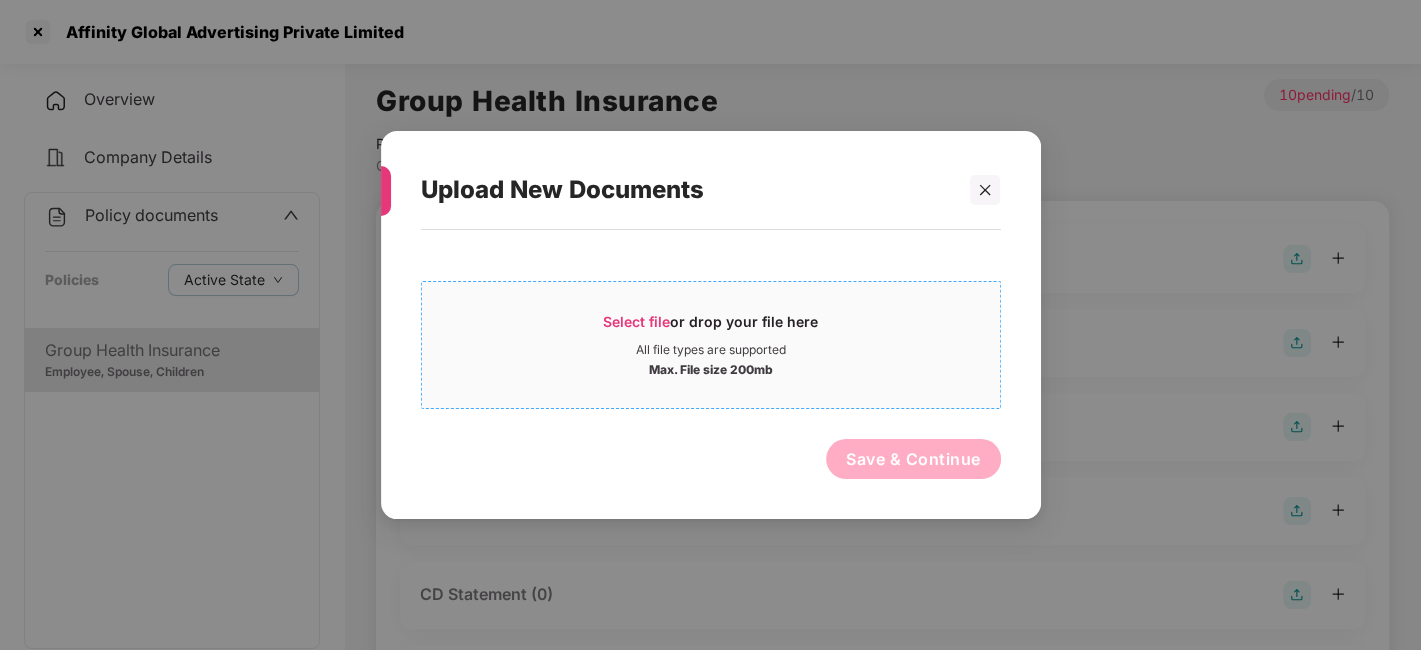 click on "Select file  or drop your file here" at bounding box center (711, 327) 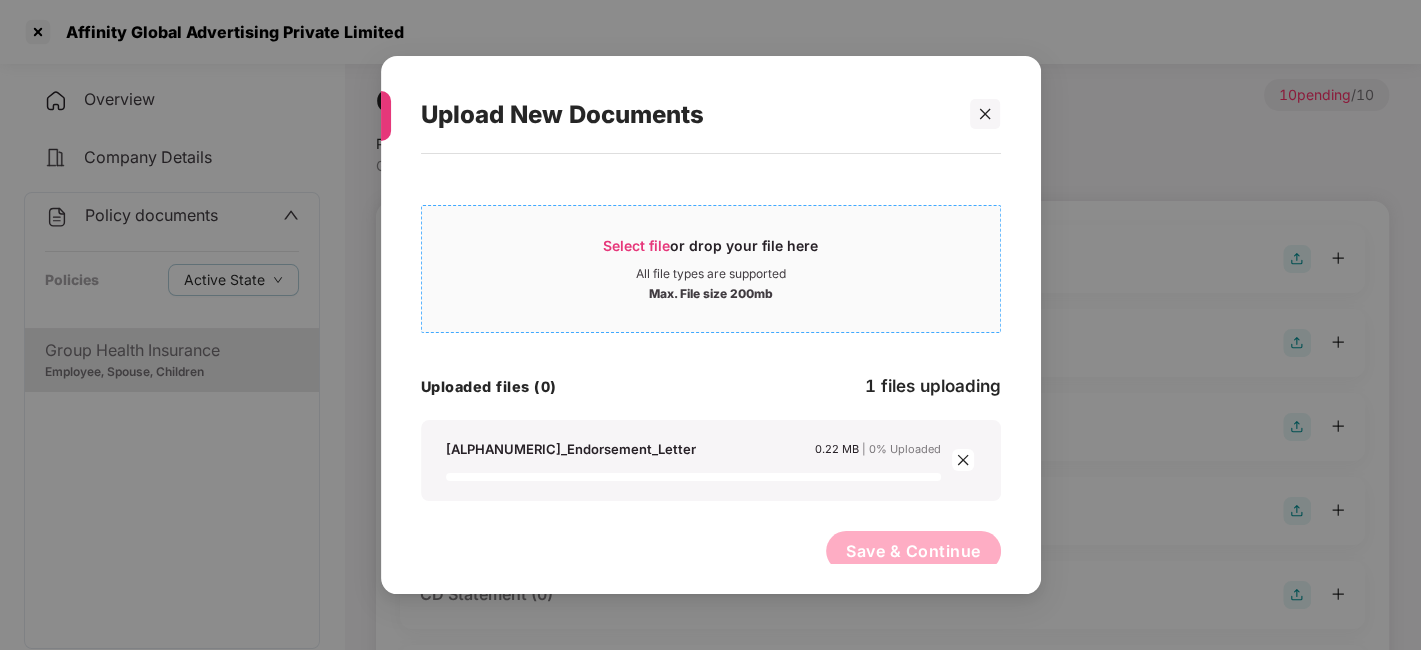 click on "Select file" at bounding box center [636, 245] 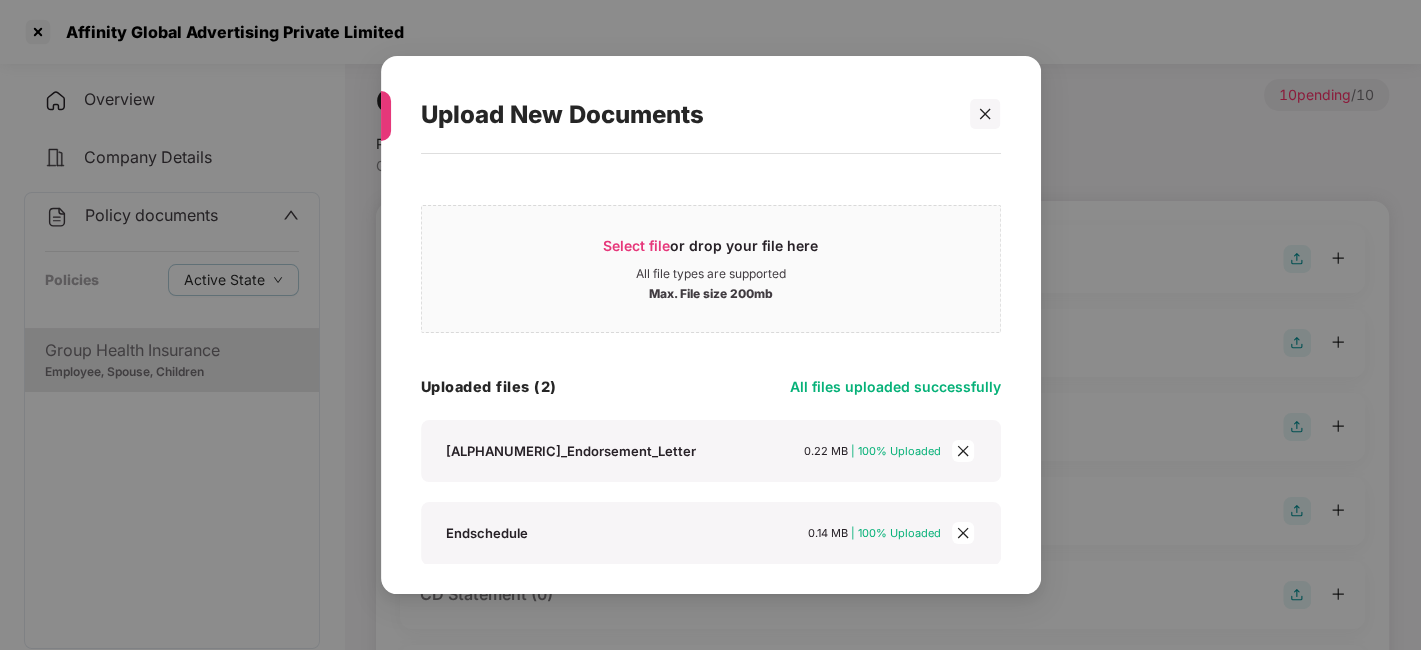 scroll, scrollTop: 79, scrollLeft: 0, axis: vertical 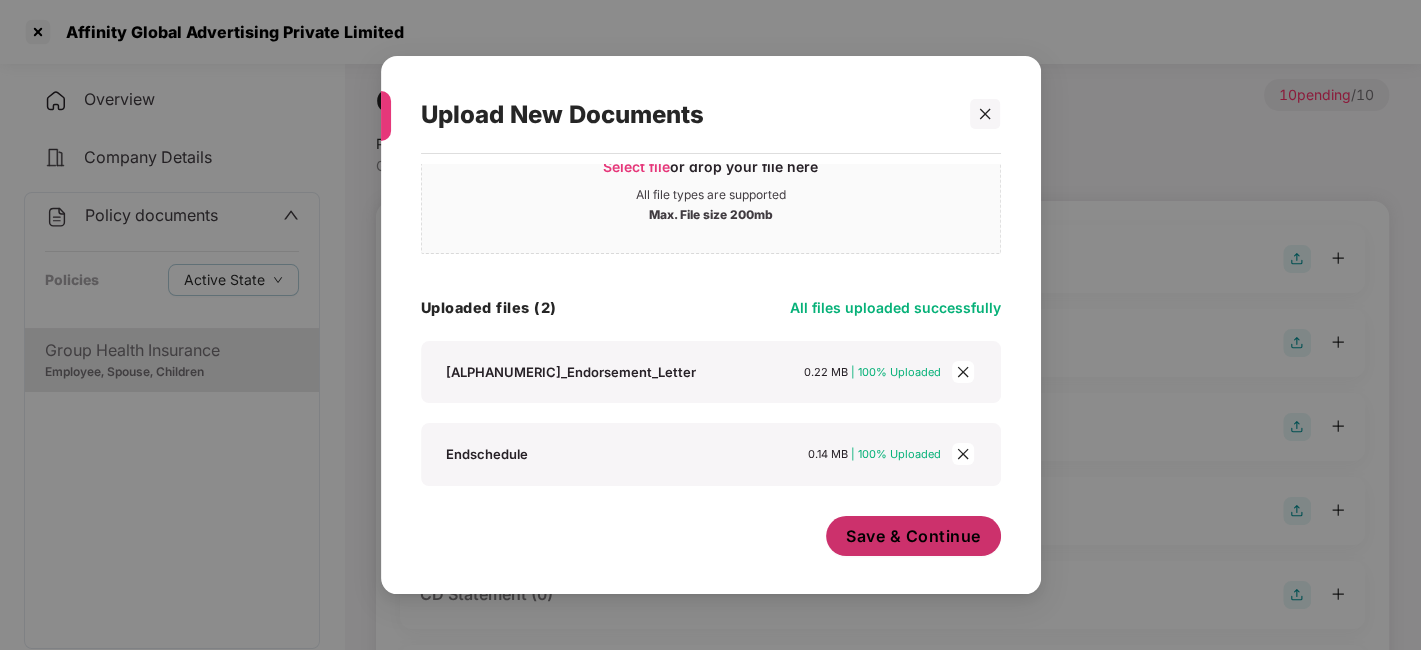 click on "Save & Continue" at bounding box center (913, 536) 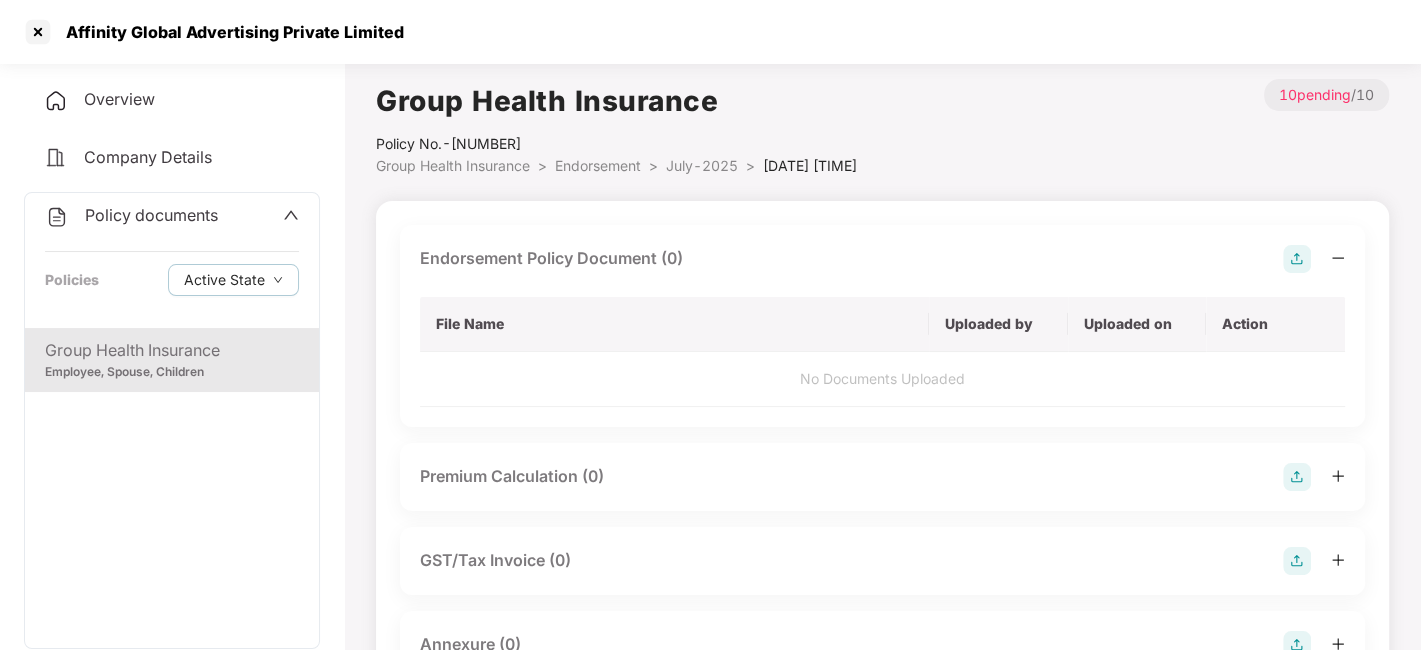 scroll, scrollTop: 0, scrollLeft: 0, axis: both 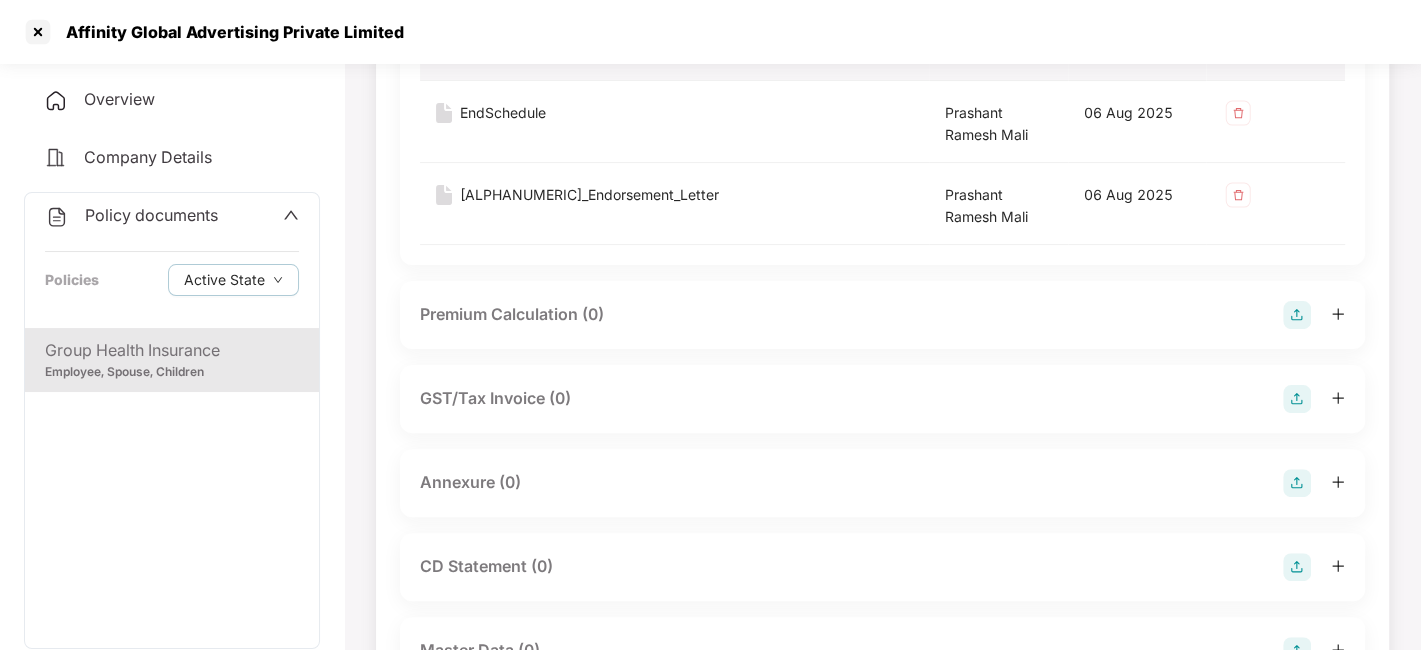 click at bounding box center [1297, 483] 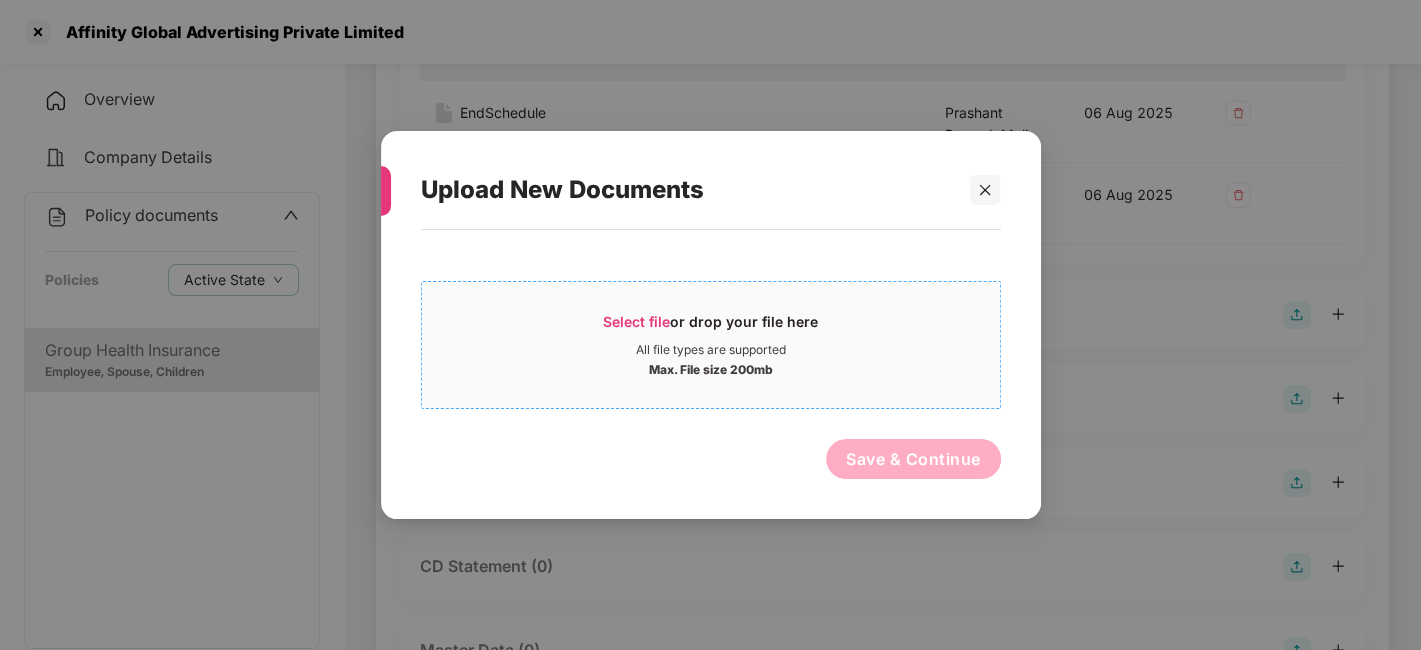 click on "Select file  or drop your file here" at bounding box center (711, 327) 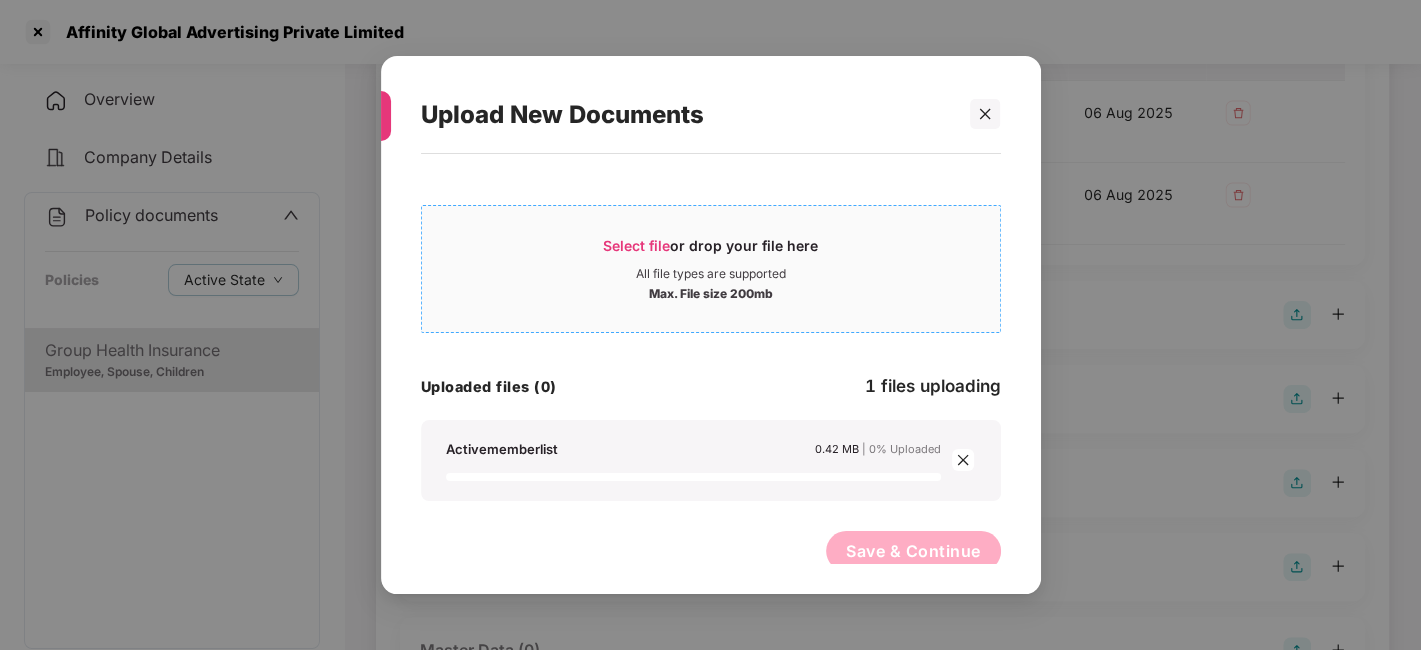 click on "Select file  or drop your file here" at bounding box center [711, 251] 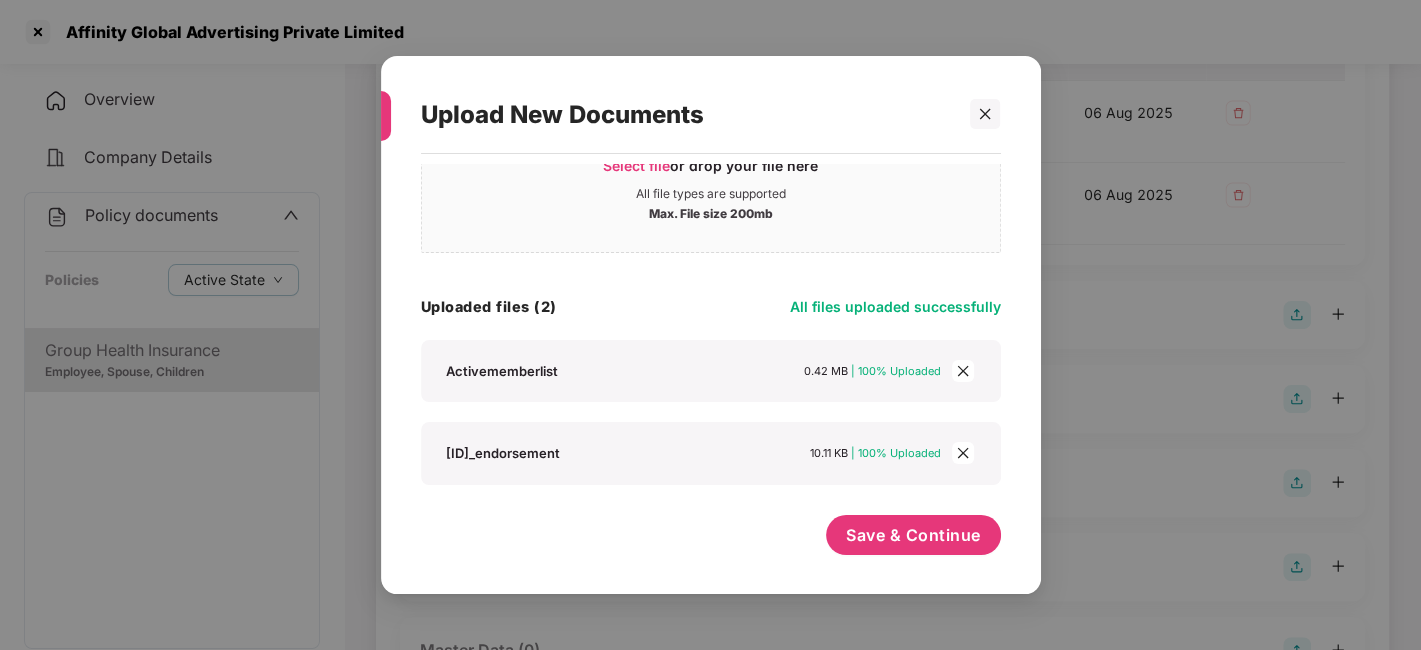 scroll, scrollTop: 79, scrollLeft: 0, axis: vertical 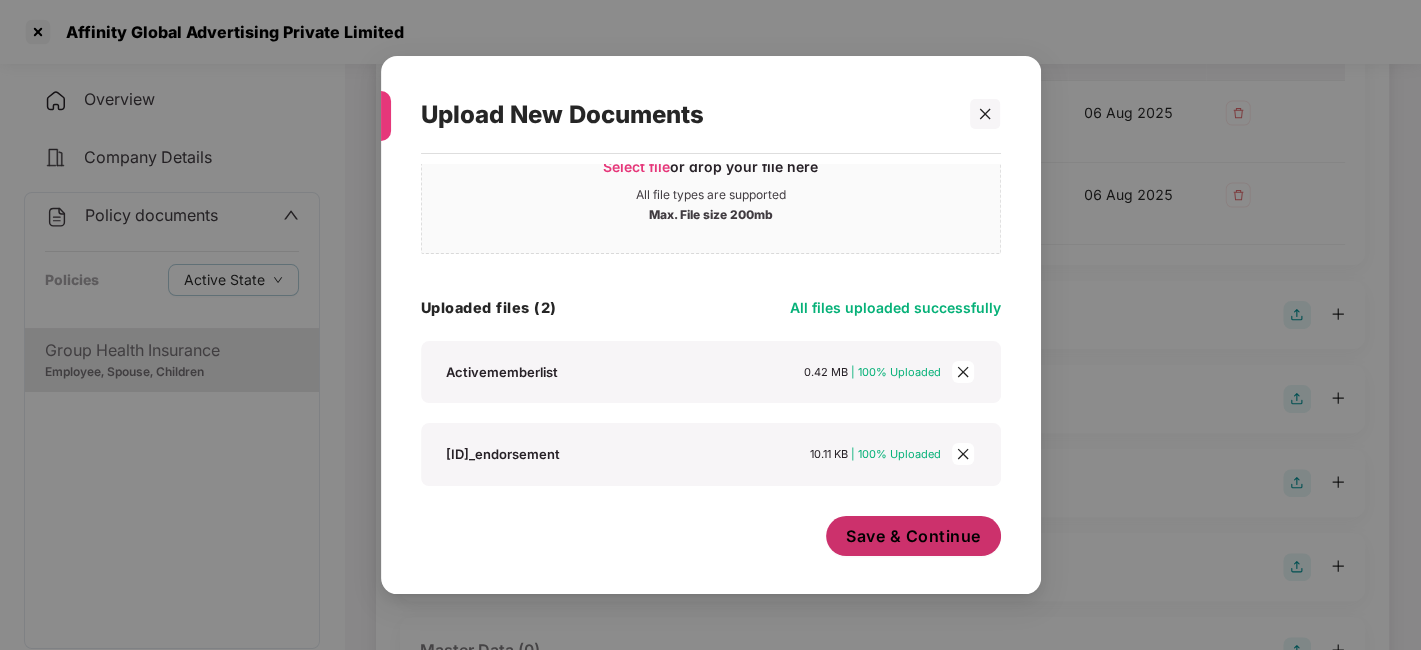 click on "Save & Continue" at bounding box center [913, 536] 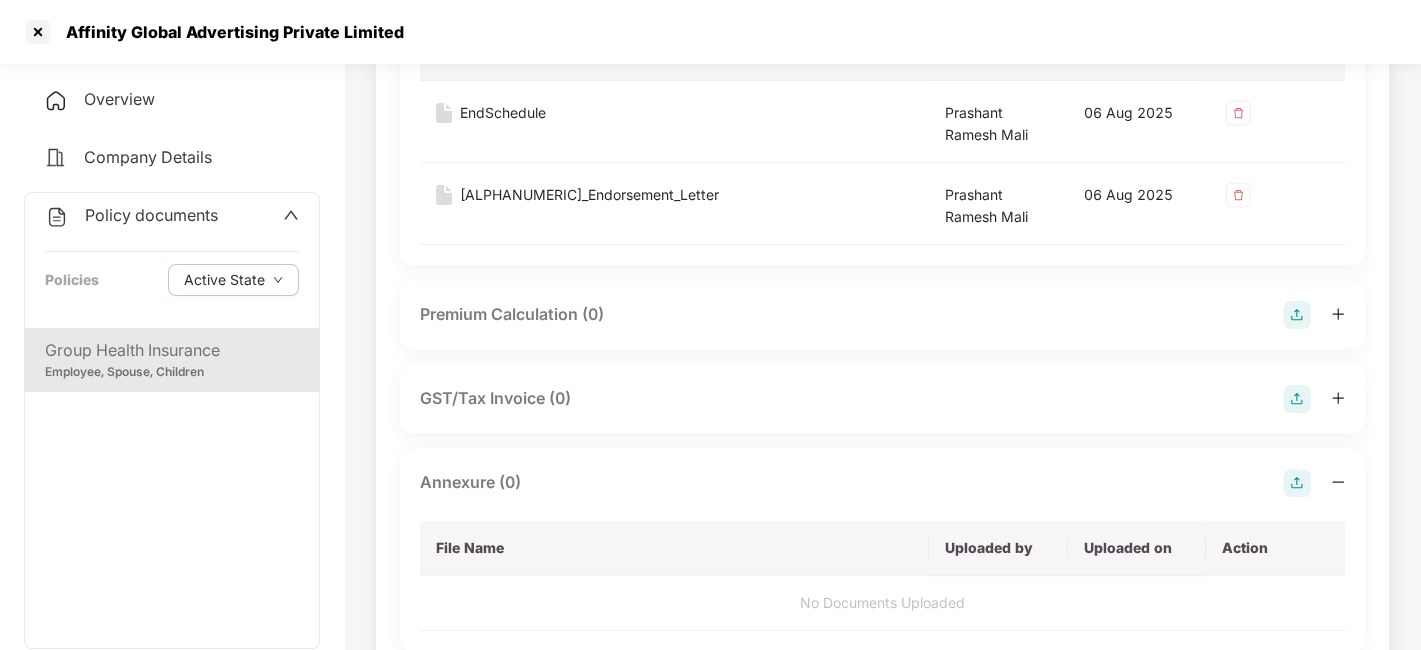 scroll, scrollTop: 0, scrollLeft: 0, axis: both 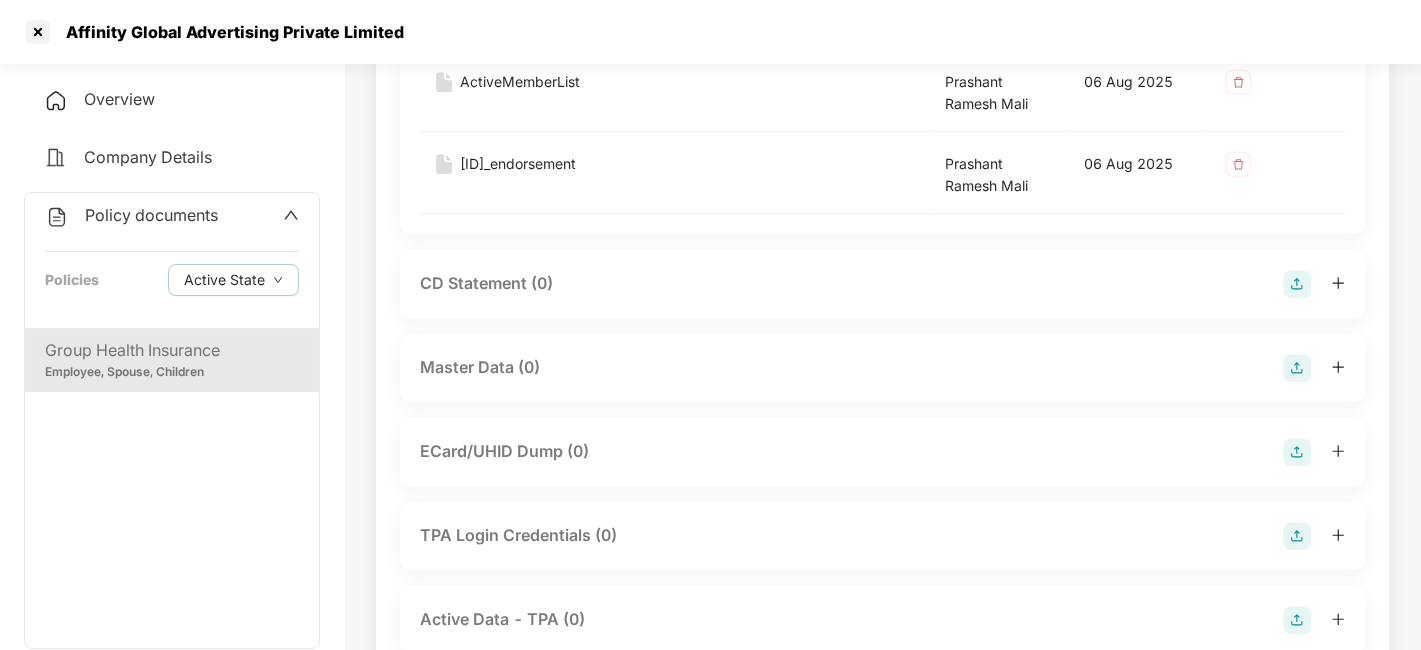 click at bounding box center (1297, 368) 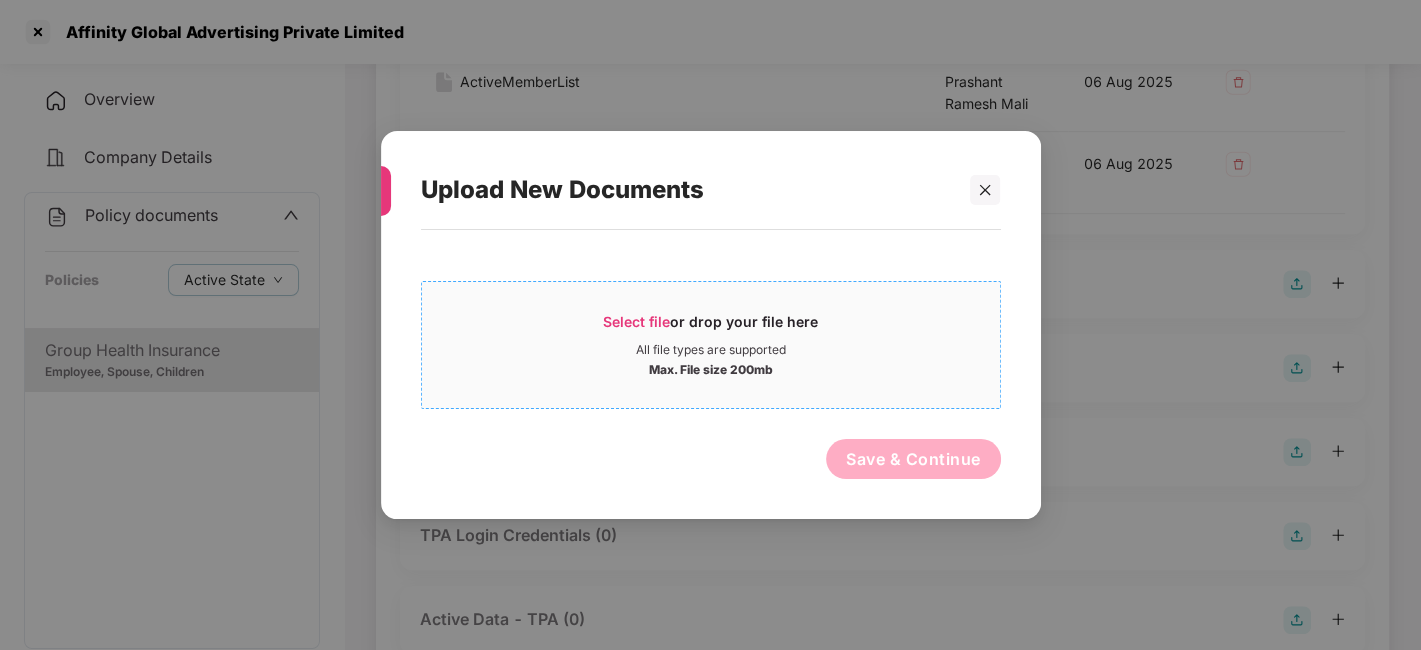 click on "Max. File size 200mb" at bounding box center (711, 368) 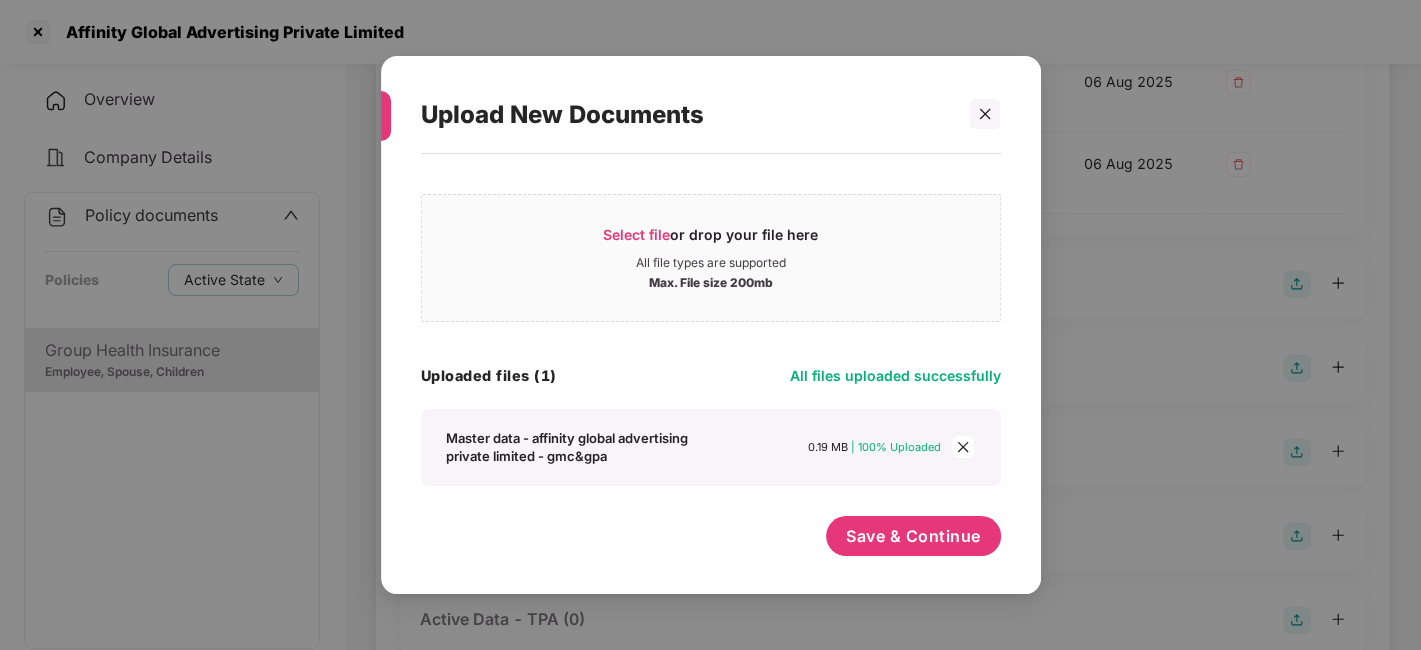 scroll, scrollTop: 11, scrollLeft: 0, axis: vertical 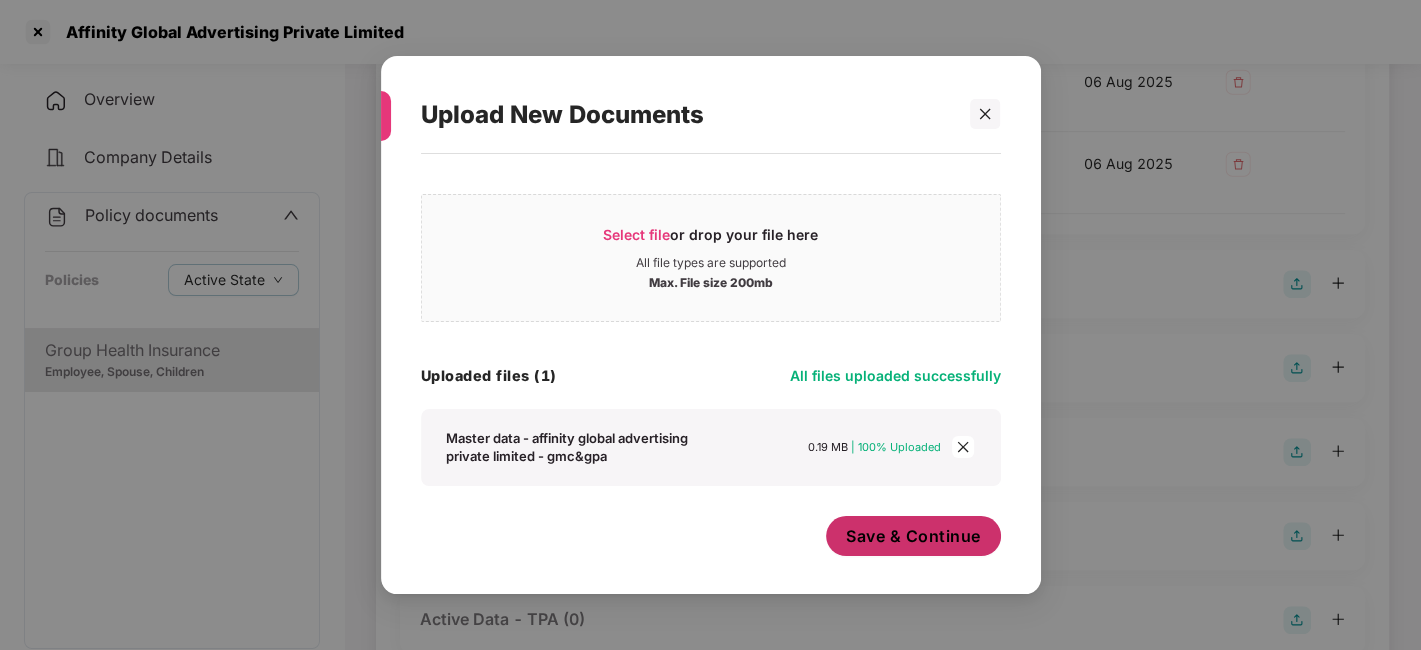 click on "Save & Continue" at bounding box center (913, 536) 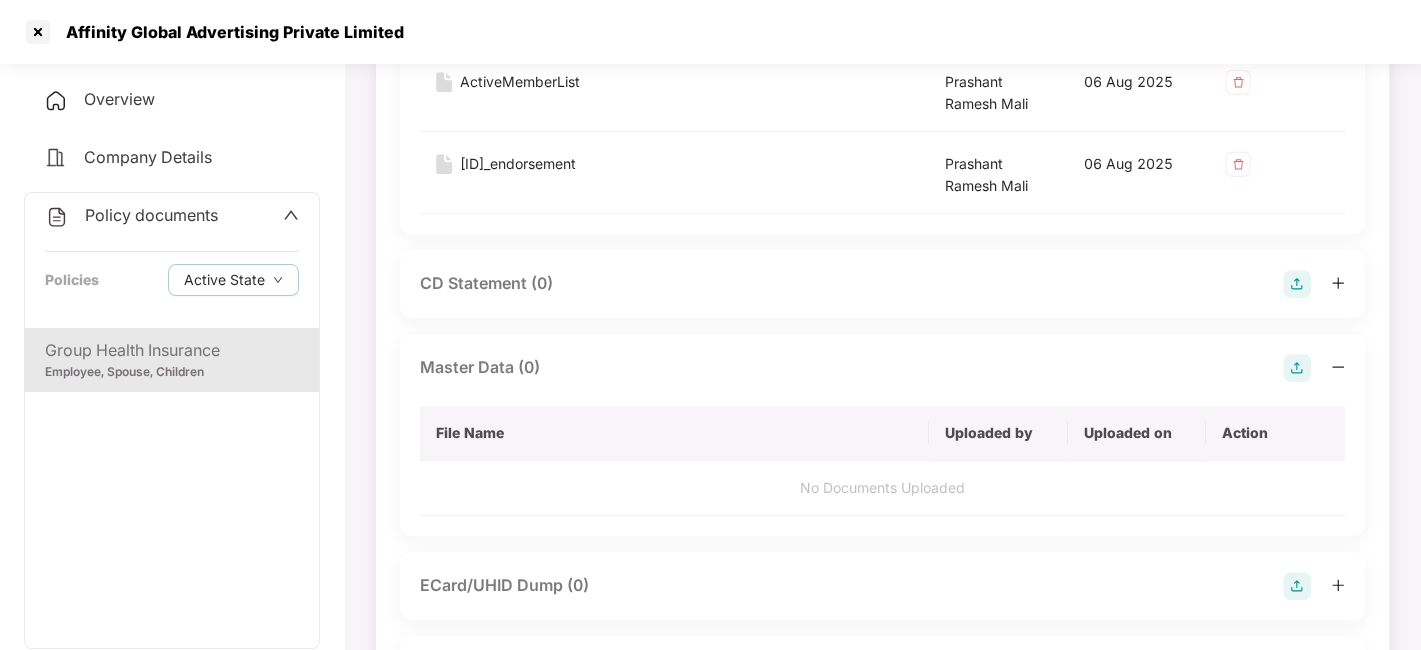 scroll, scrollTop: 0, scrollLeft: 0, axis: both 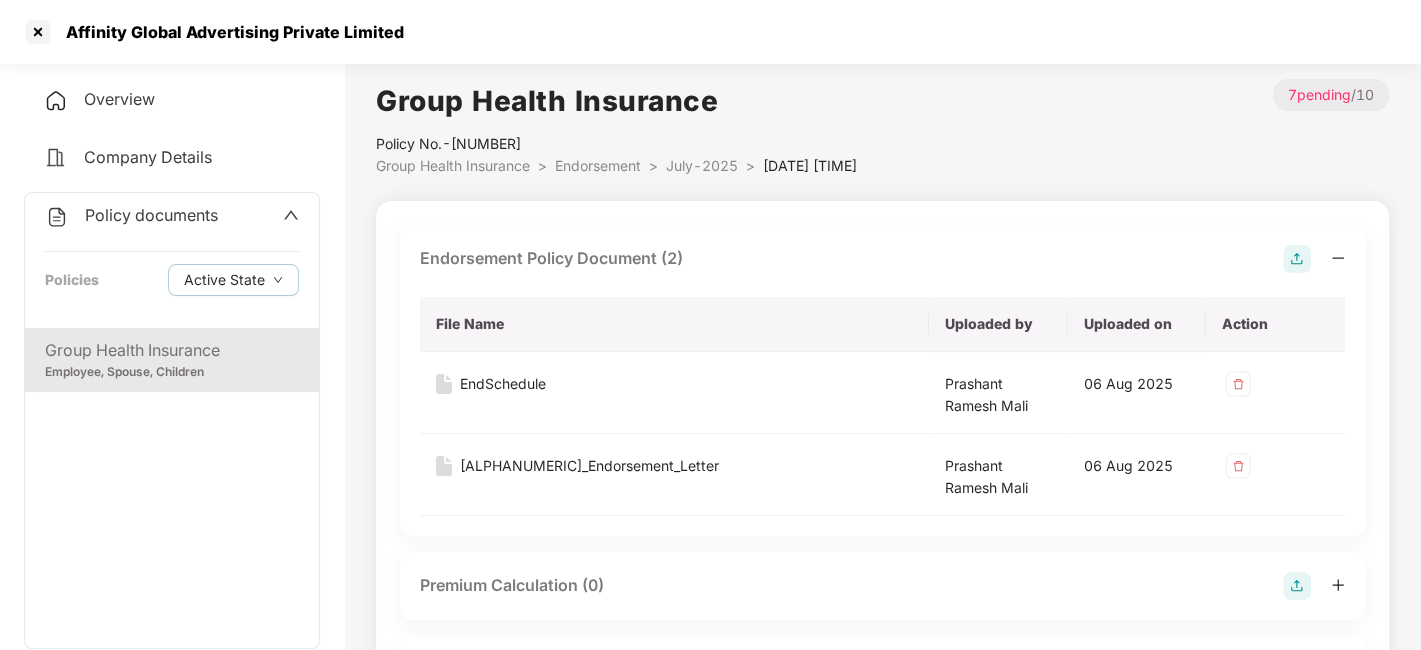 click on "July-2025" at bounding box center (702, 165) 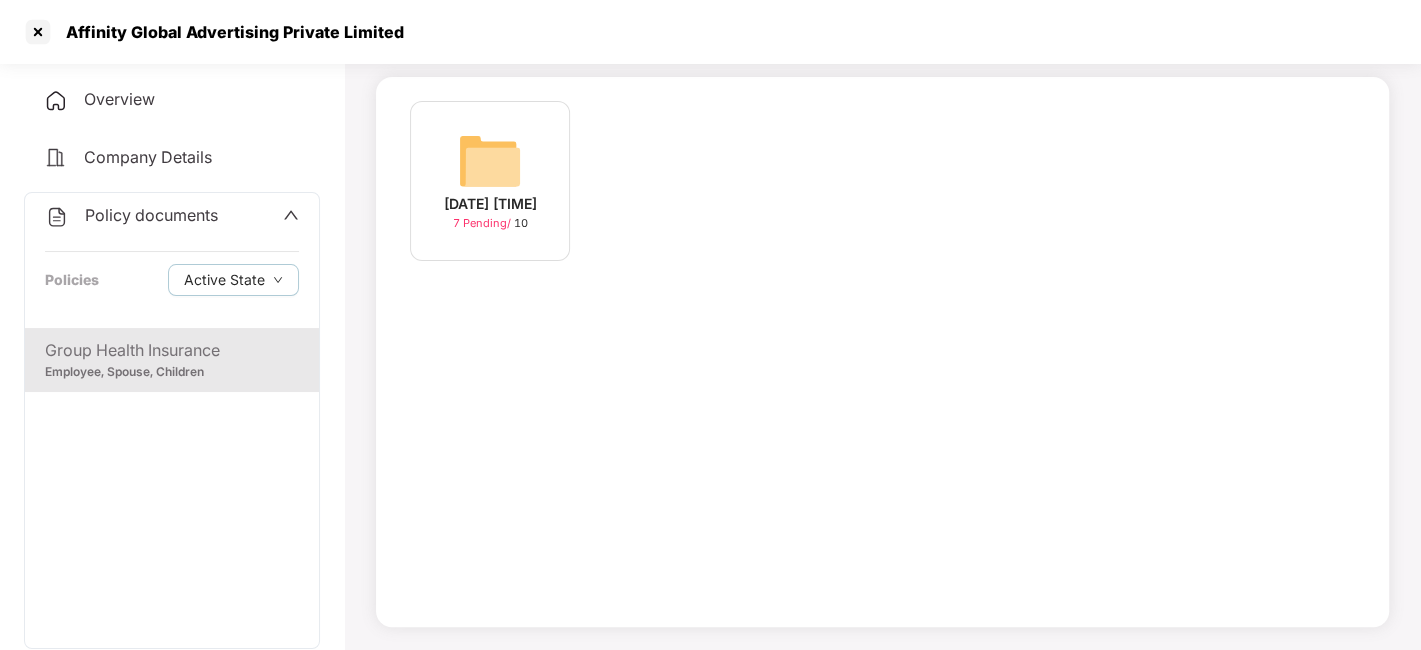 click on "Policy documents" at bounding box center (151, 215) 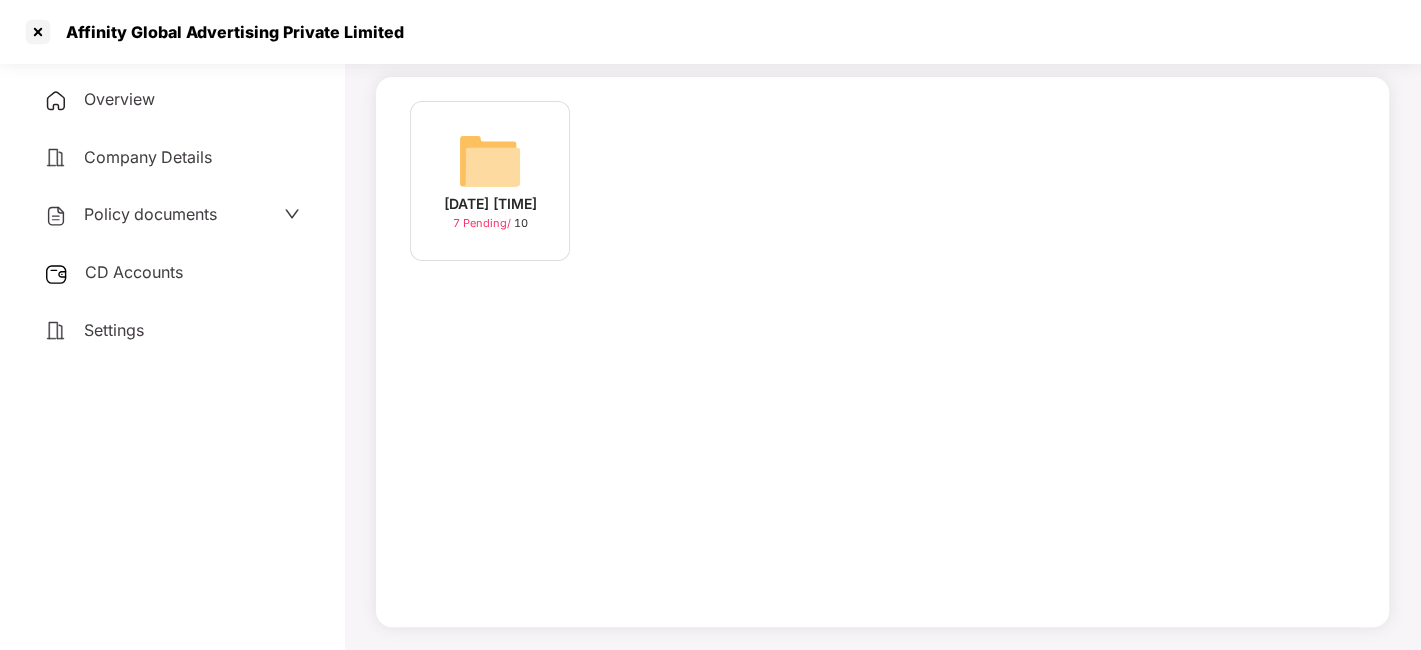 click on "CD Accounts" at bounding box center [134, 272] 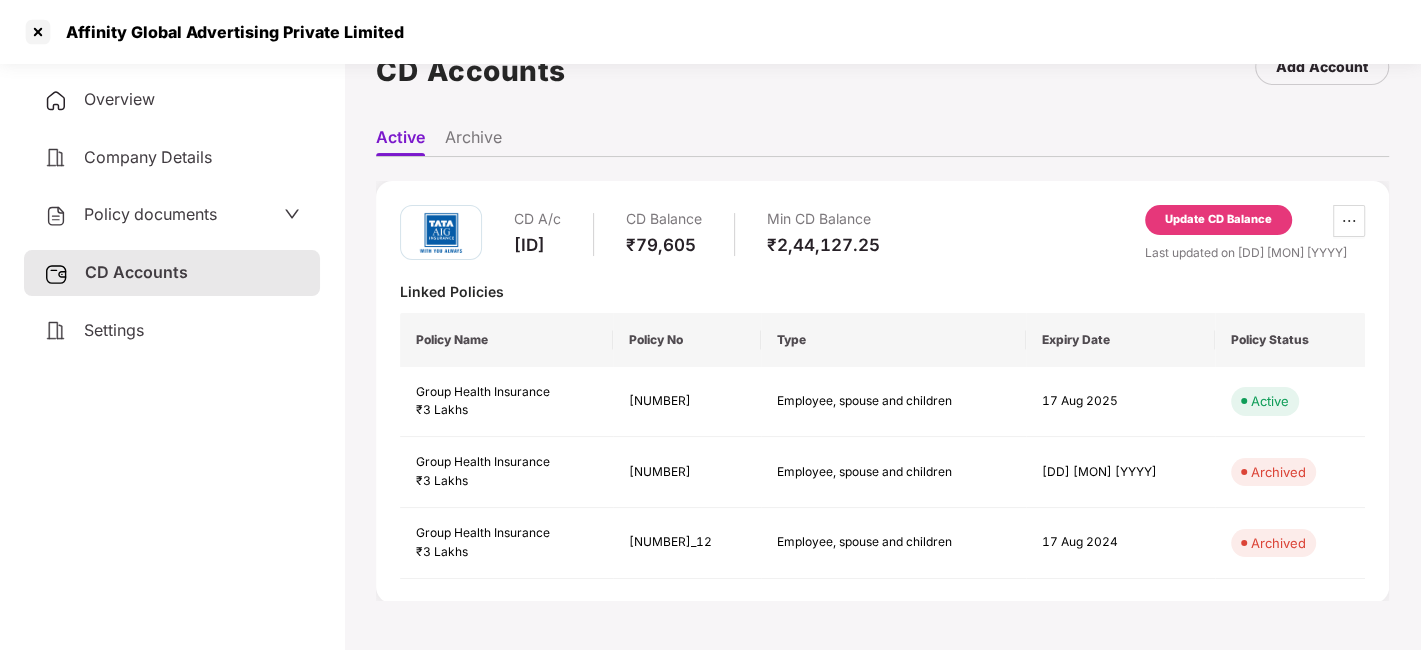 click on "Update CD Balance" at bounding box center [1218, 220] 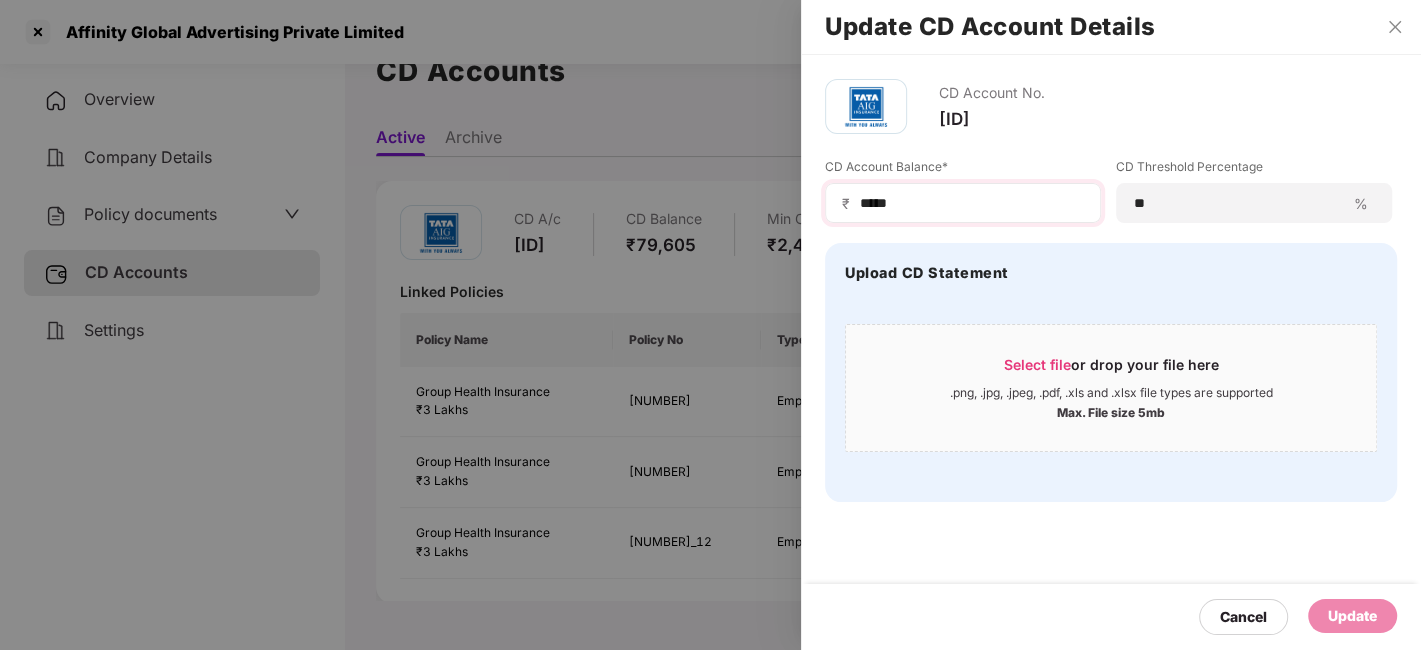 click on "₹ *****" at bounding box center [963, 203] 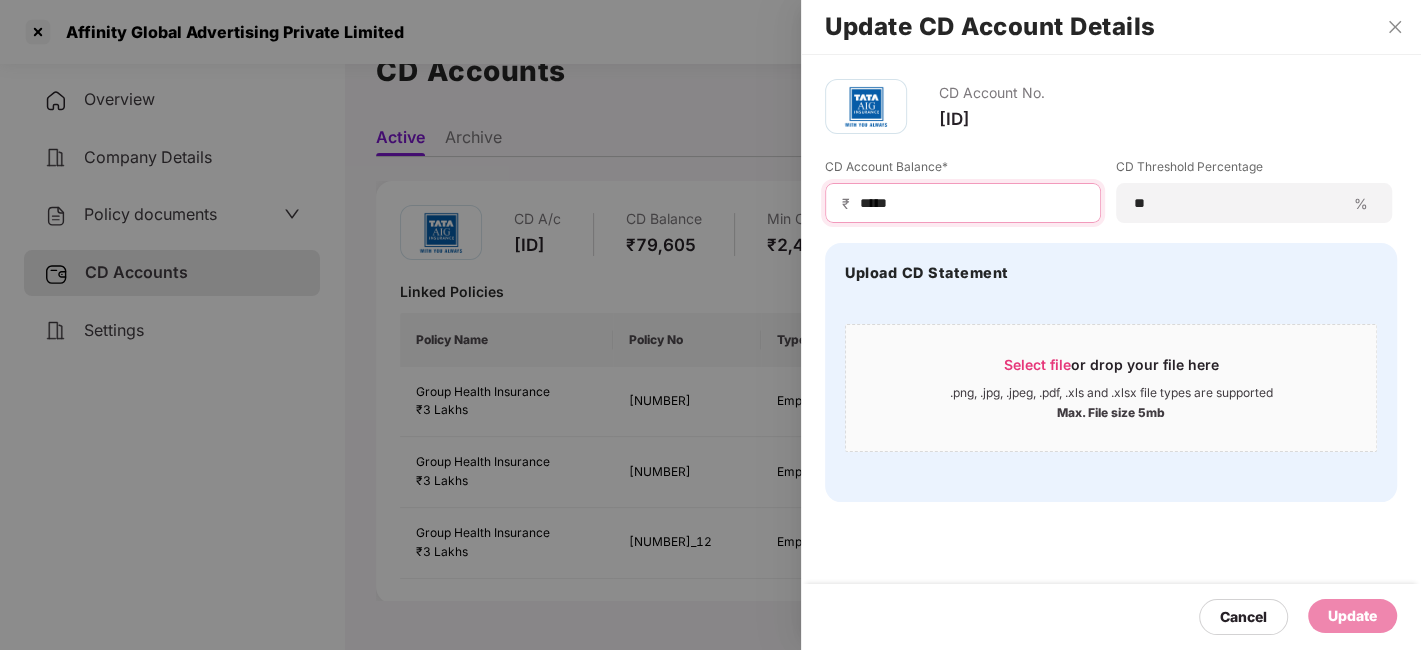 click on "*****" at bounding box center [971, 203] 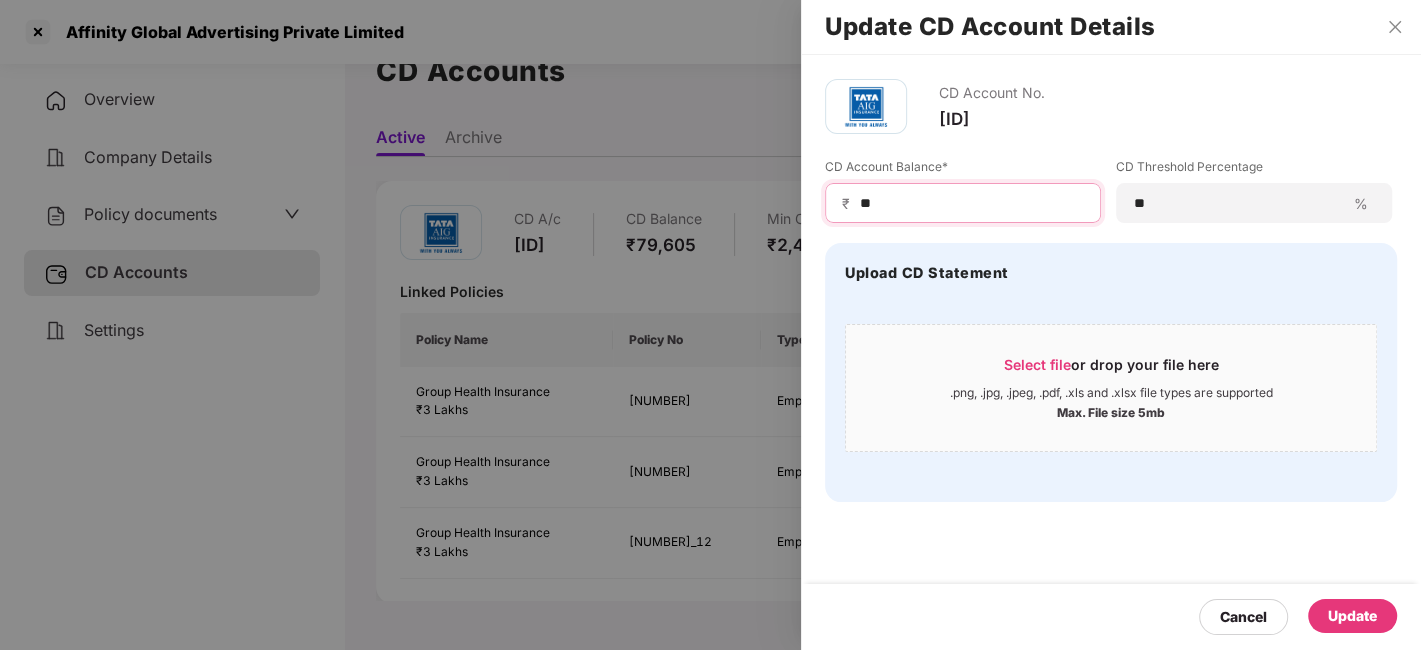 type on "*" 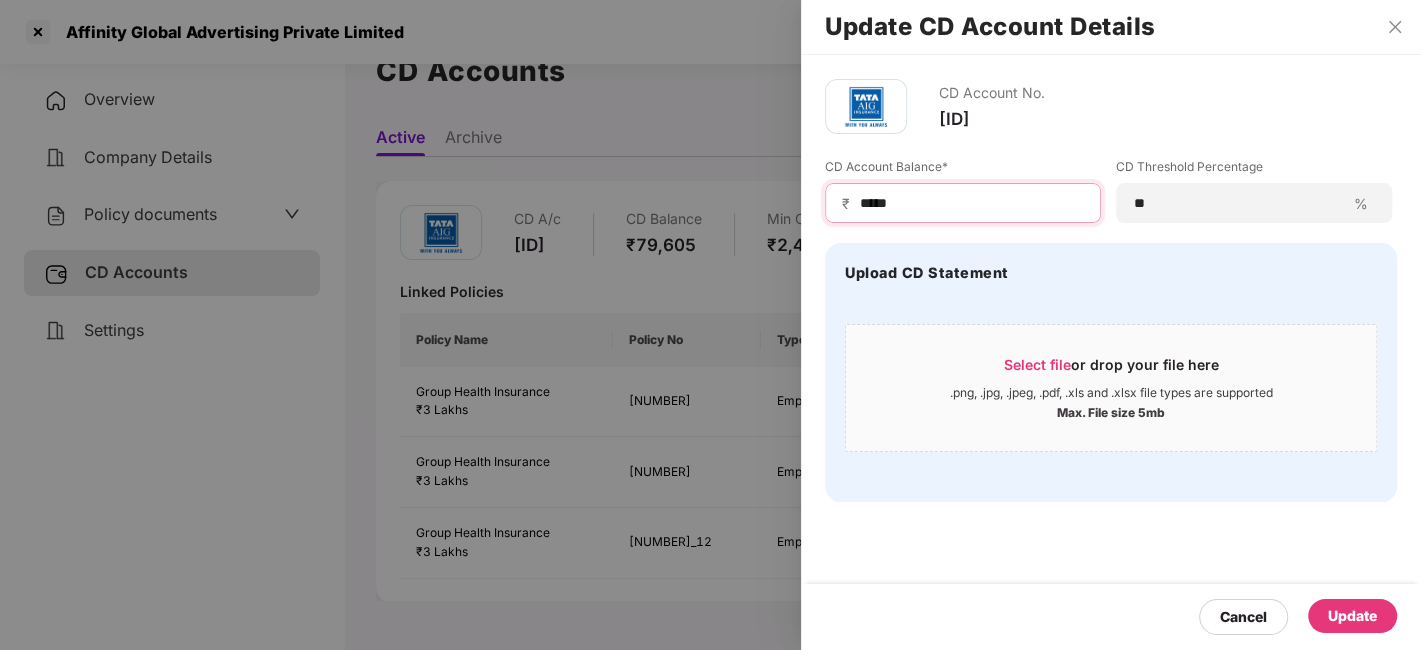 type on "*****" 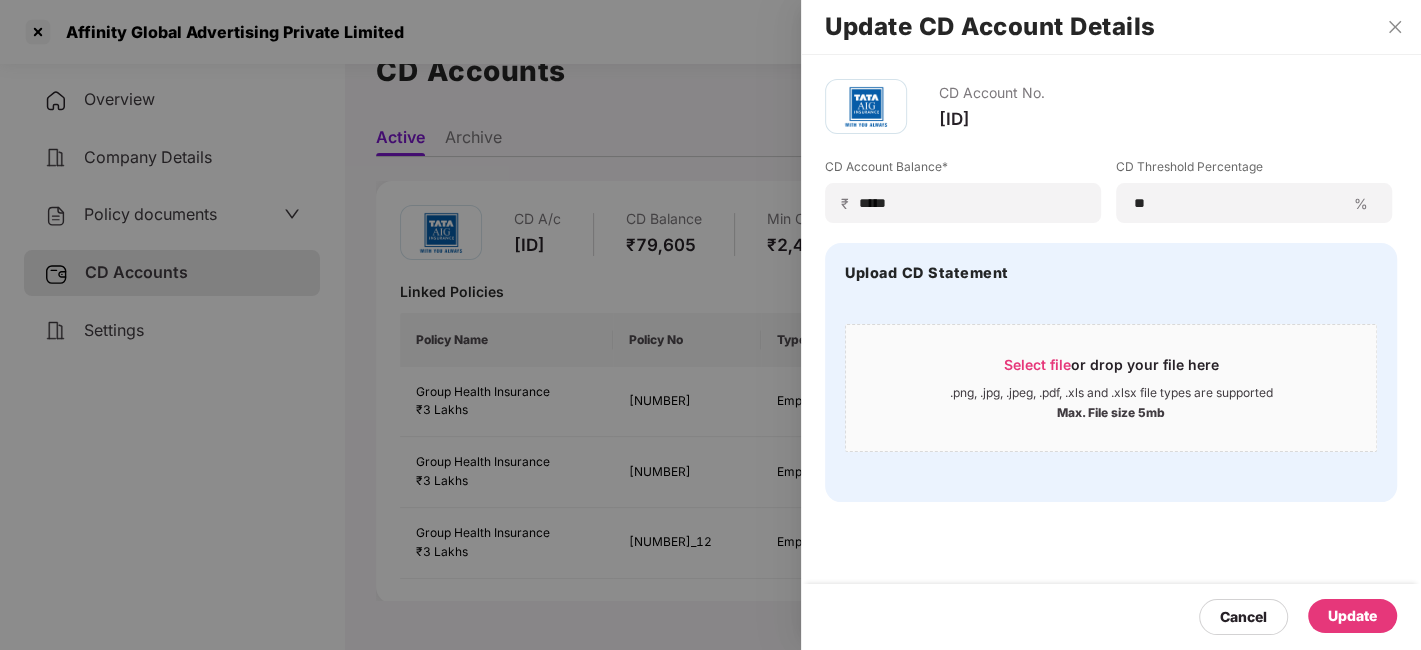 click on "Update" at bounding box center (1352, 616) 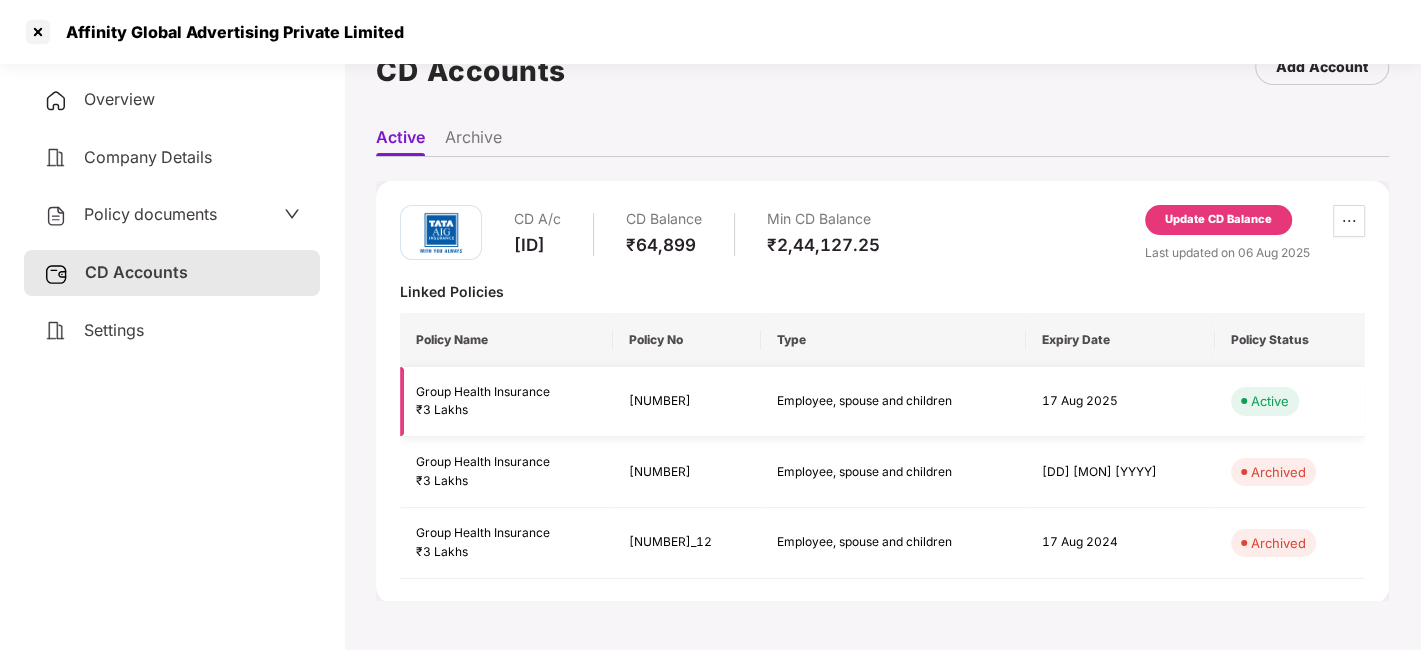 scroll, scrollTop: 0, scrollLeft: 0, axis: both 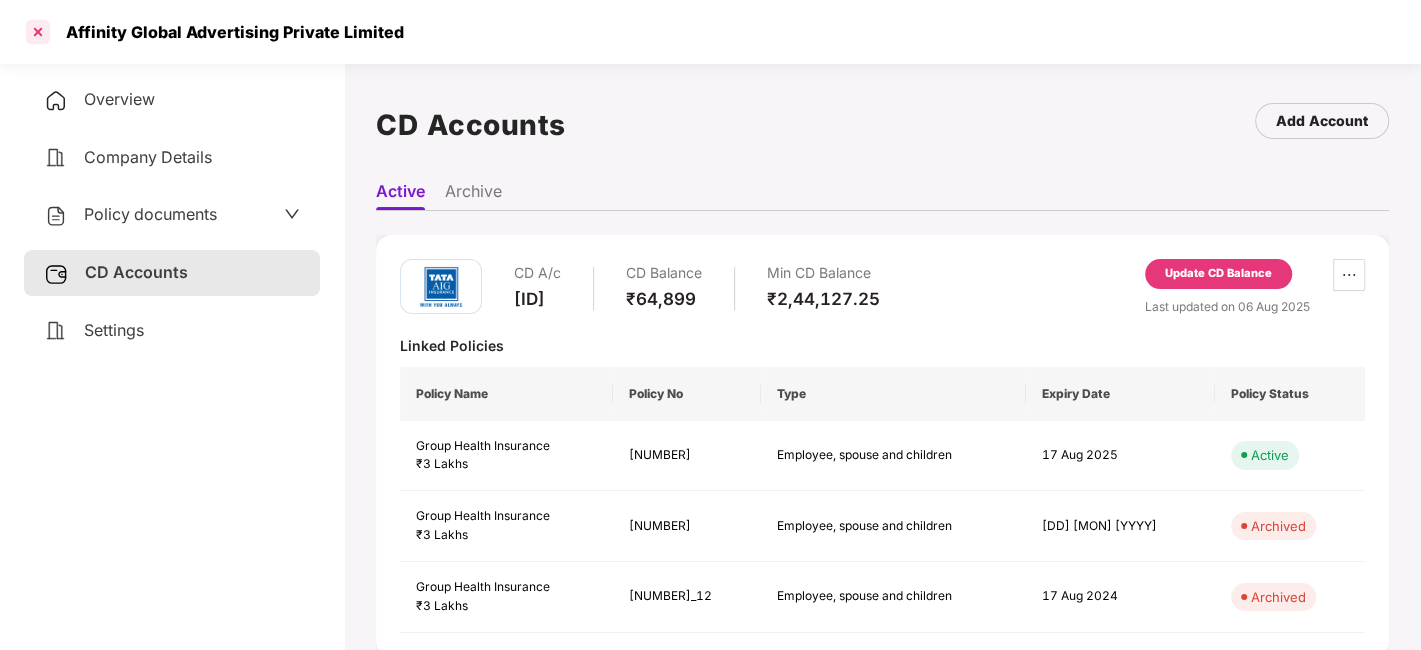 click at bounding box center (38, 32) 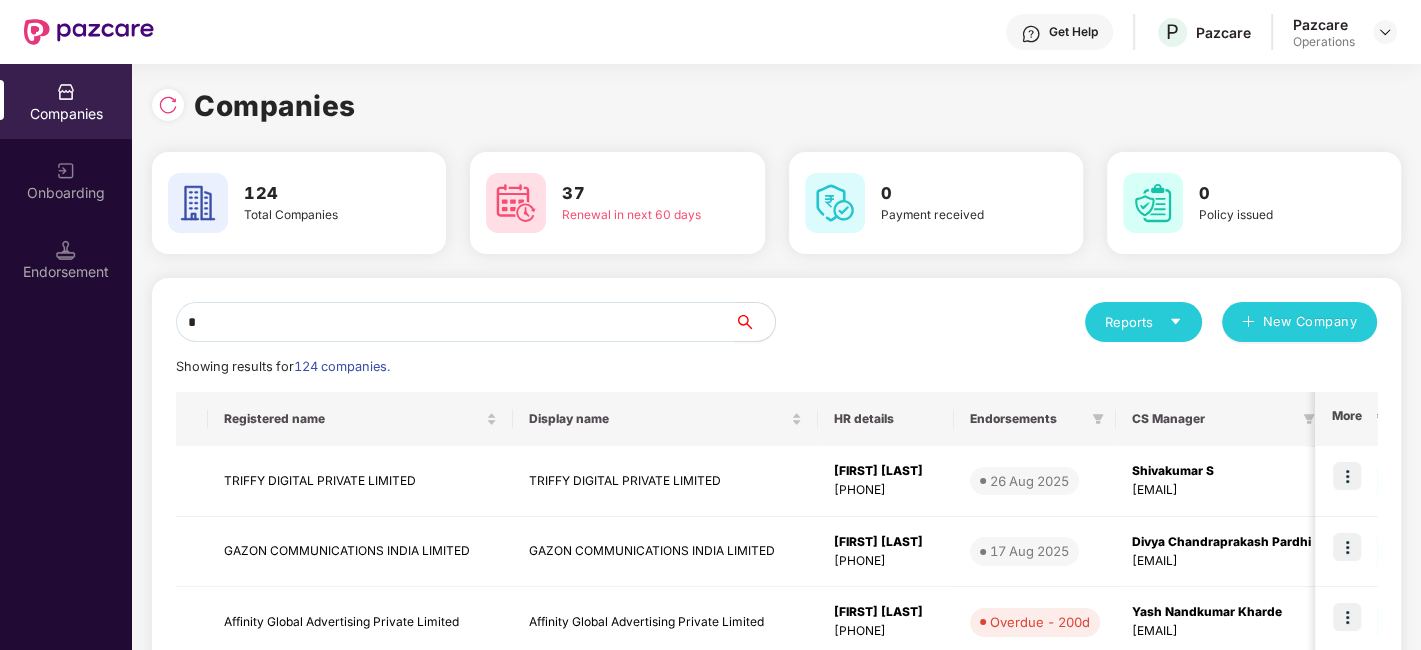 click on "*" at bounding box center [455, 322] 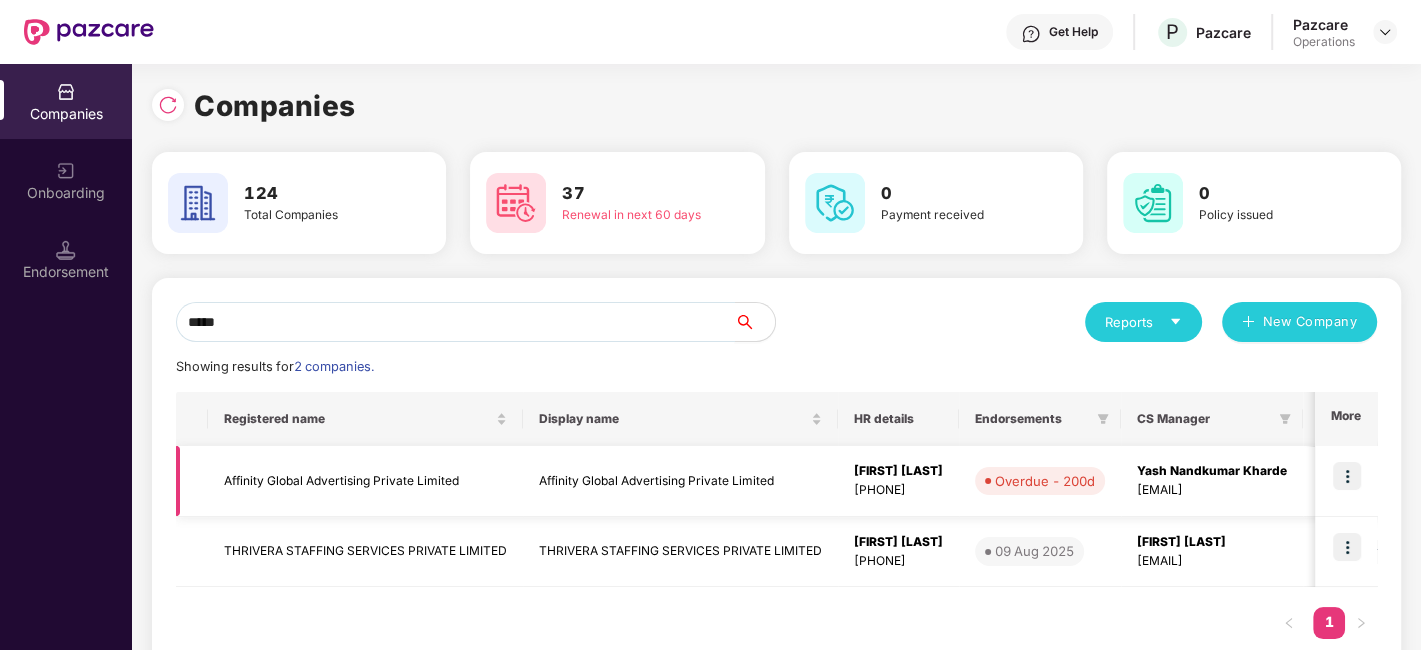 type on "*****" 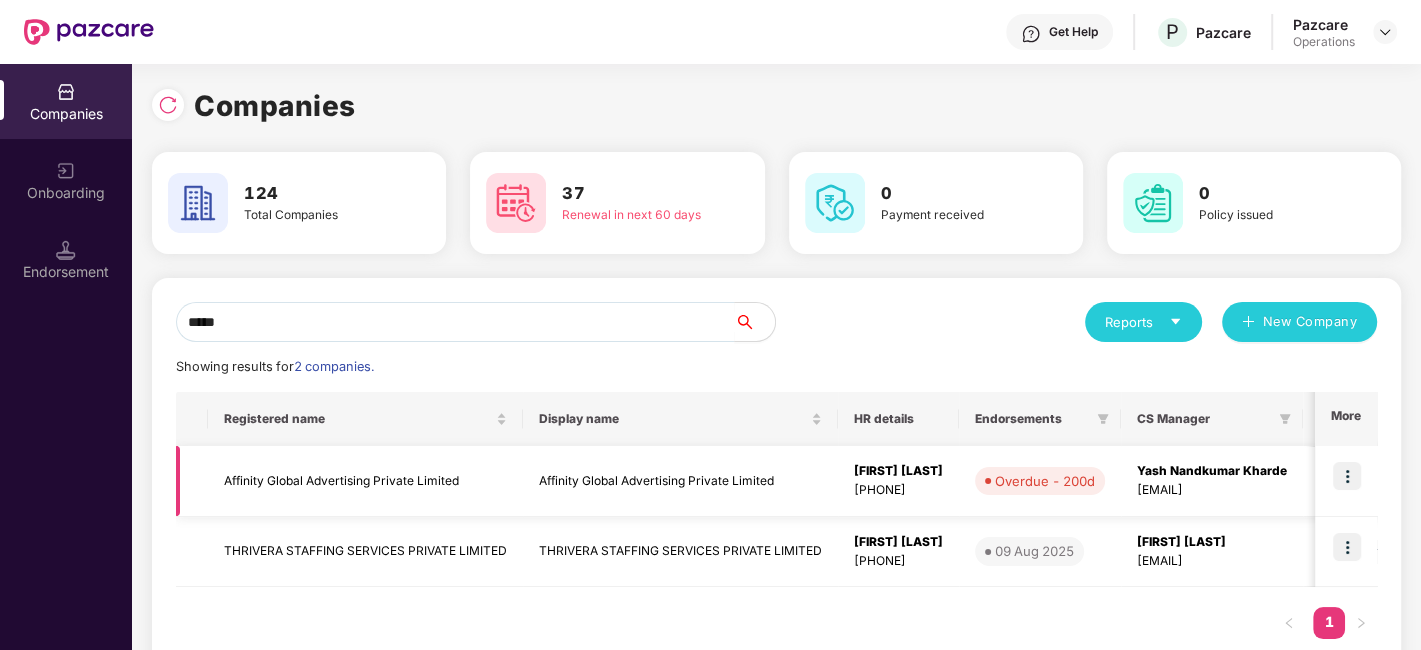 click at bounding box center (1347, 476) 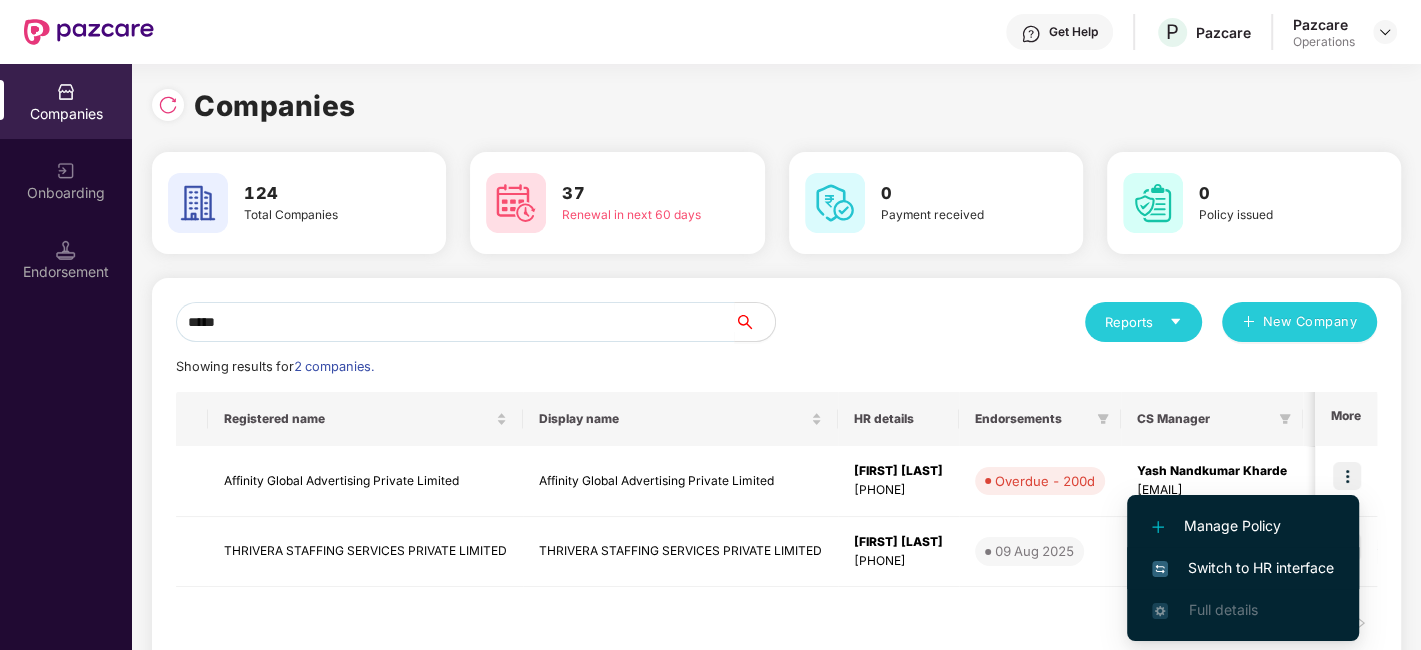 click on "Switch to HR interface" at bounding box center (1243, 568) 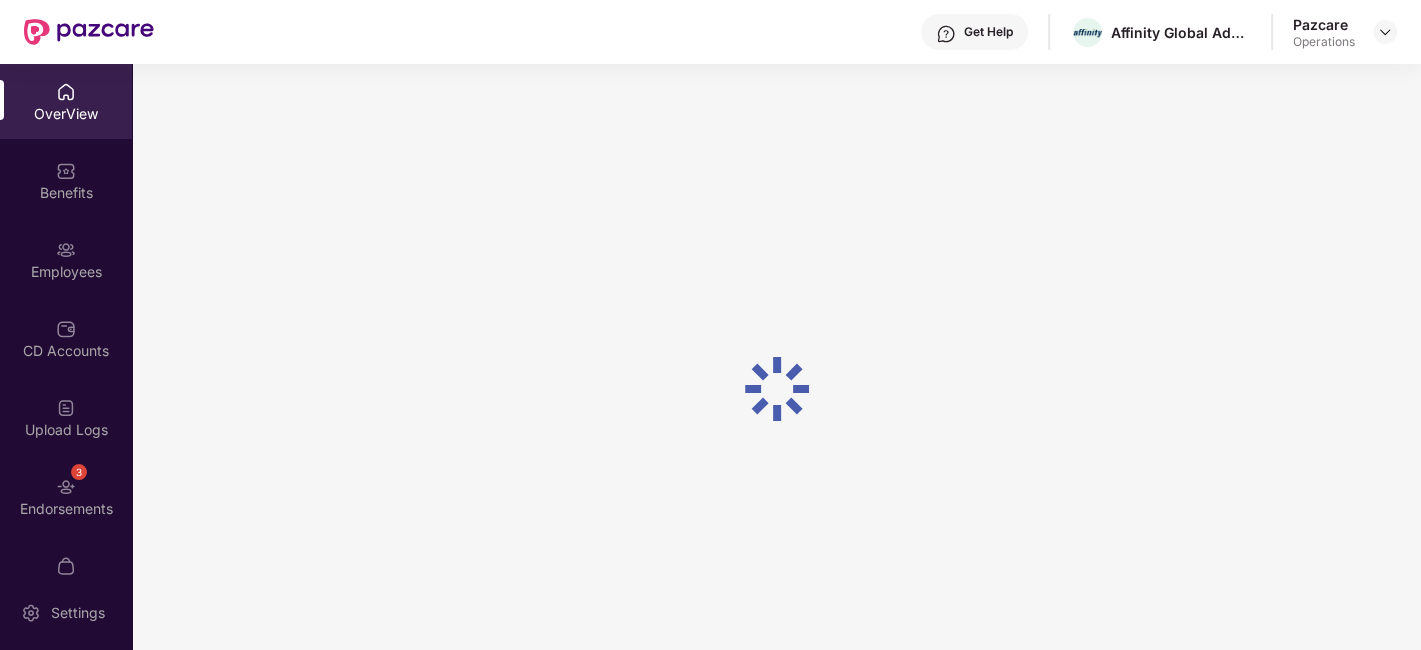 scroll, scrollTop: 120, scrollLeft: 0, axis: vertical 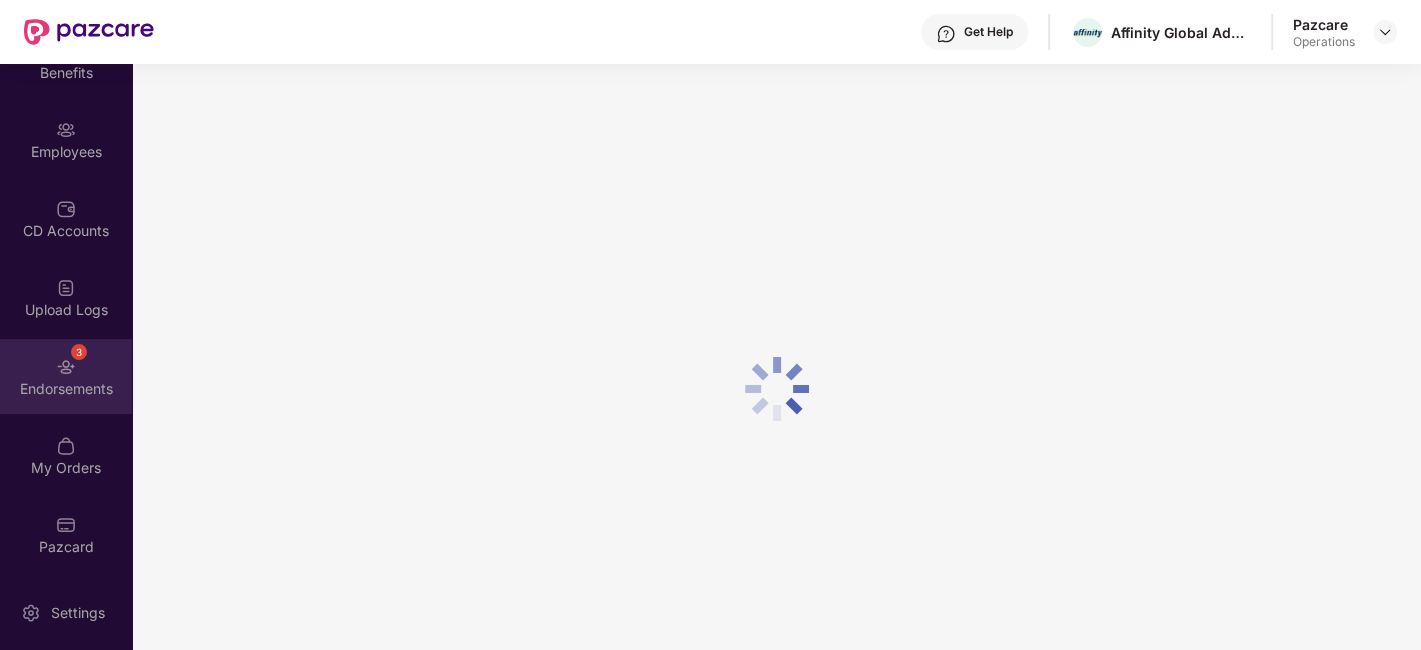 click on "Endorsements" at bounding box center [66, 389] 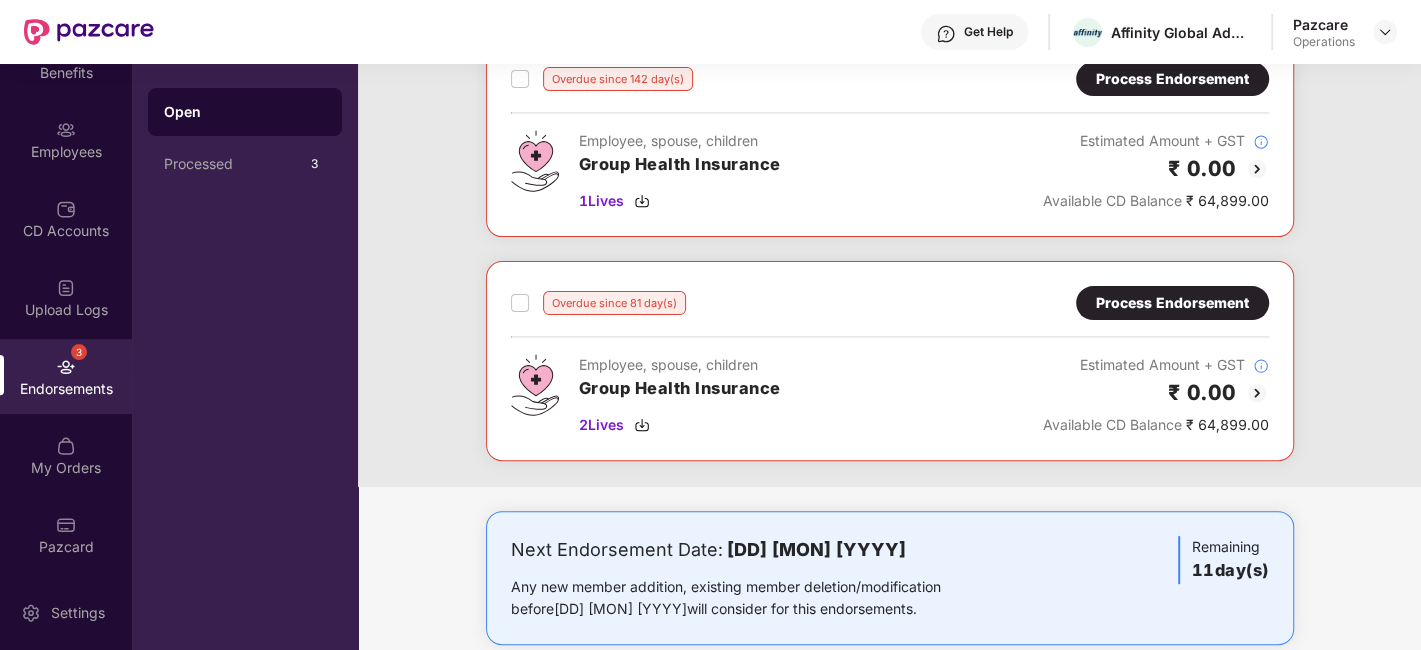 scroll, scrollTop: 353, scrollLeft: 0, axis: vertical 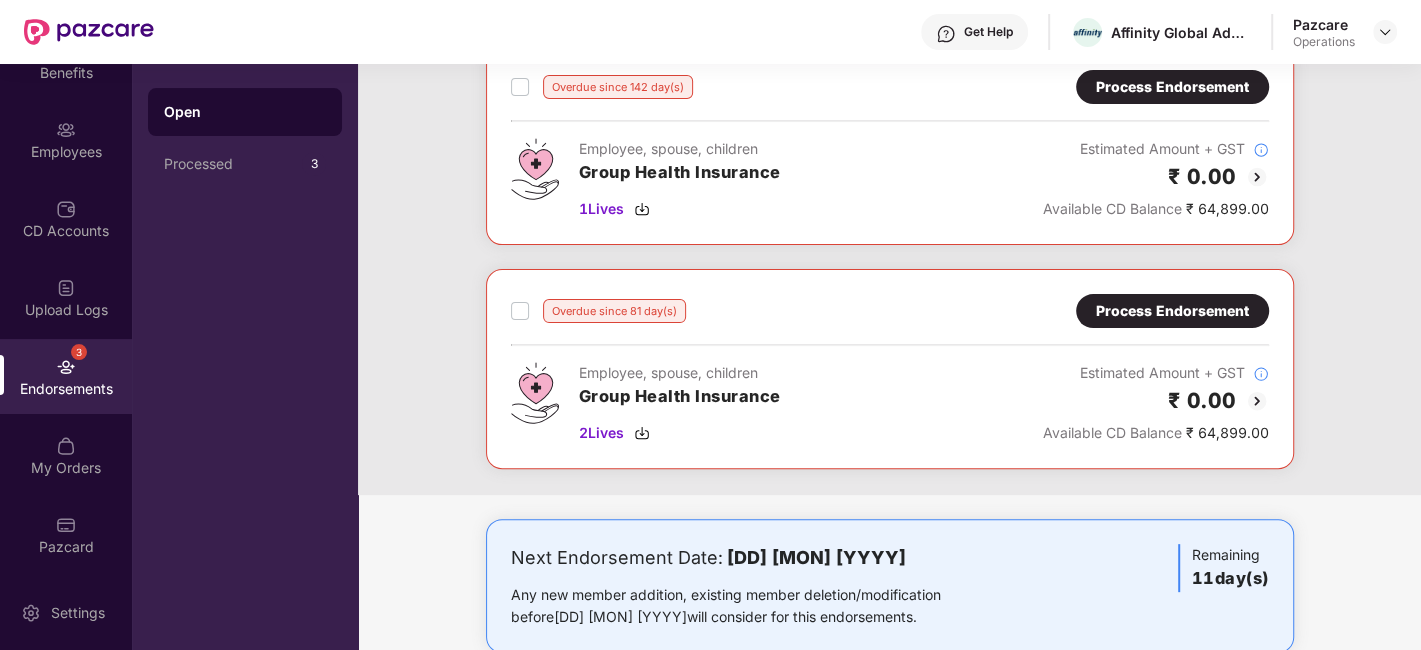 click on "Process Endorsement" at bounding box center (1172, 311) 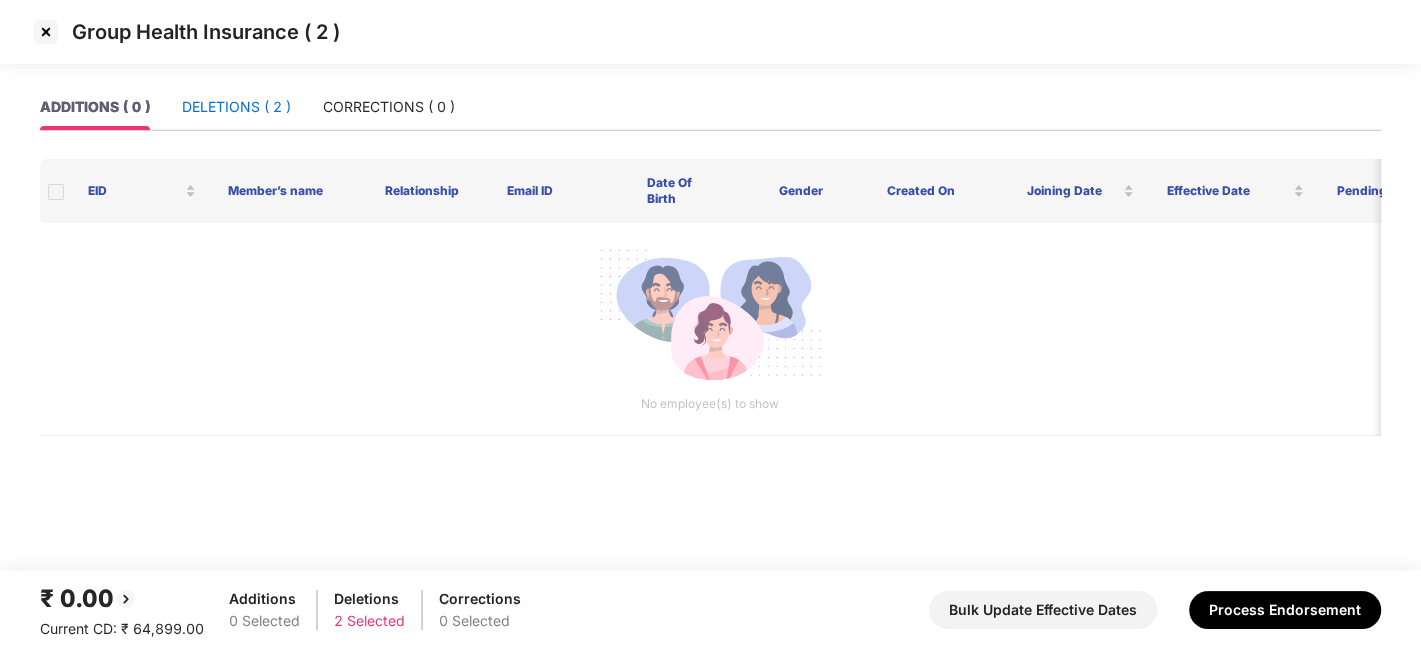 click on "DELETIONS ( 2 )" at bounding box center [236, 107] 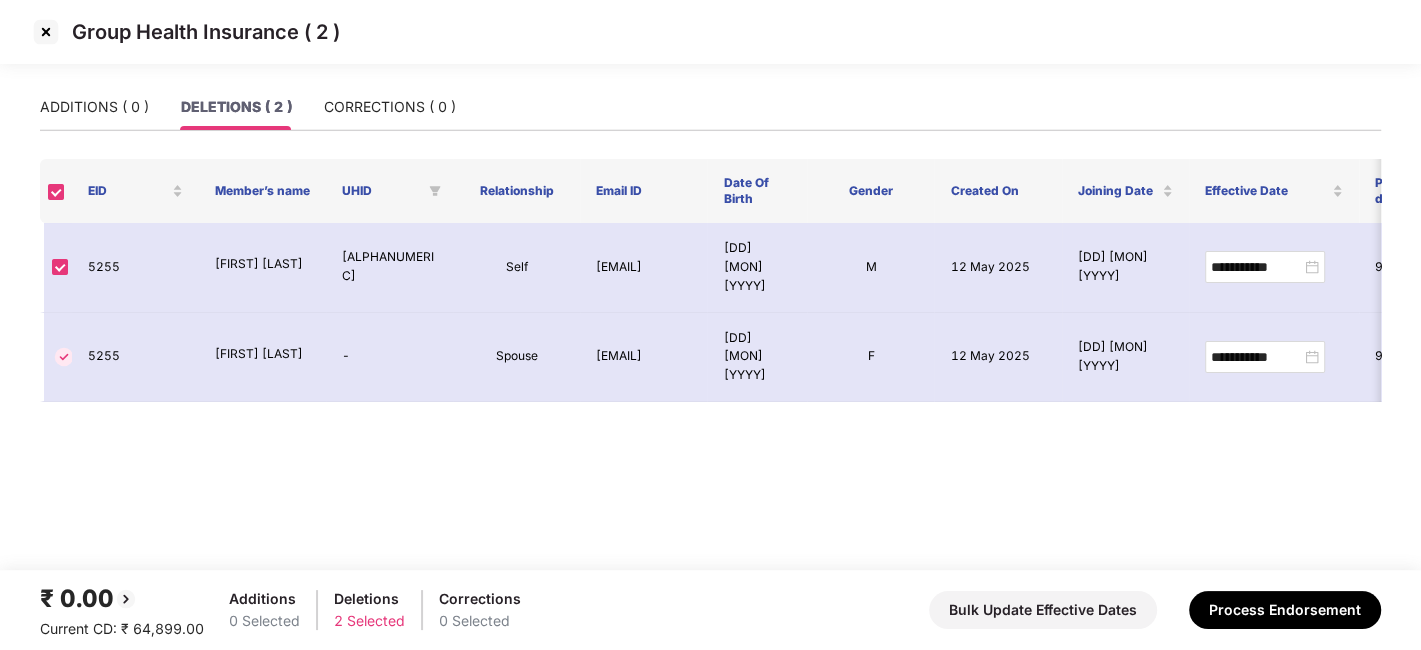 click at bounding box center [46, 32] 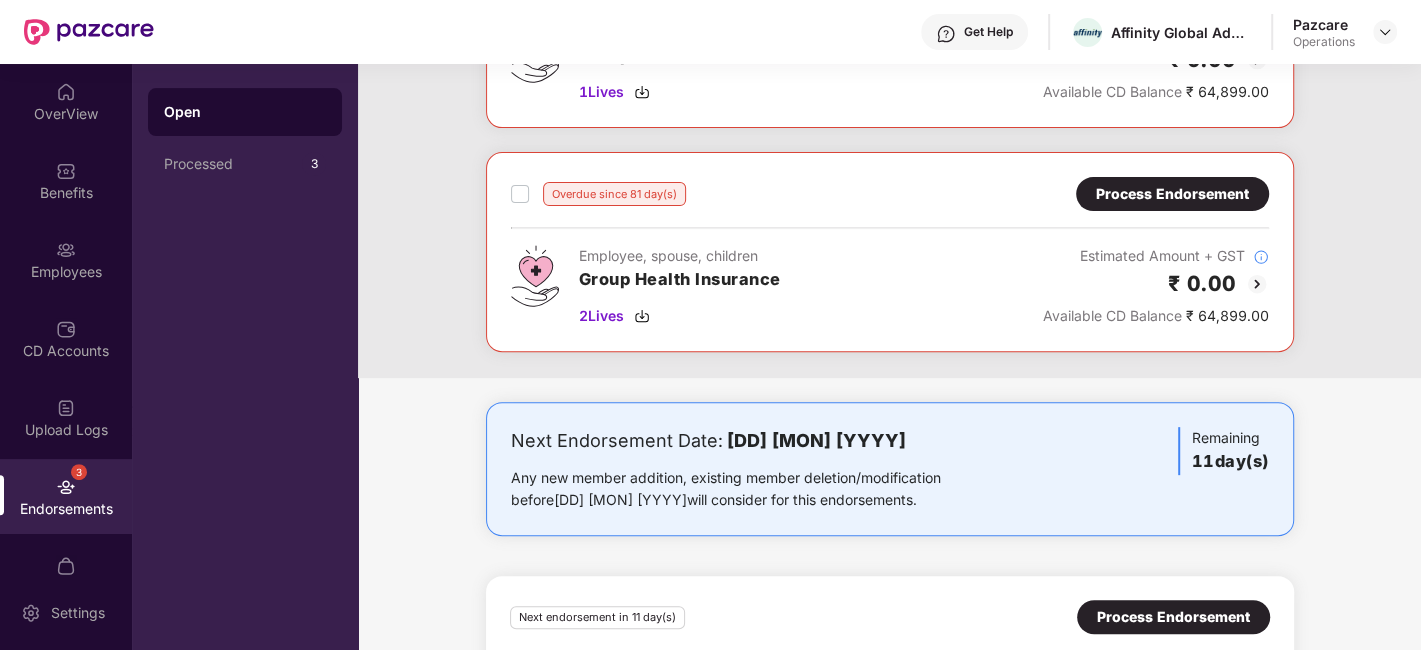 scroll, scrollTop: 613, scrollLeft: 0, axis: vertical 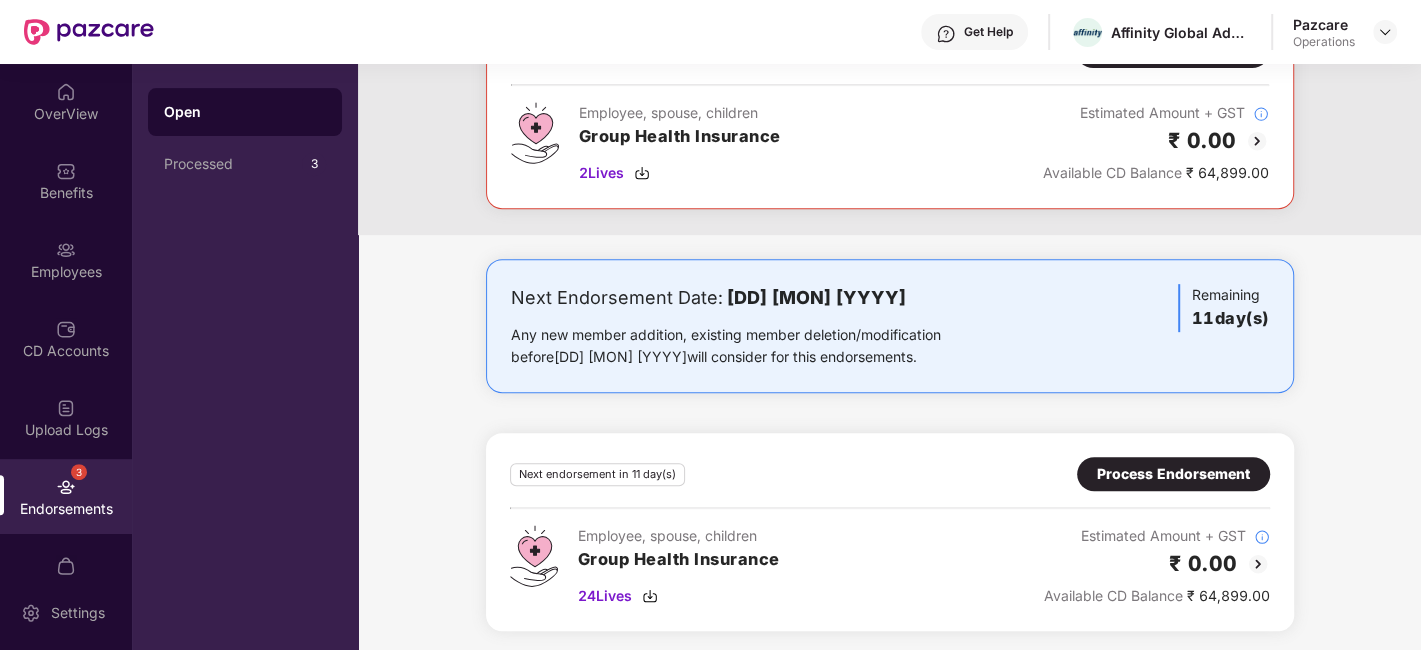 click on "Process Endorsement" at bounding box center (1173, 474) 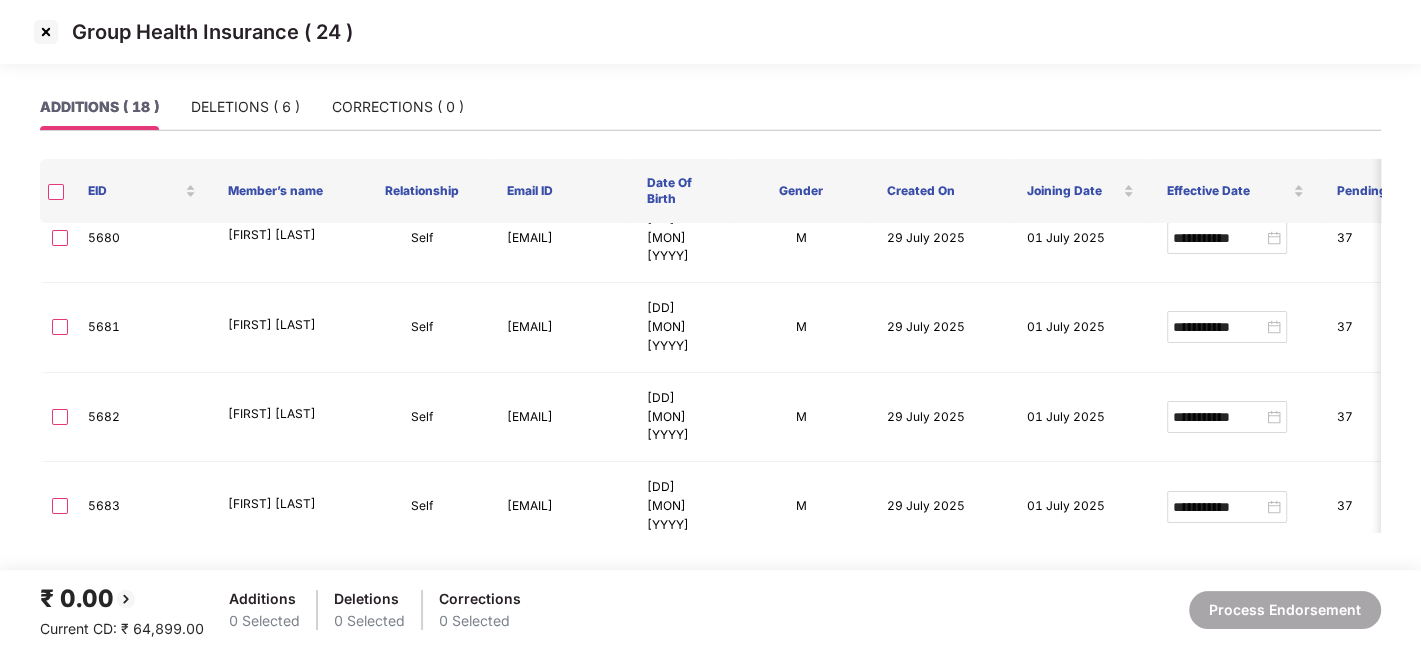 scroll, scrollTop: 492, scrollLeft: 0, axis: vertical 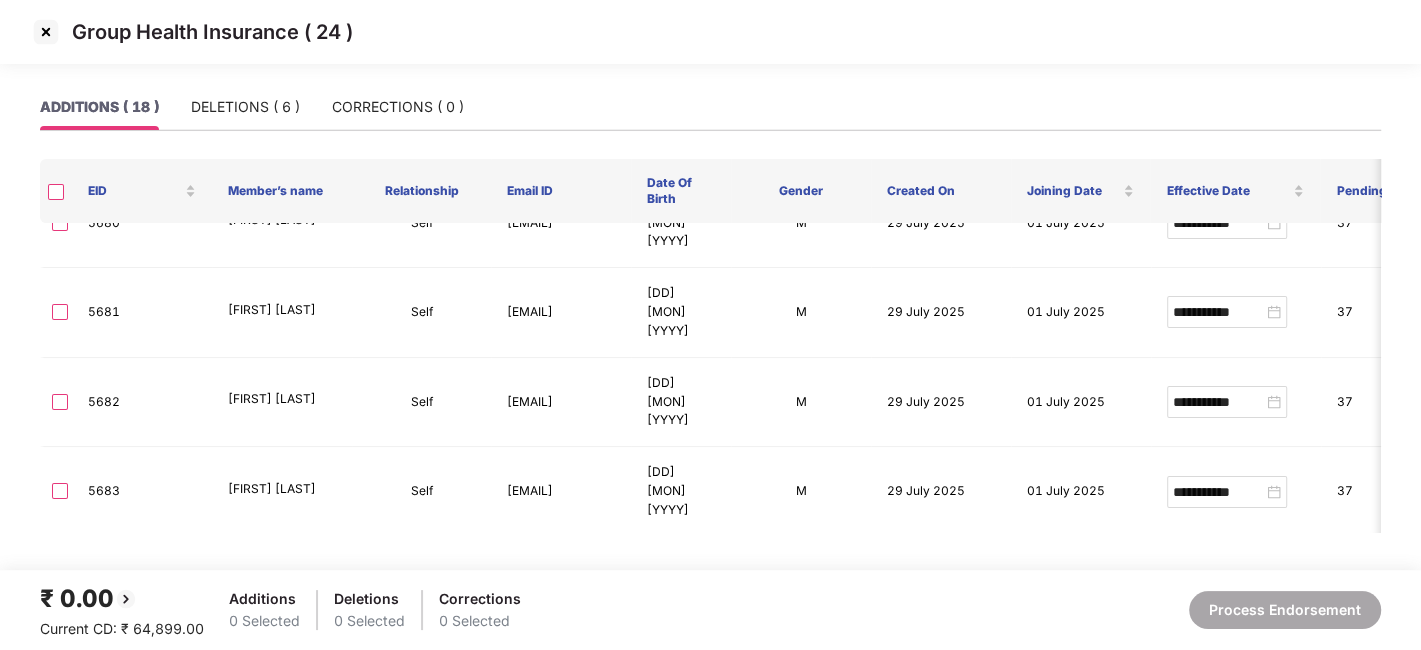 click at bounding box center (46, 32) 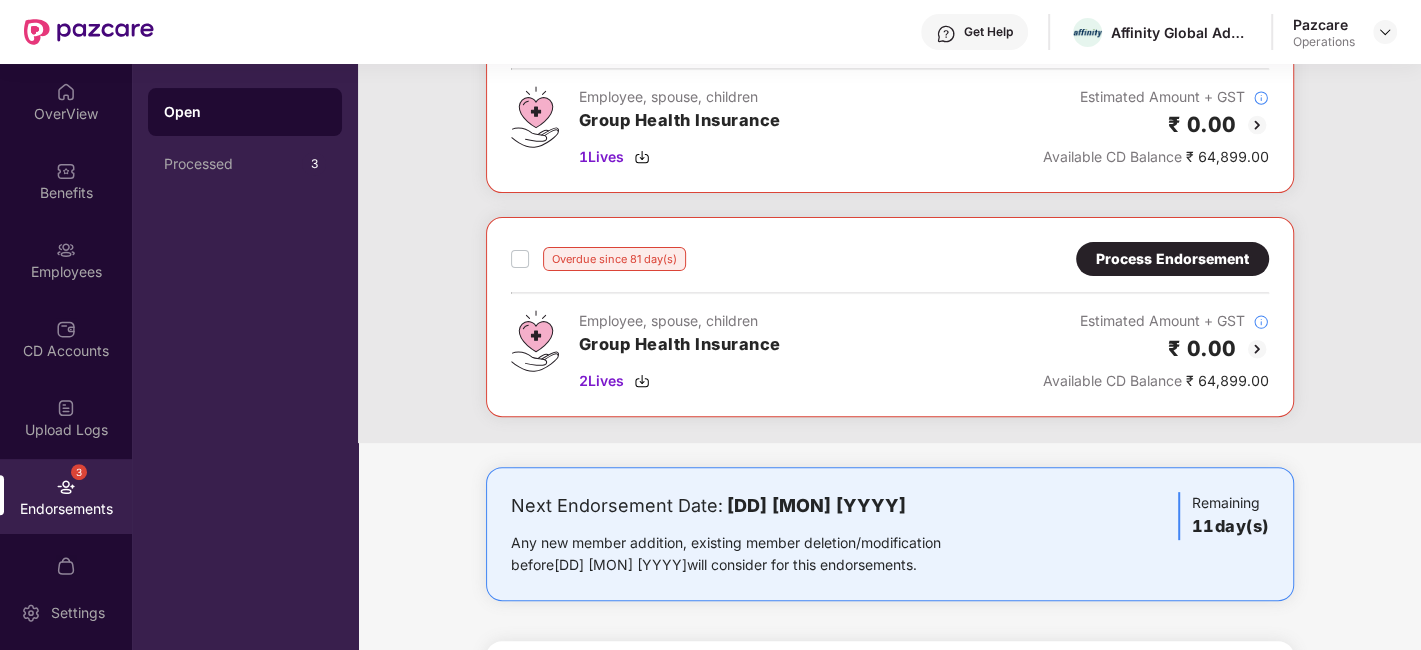 scroll, scrollTop: 333, scrollLeft: 0, axis: vertical 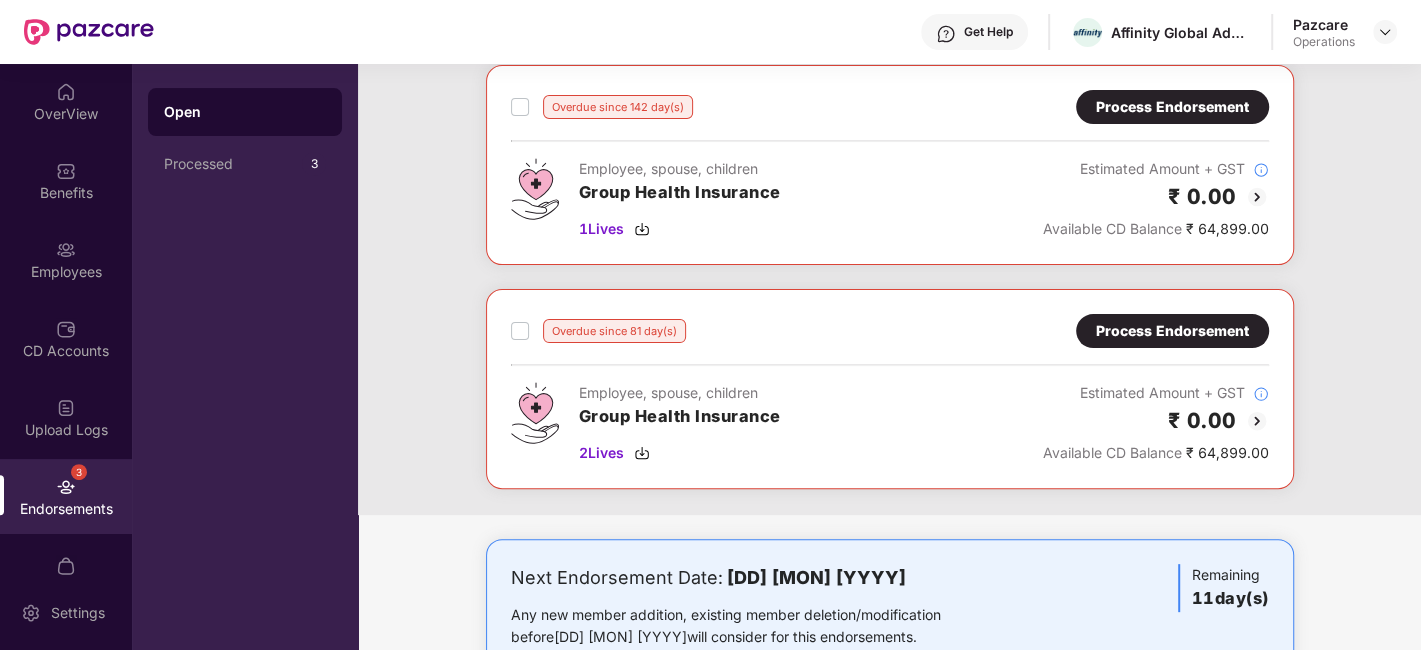 click on "Process Endorsement" at bounding box center (1172, 331) 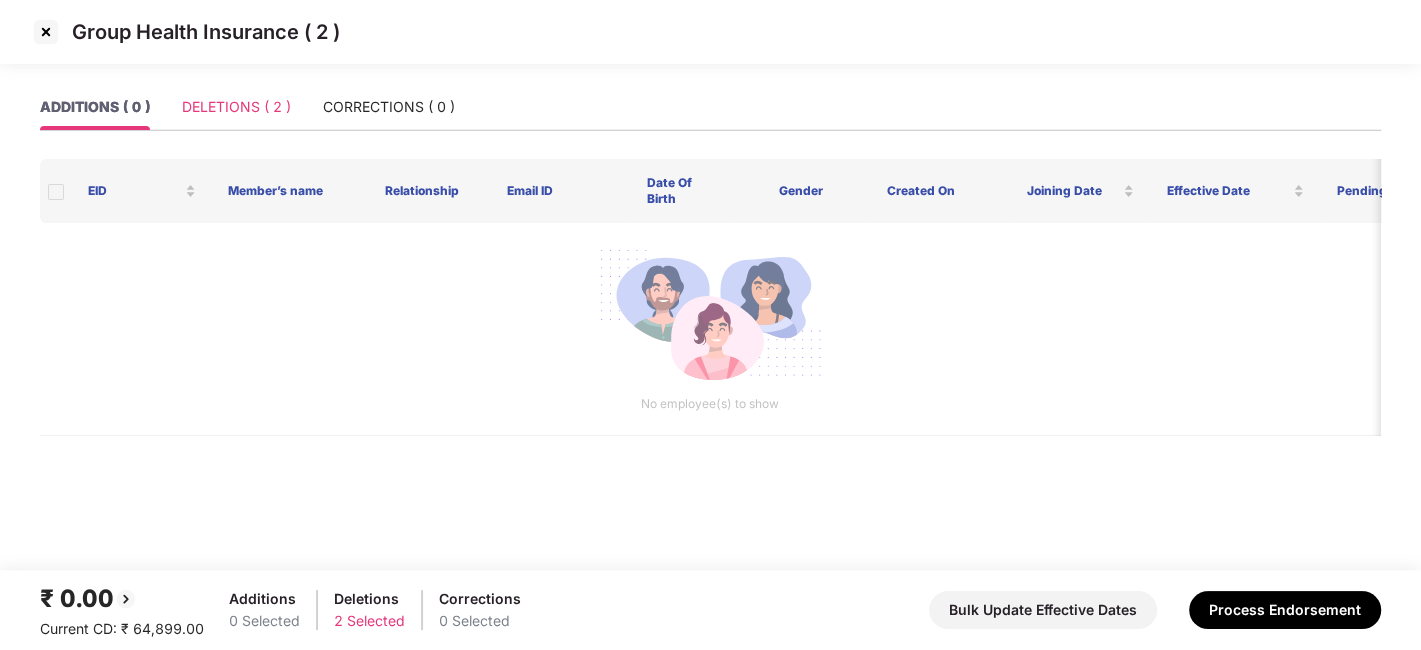 click on "DELETIONS ( 2 )" at bounding box center [236, 107] 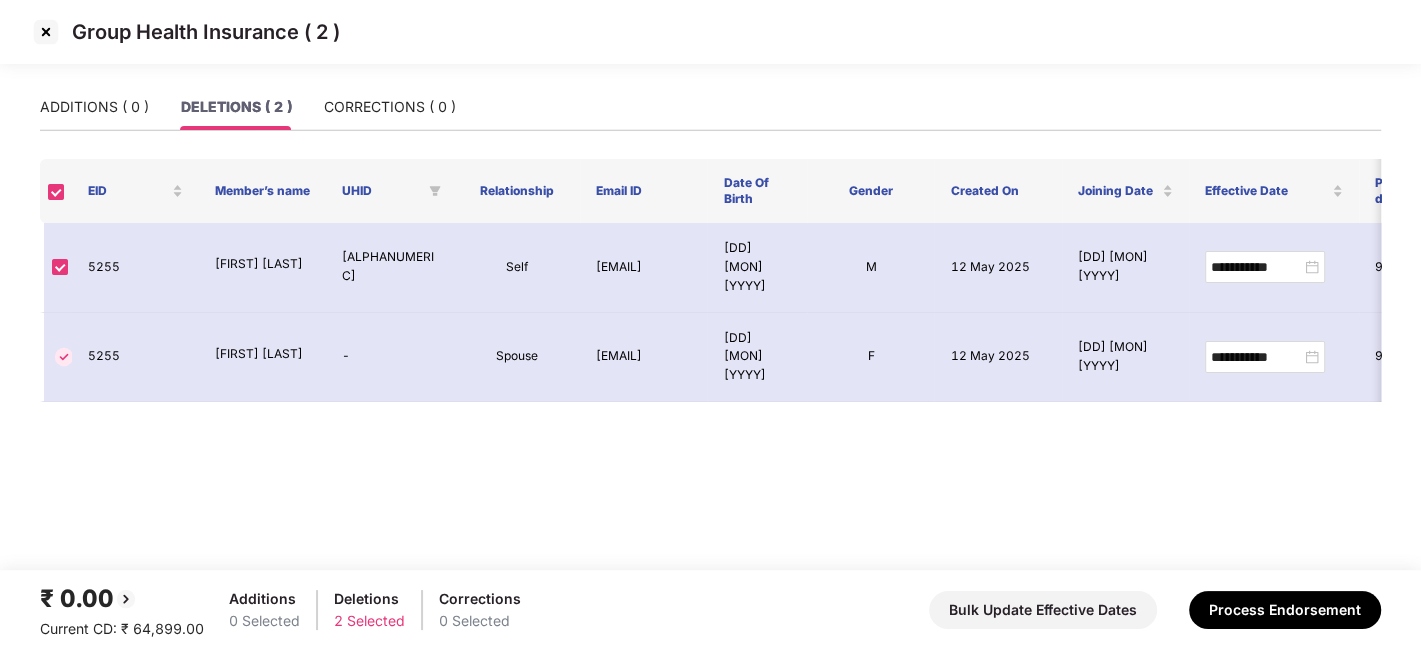 click at bounding box center [46, 32] 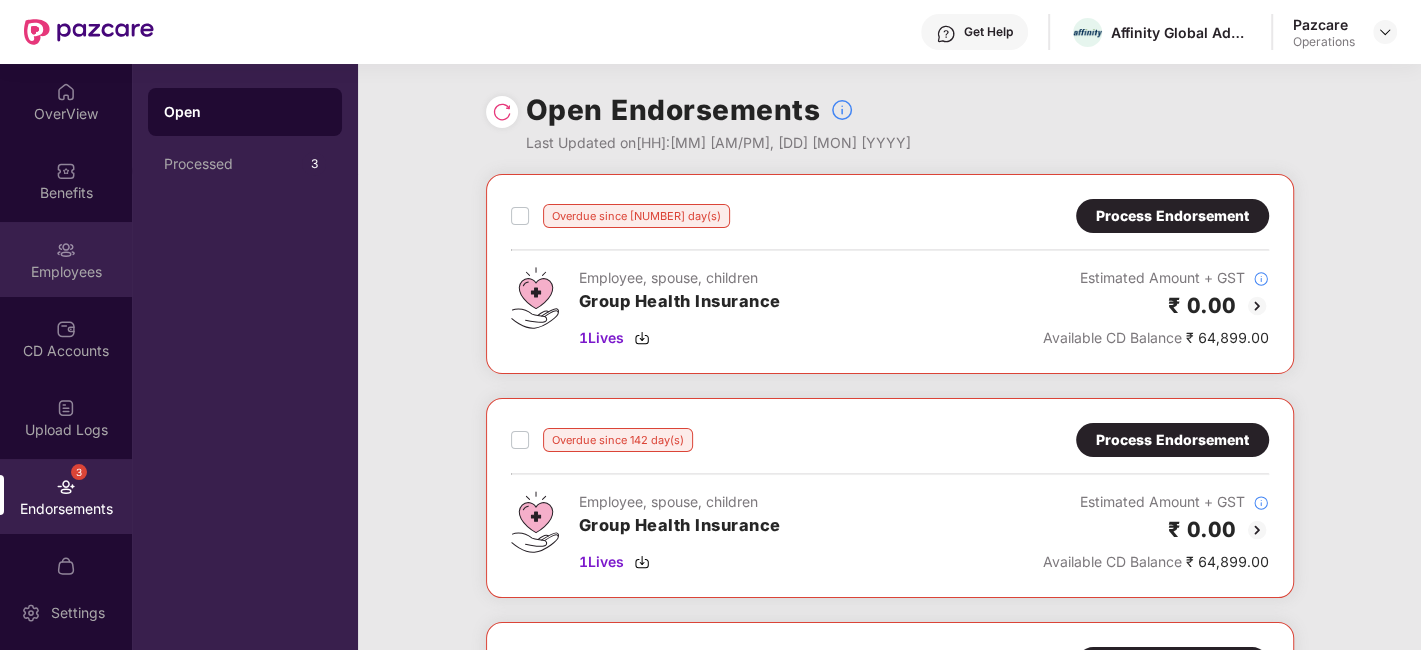 click on "Employees" at bounding box center (66, 259) 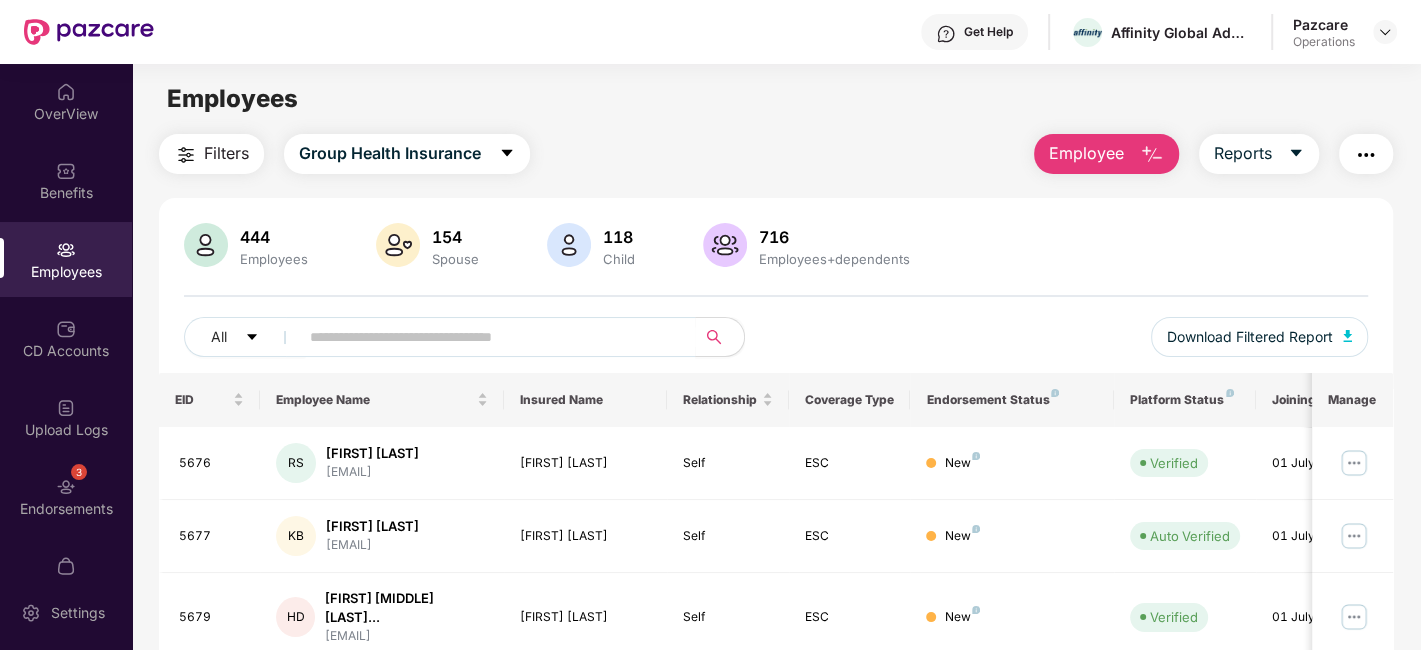 click on "Filters" at bounding box center (226, 153) 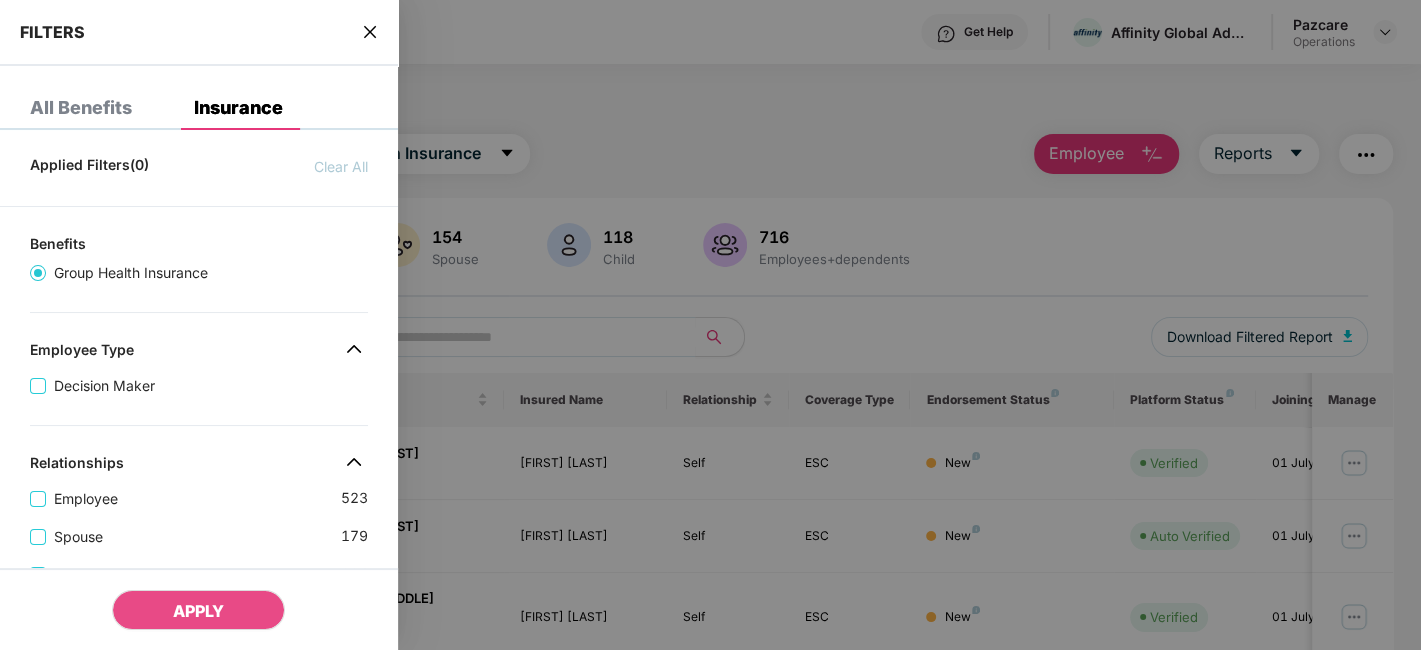 scroll, scrollTop: 620, scrollLeft: 0, axis: vertical 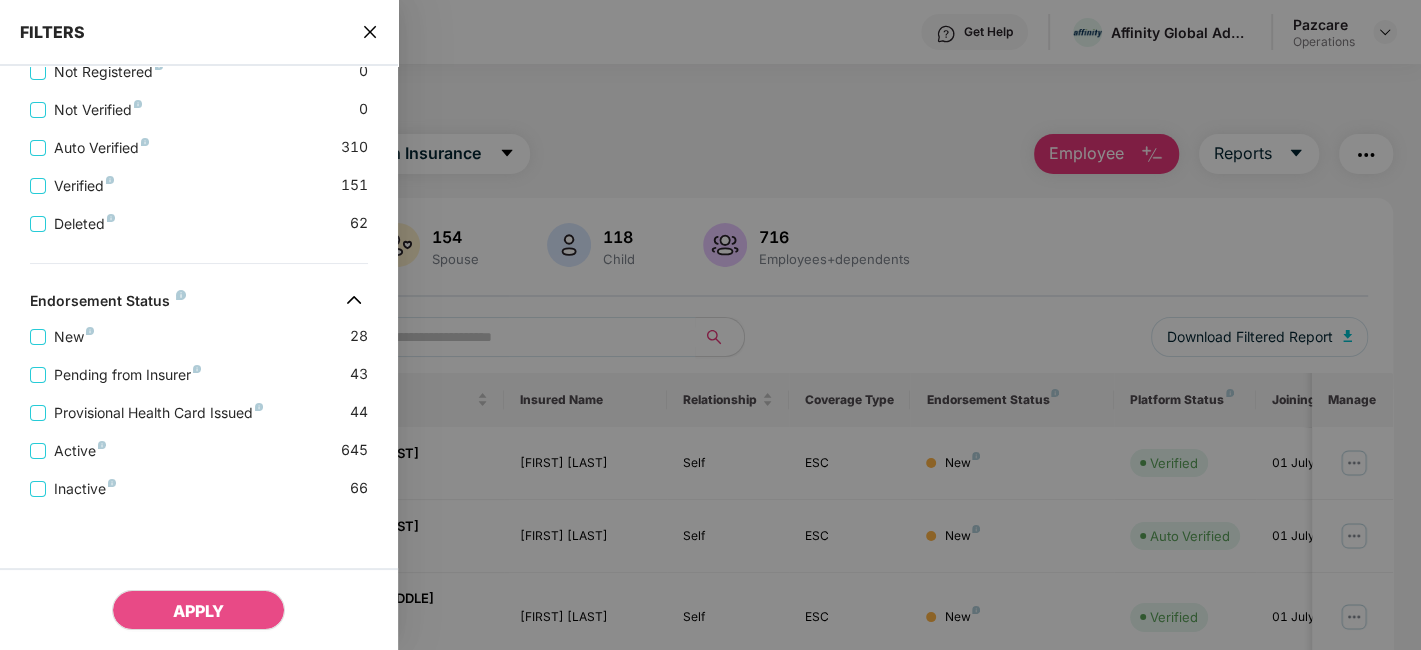 click 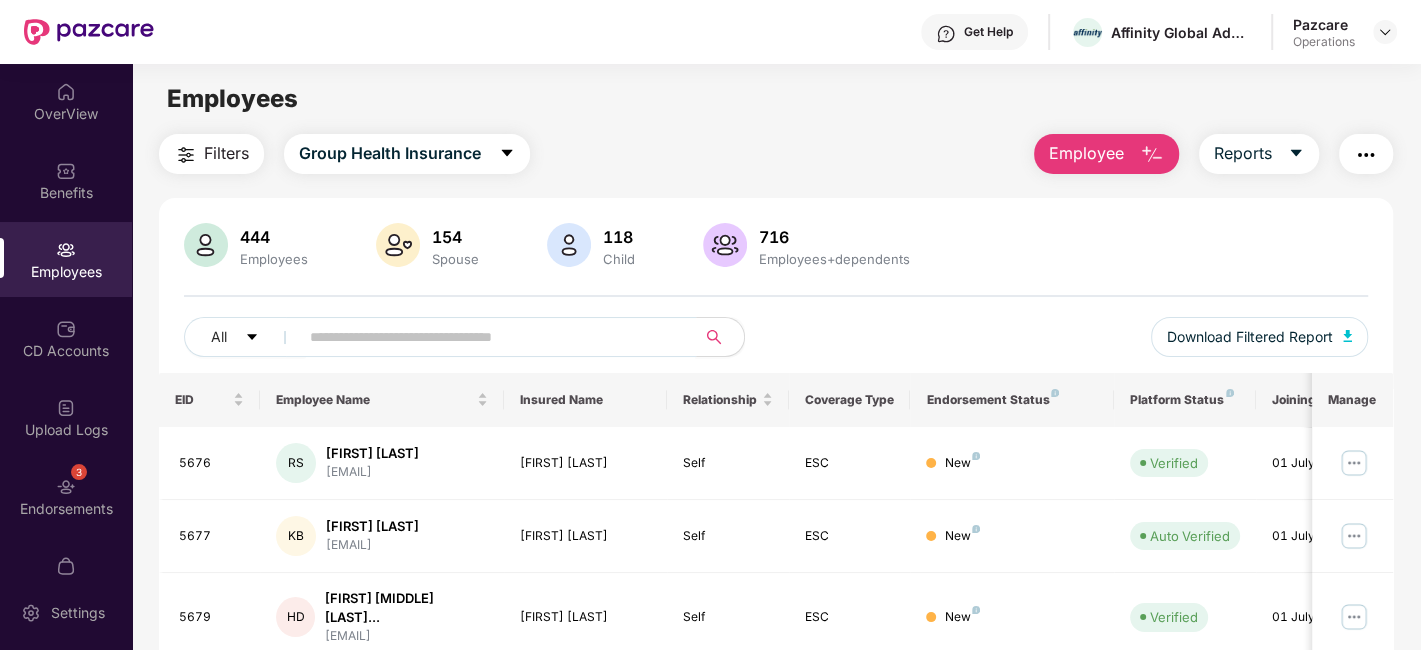 type 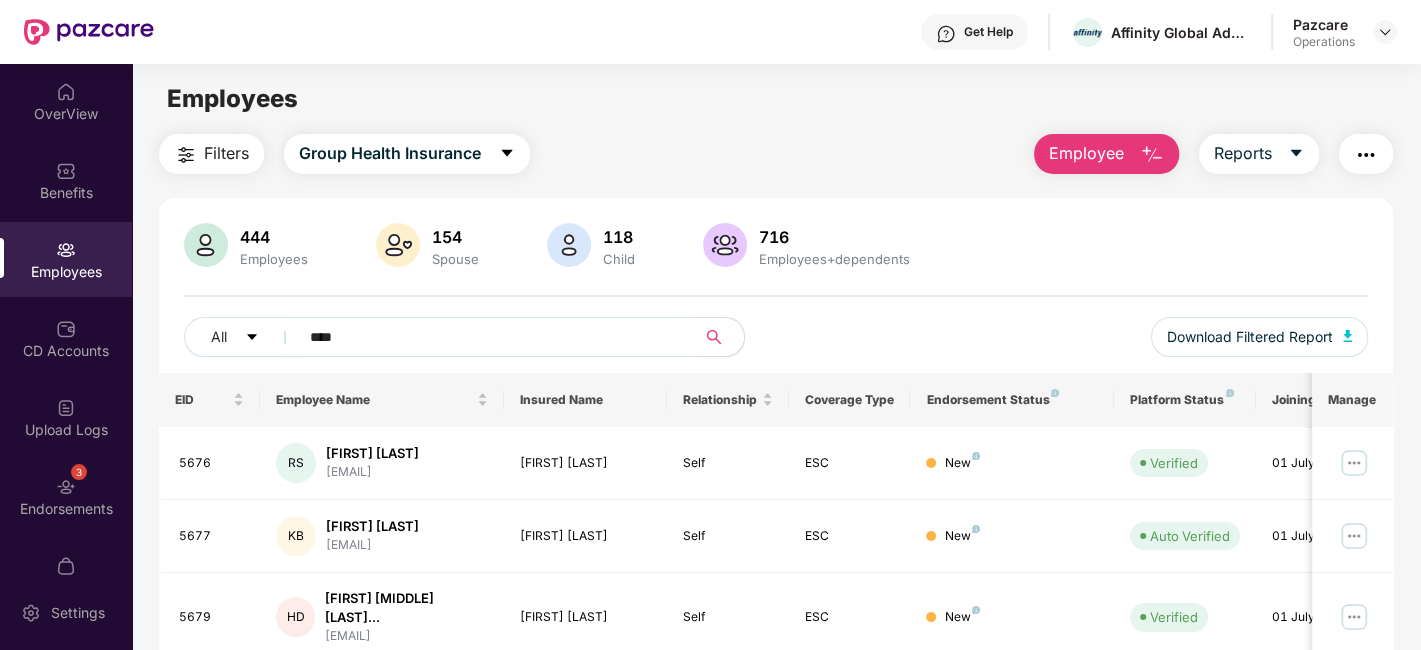 click on "****" at bounding box center (489, 337) 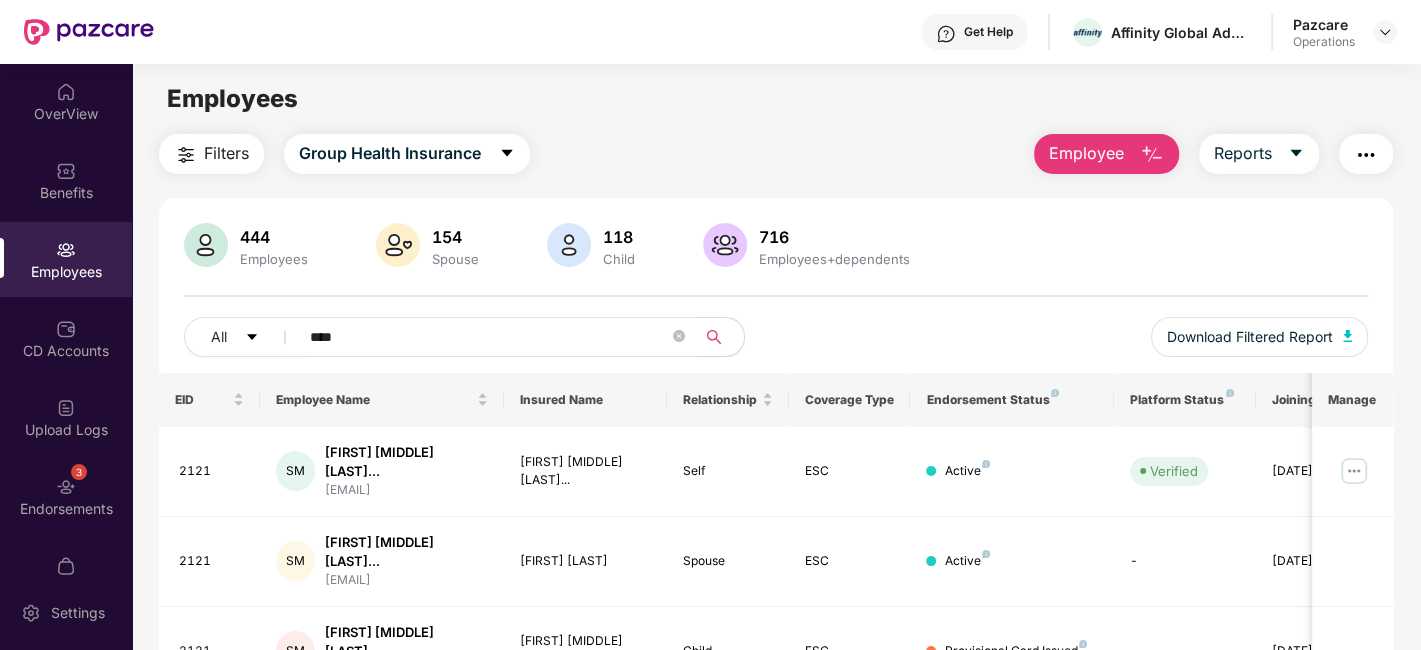 scroll, scrollTop: 116, scrollLeft: 0, axis: vertical 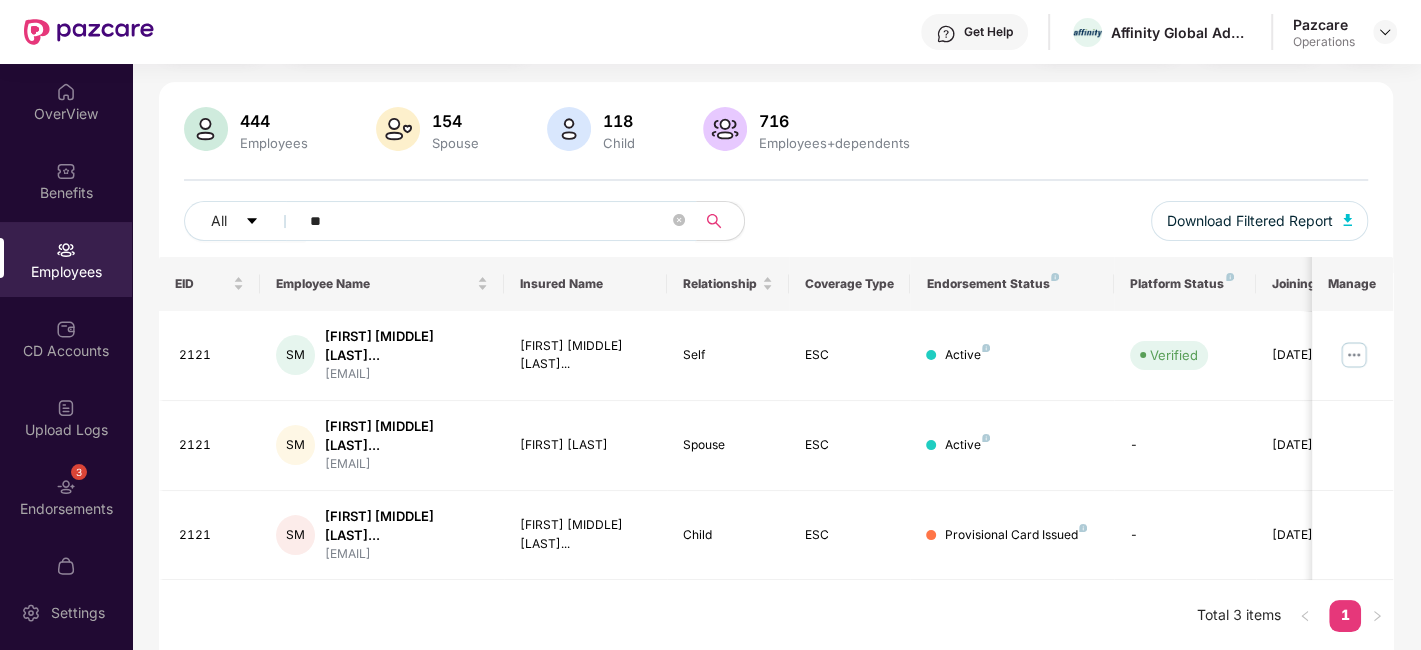 type on "*" 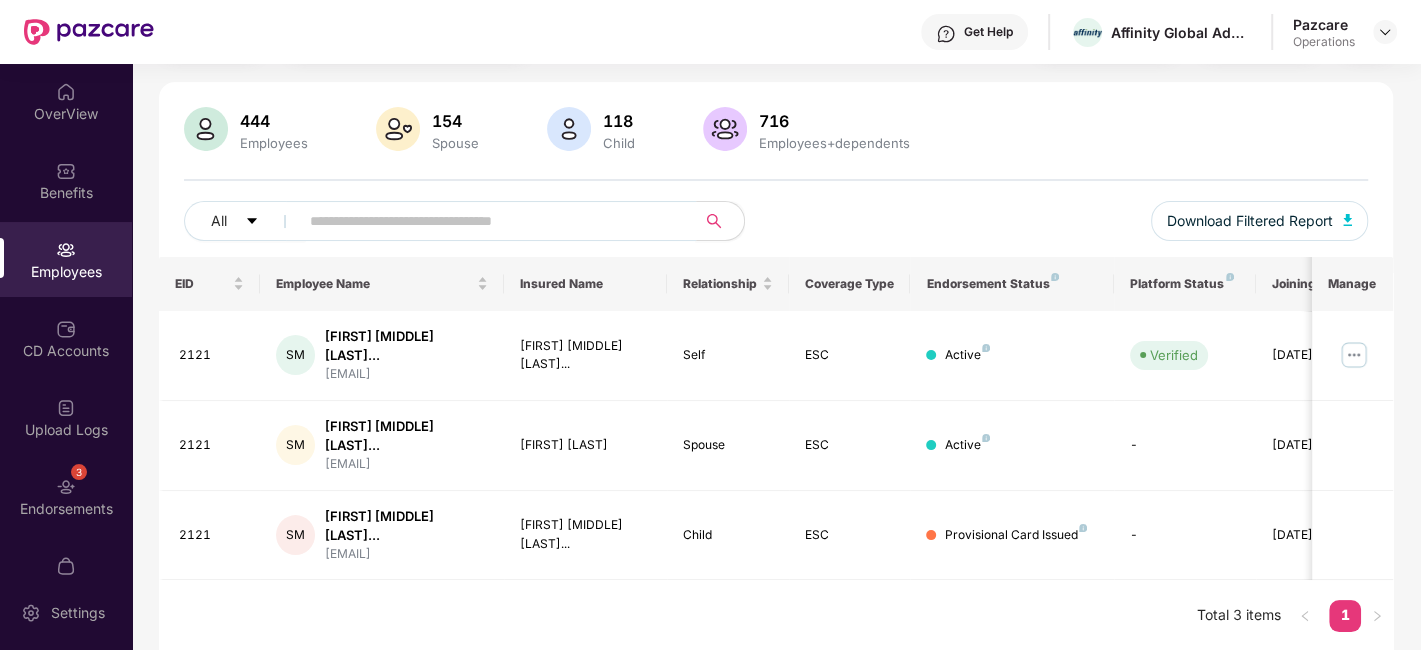 paste on "****" 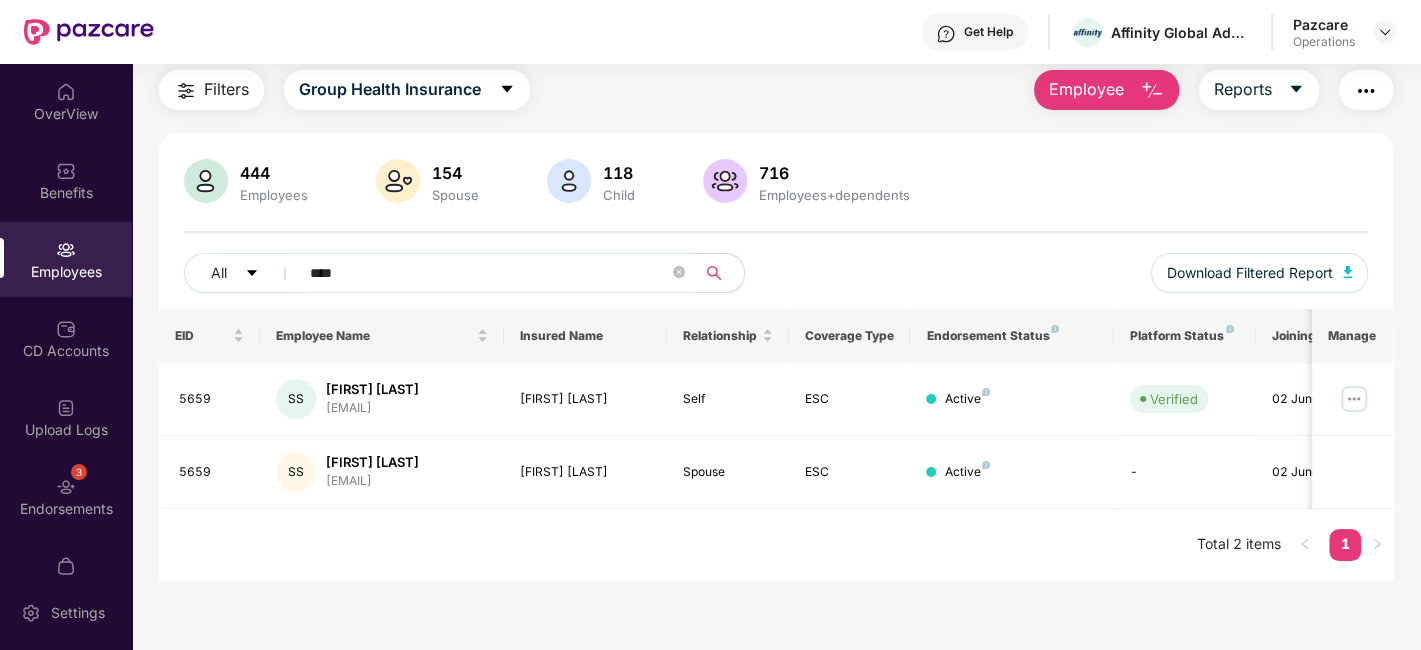 scroll, scrollTop: 63, scrollLeft: 0, axis: vertical 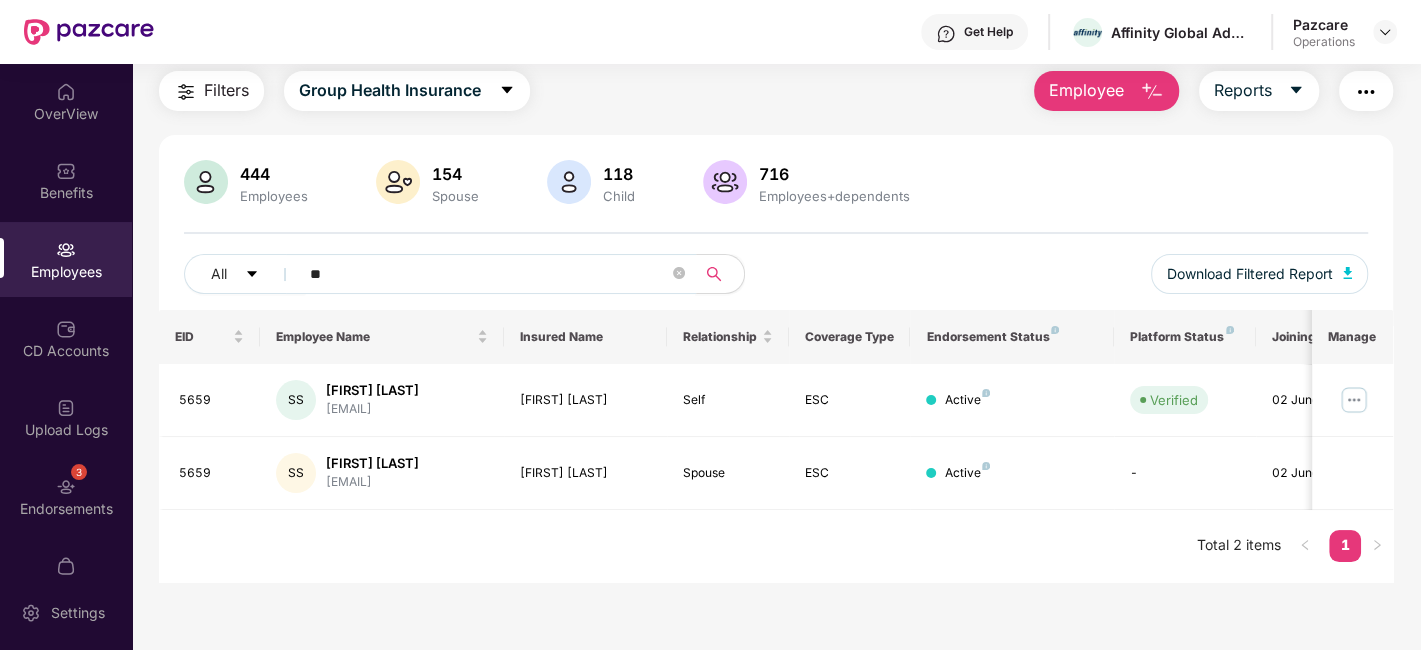 type on "*" 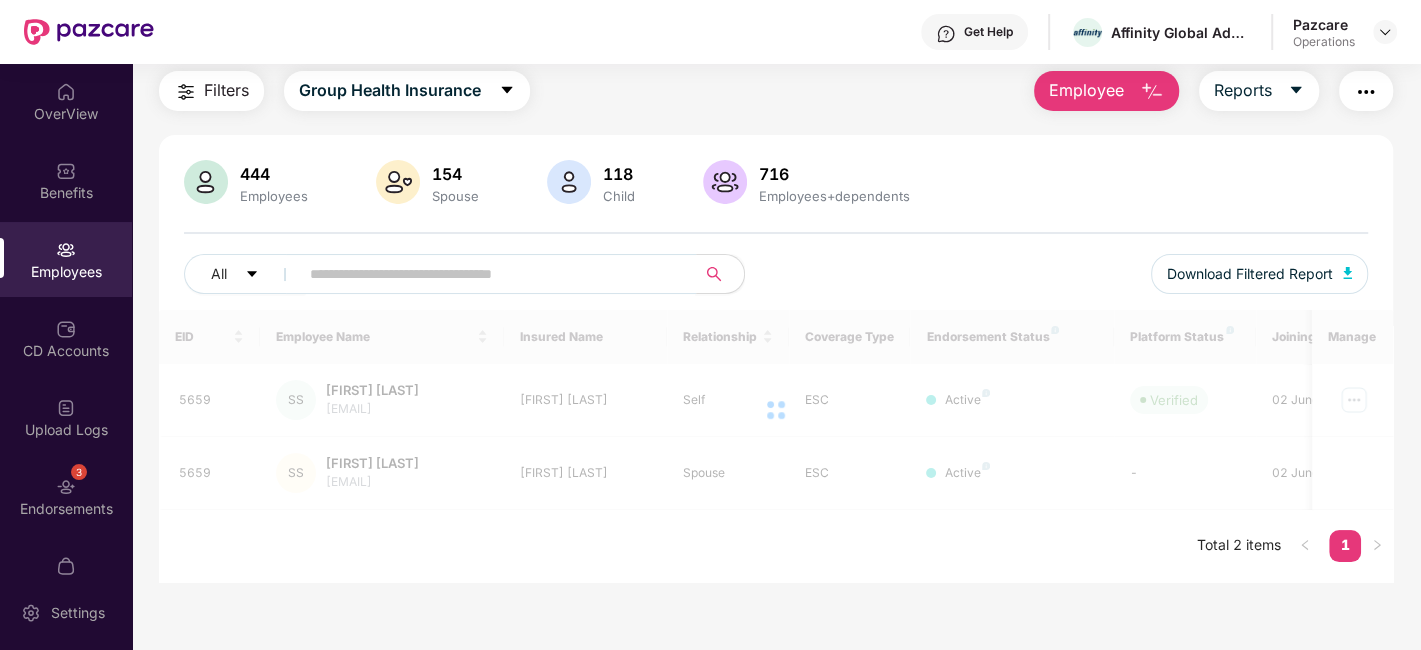 paste on "****" 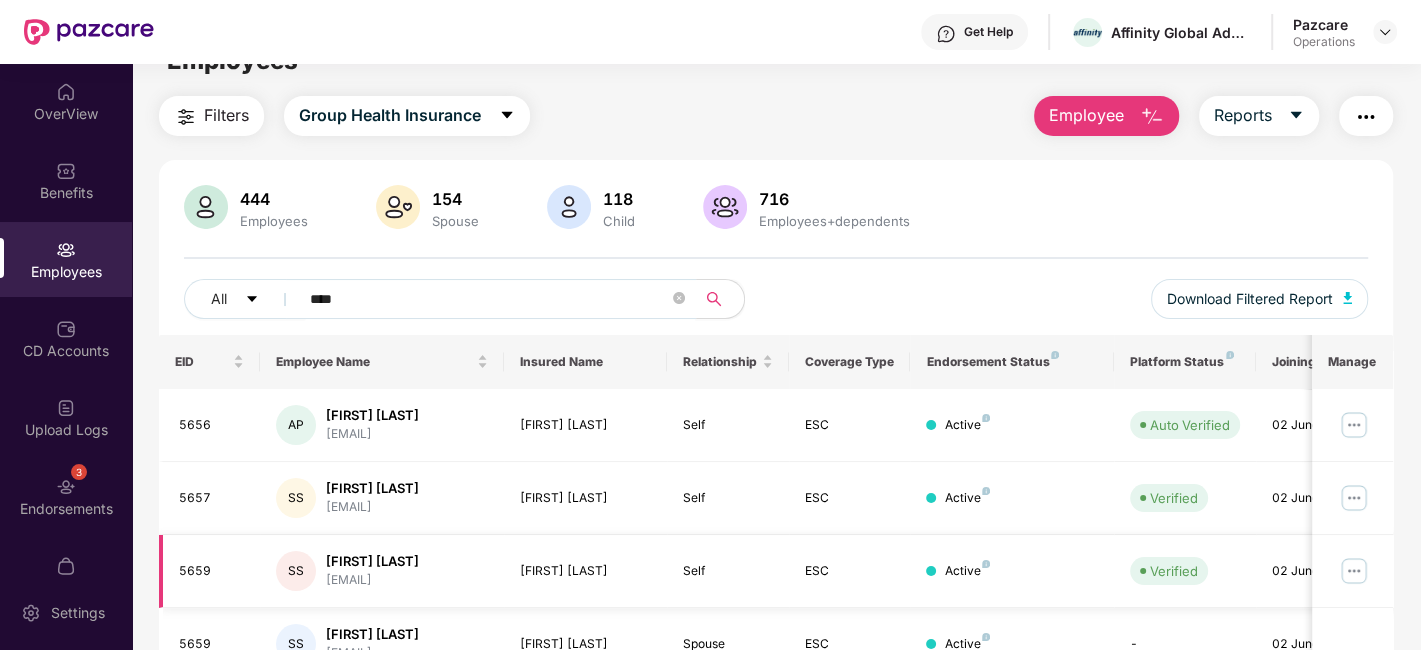 scroll, scrollTop: 0, scrollLeft: 0, axis: both 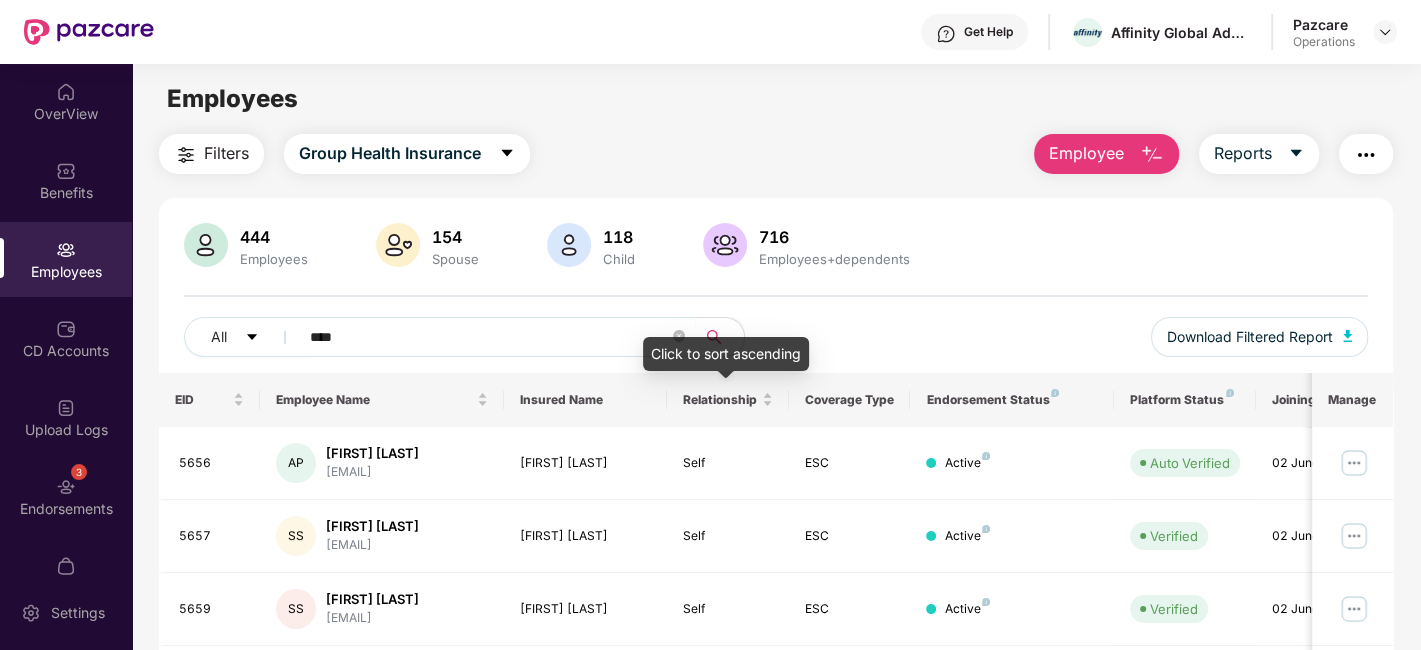 click on "Click to sort ascending" at bounding box center (726, 354) 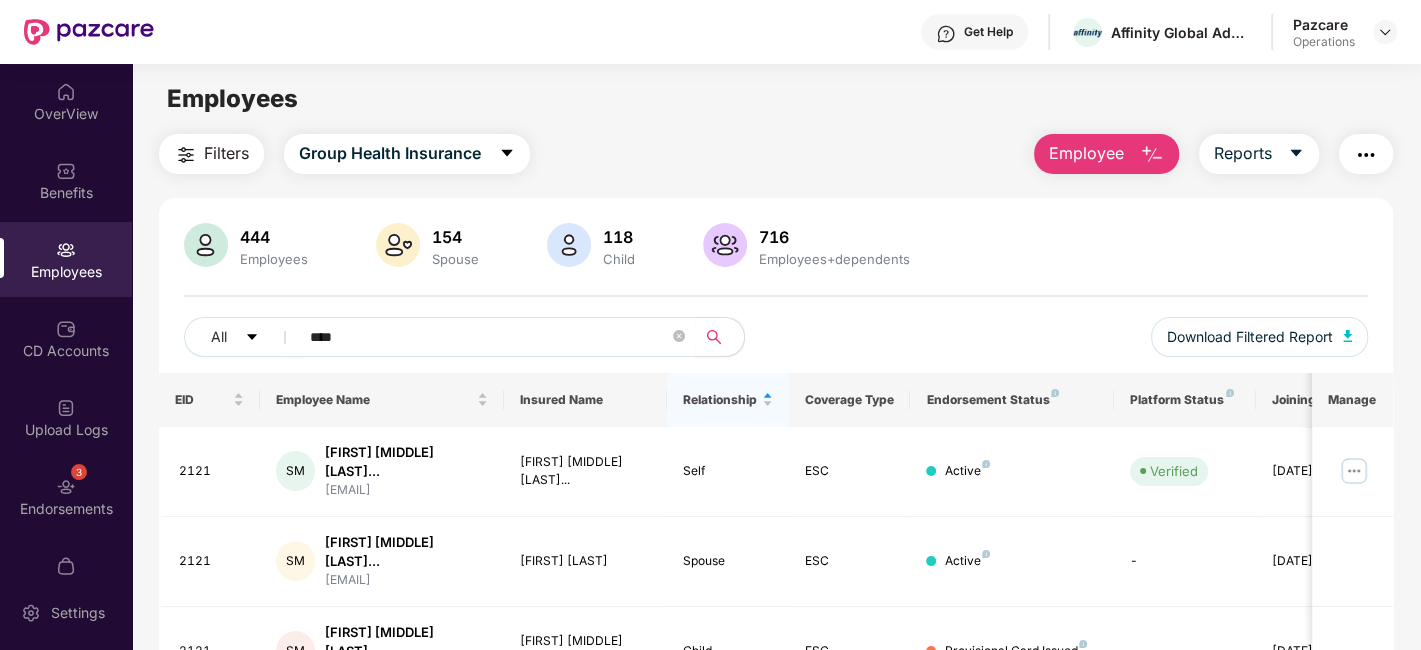 scroll, scrollTop: 116, scrollLeft: 0, axis: vertical 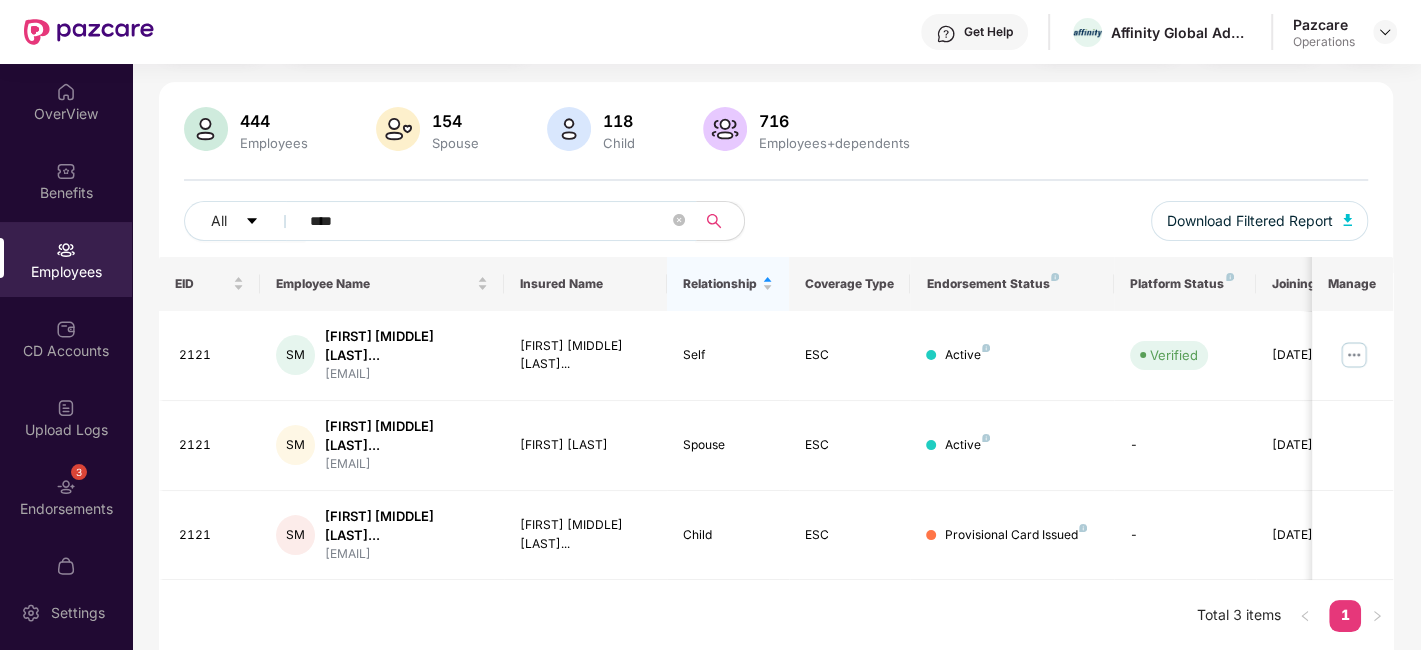 click on "****" at bounding box center [489, 221] 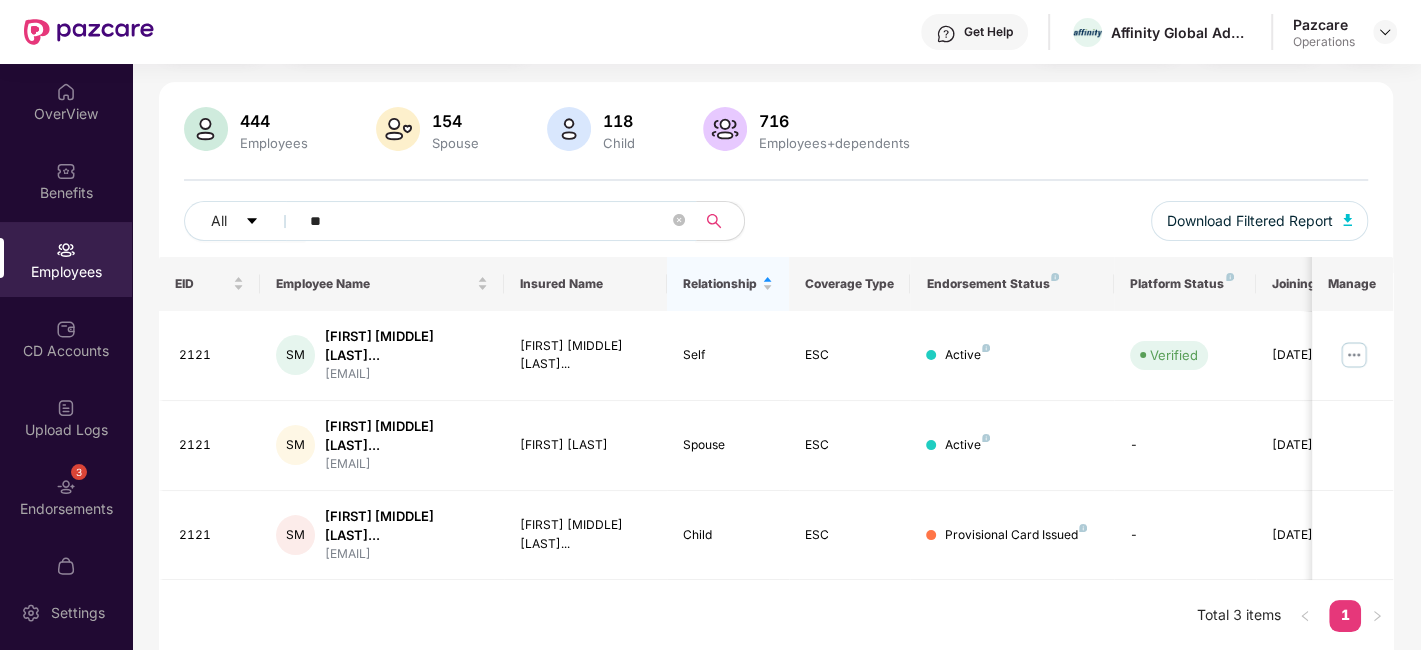 type on "*" 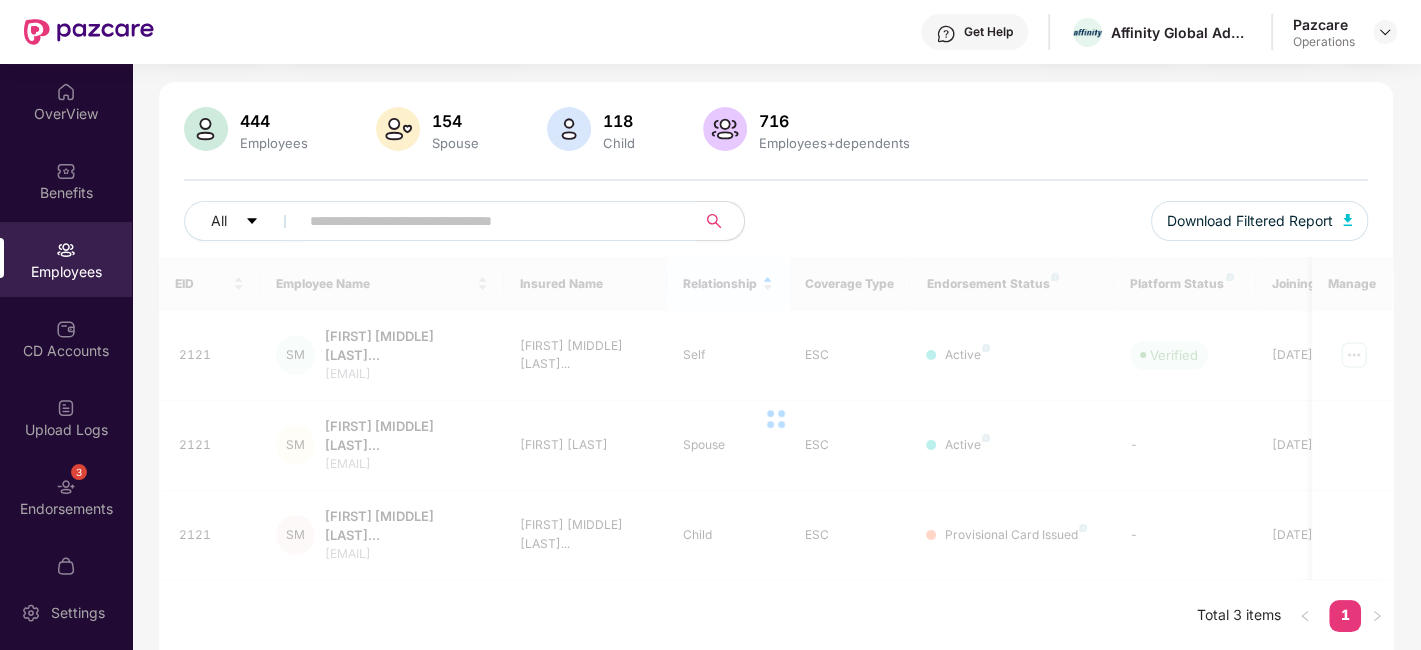 paste on "****" 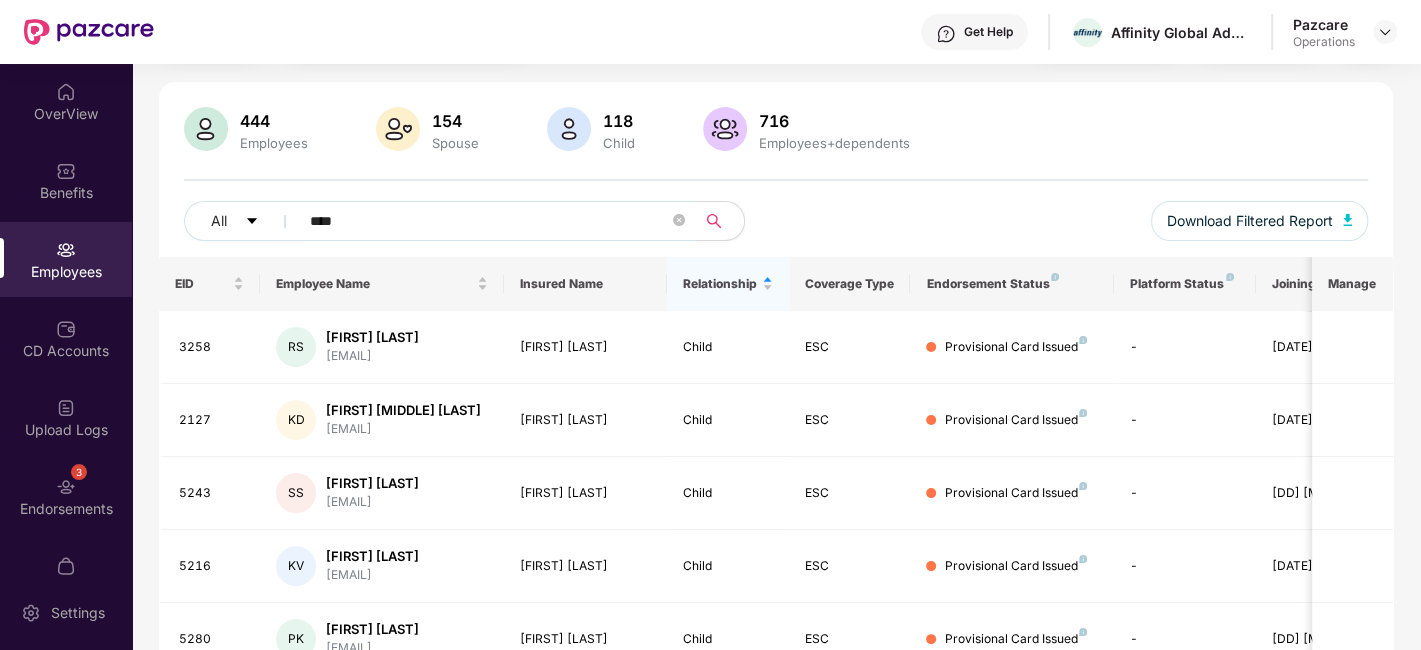 scroll, scrollTop: 63, scrollLeft: 0, axis: vertical 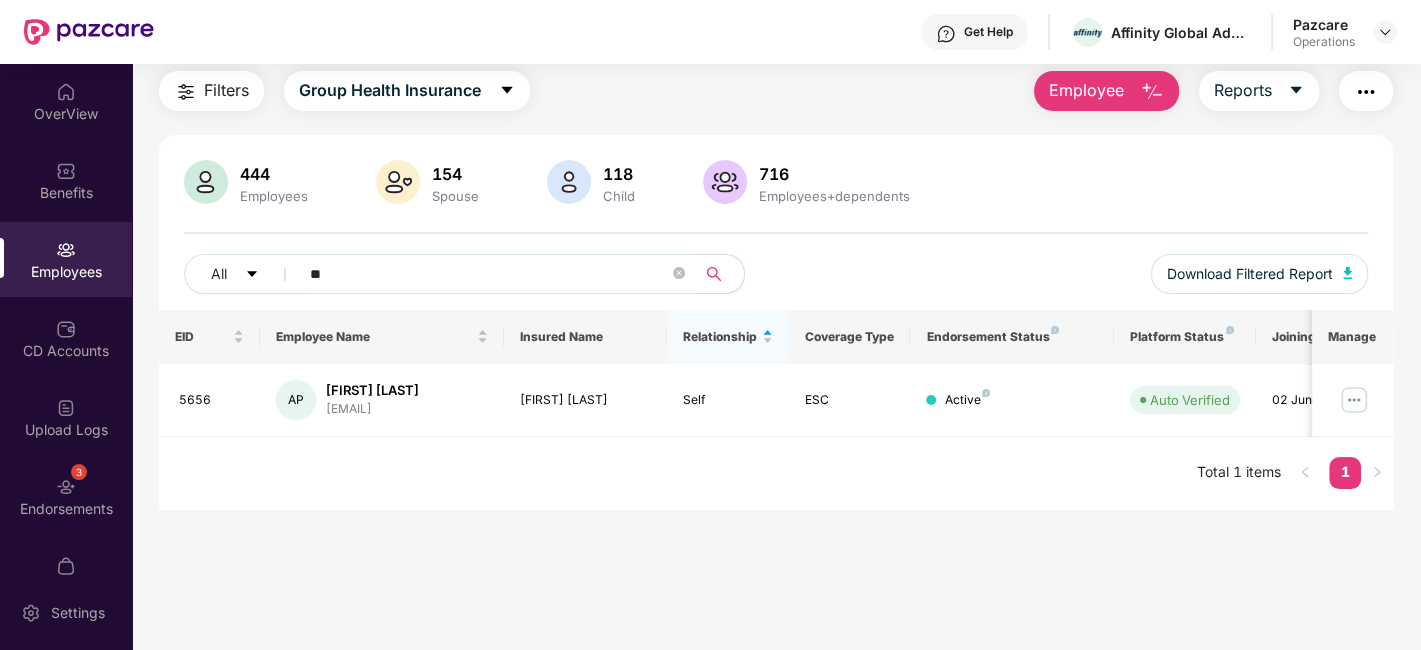 type on "*" 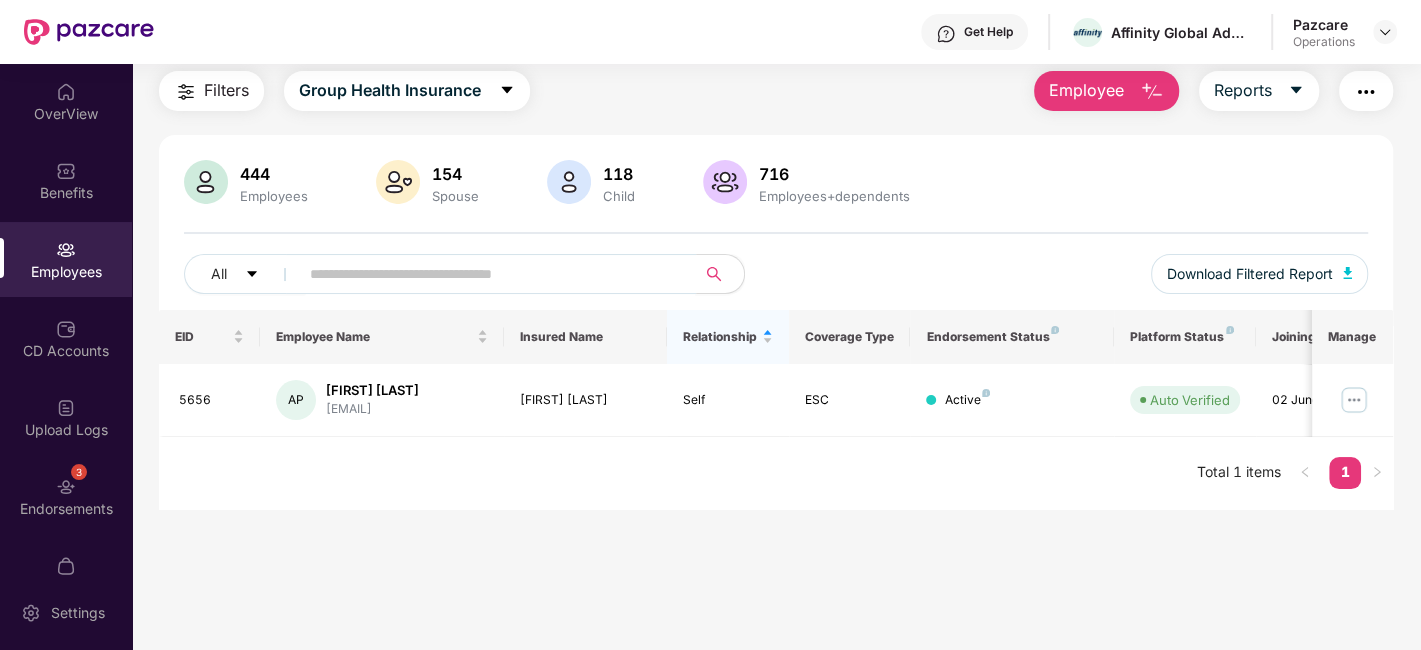 paste on "****" 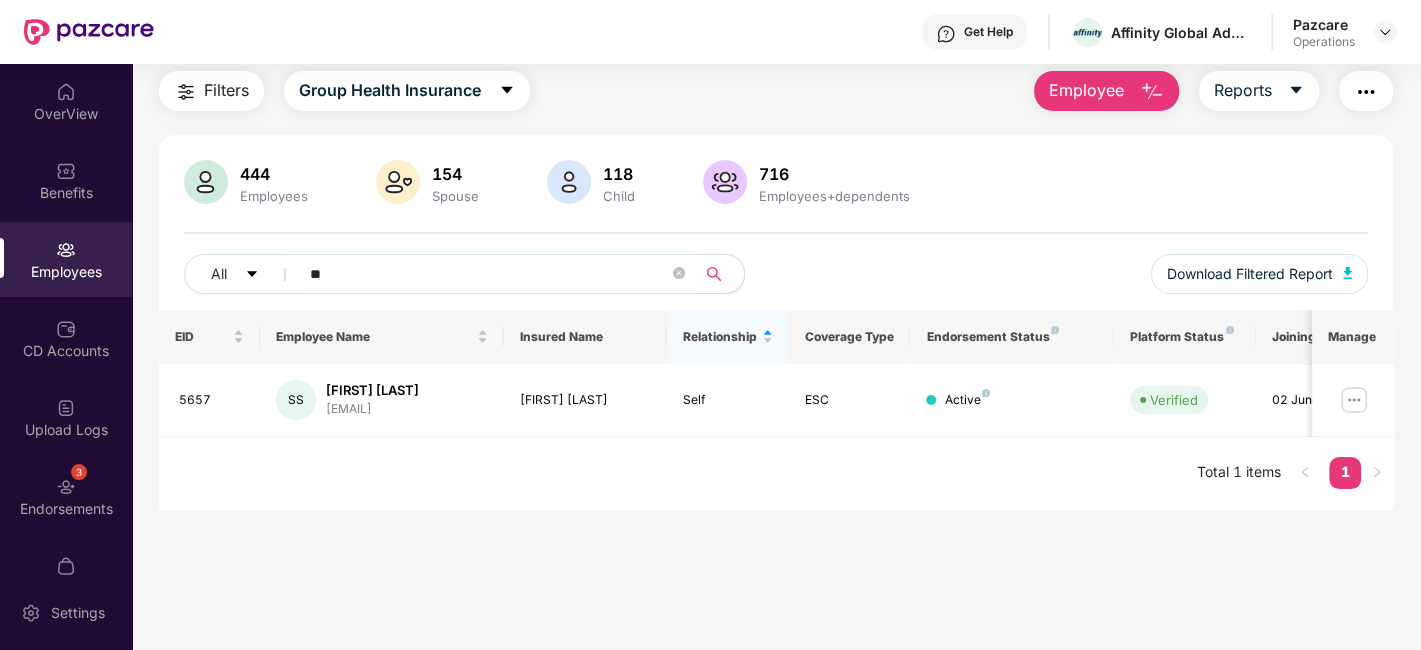 type on "*" 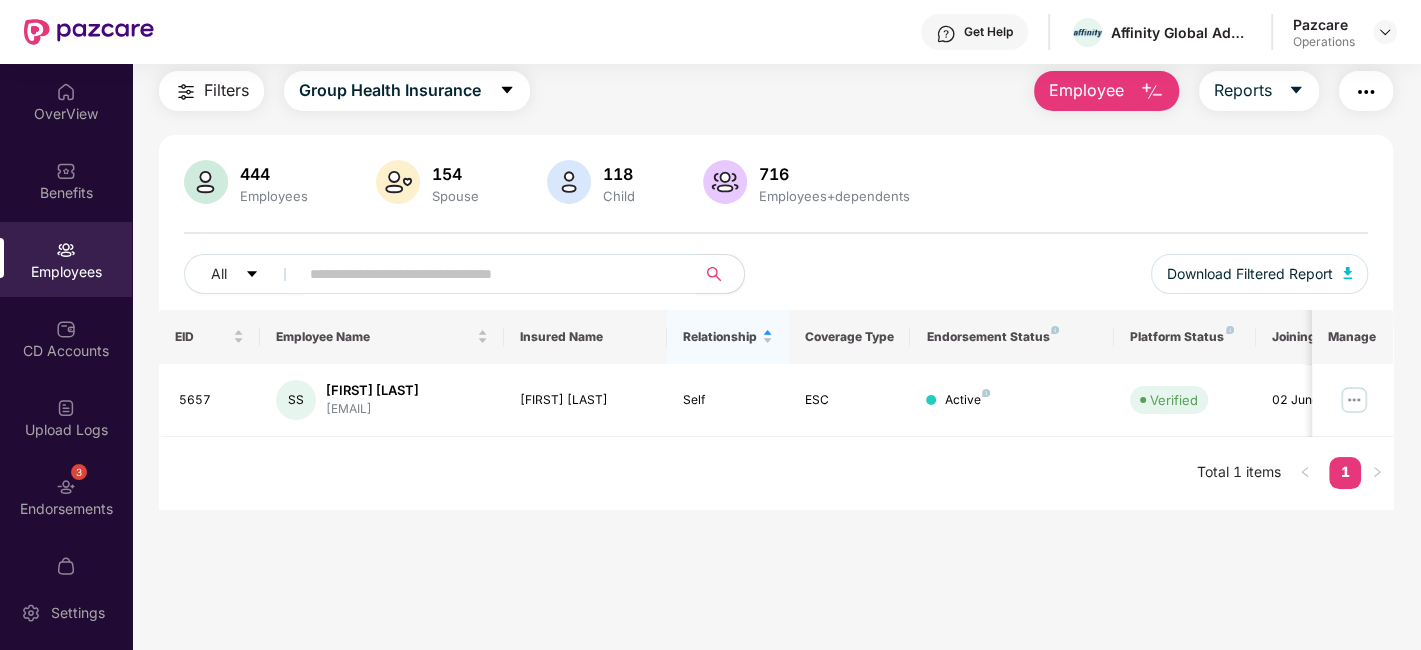 paste on "****" 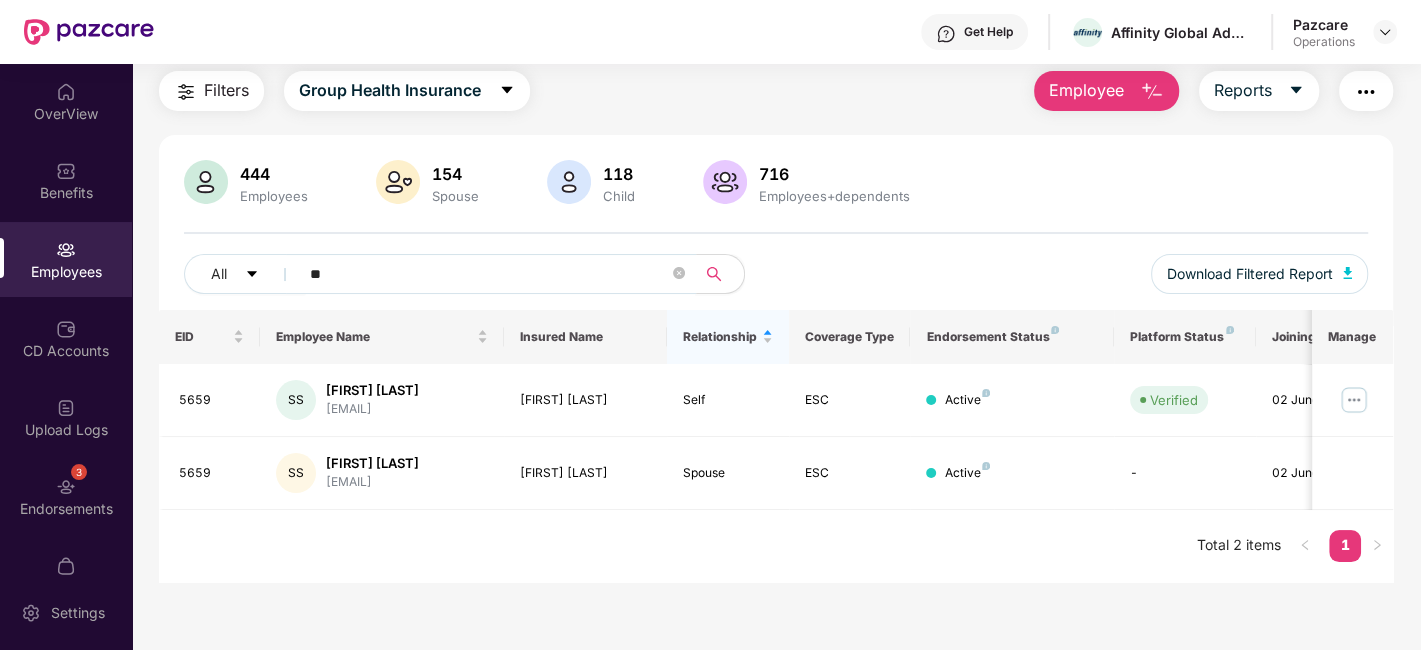 type on "*" 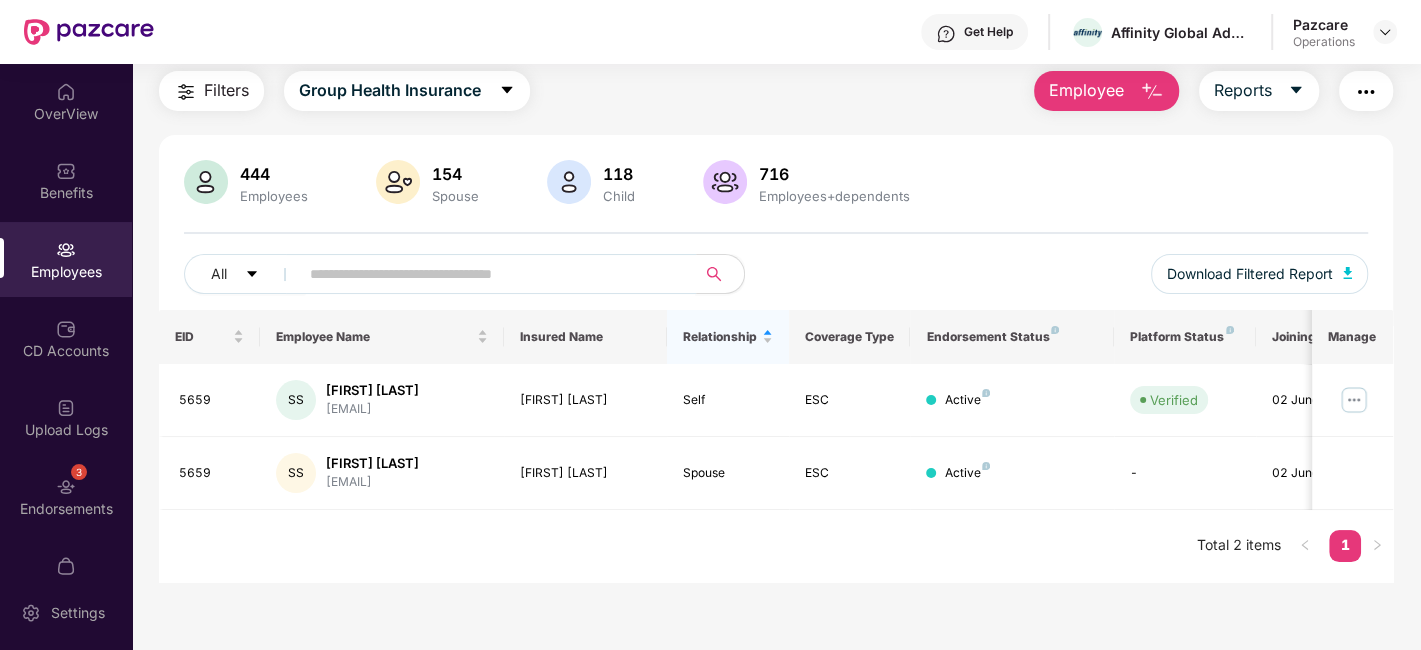 paste on "****" 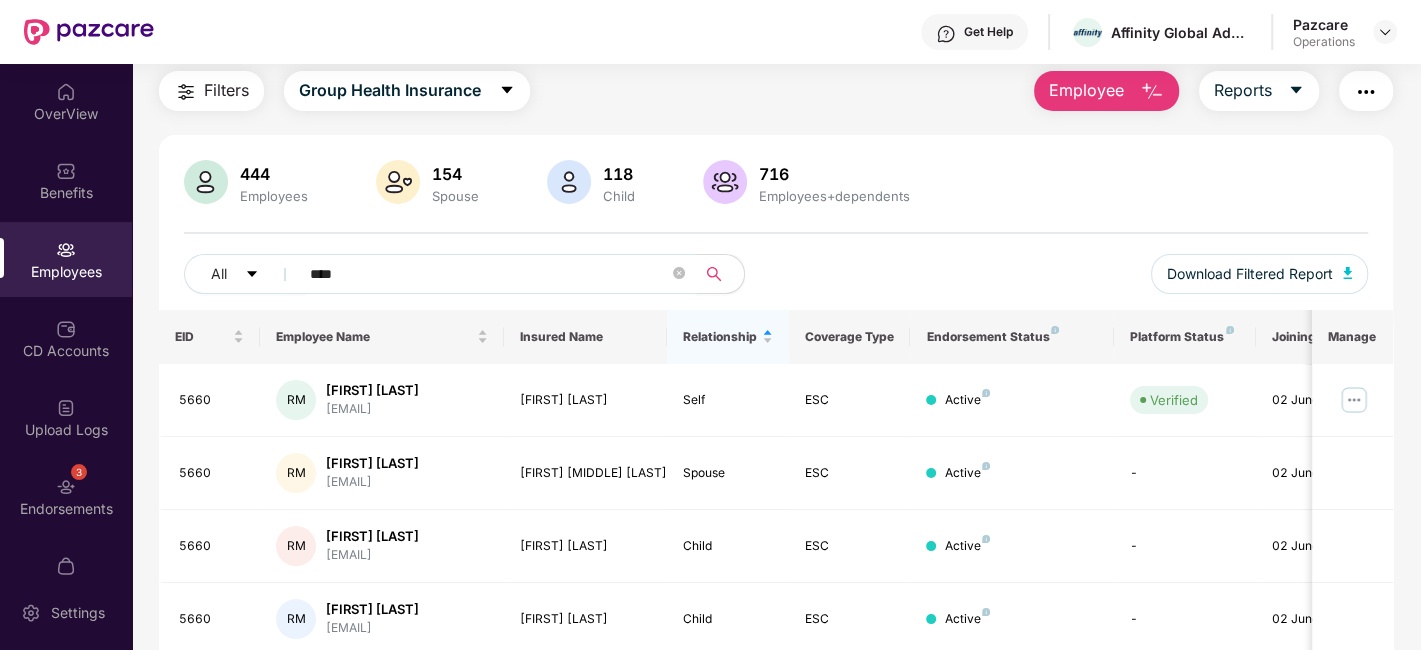 scroll, scrollTop: 116, scrollLeft: 0, axis: vertical 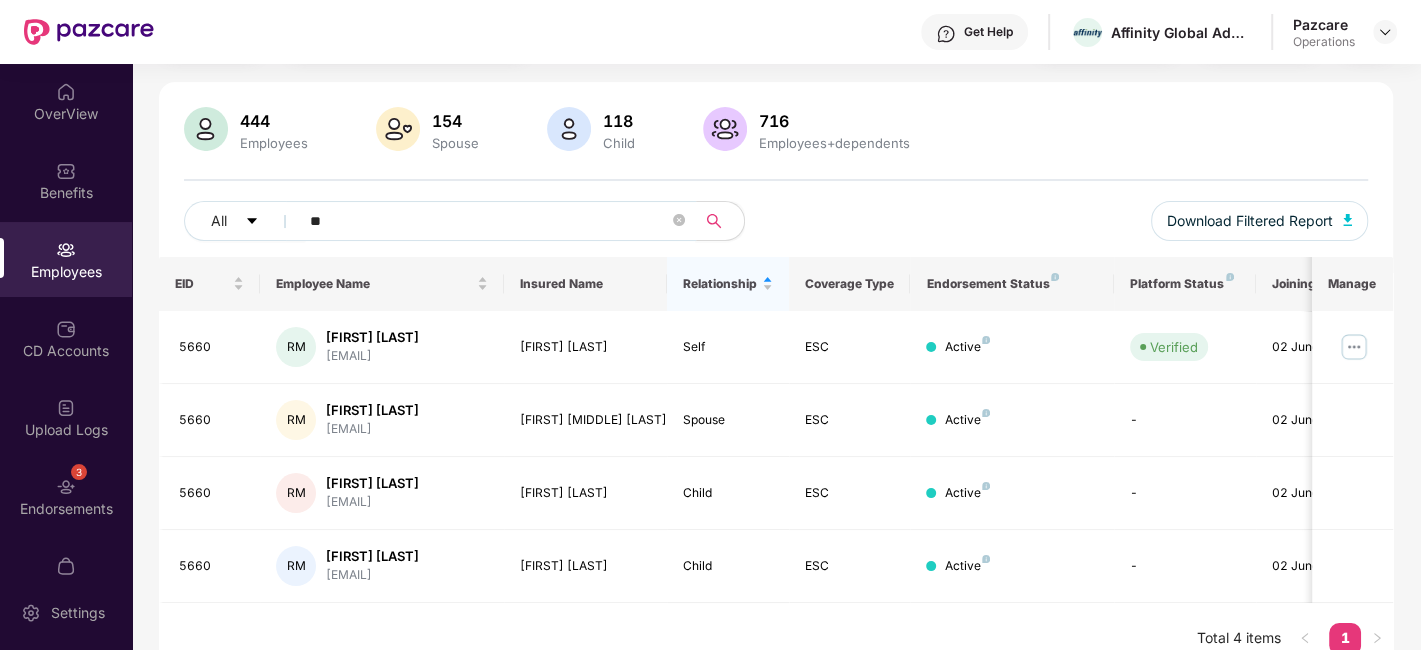 type on "*" 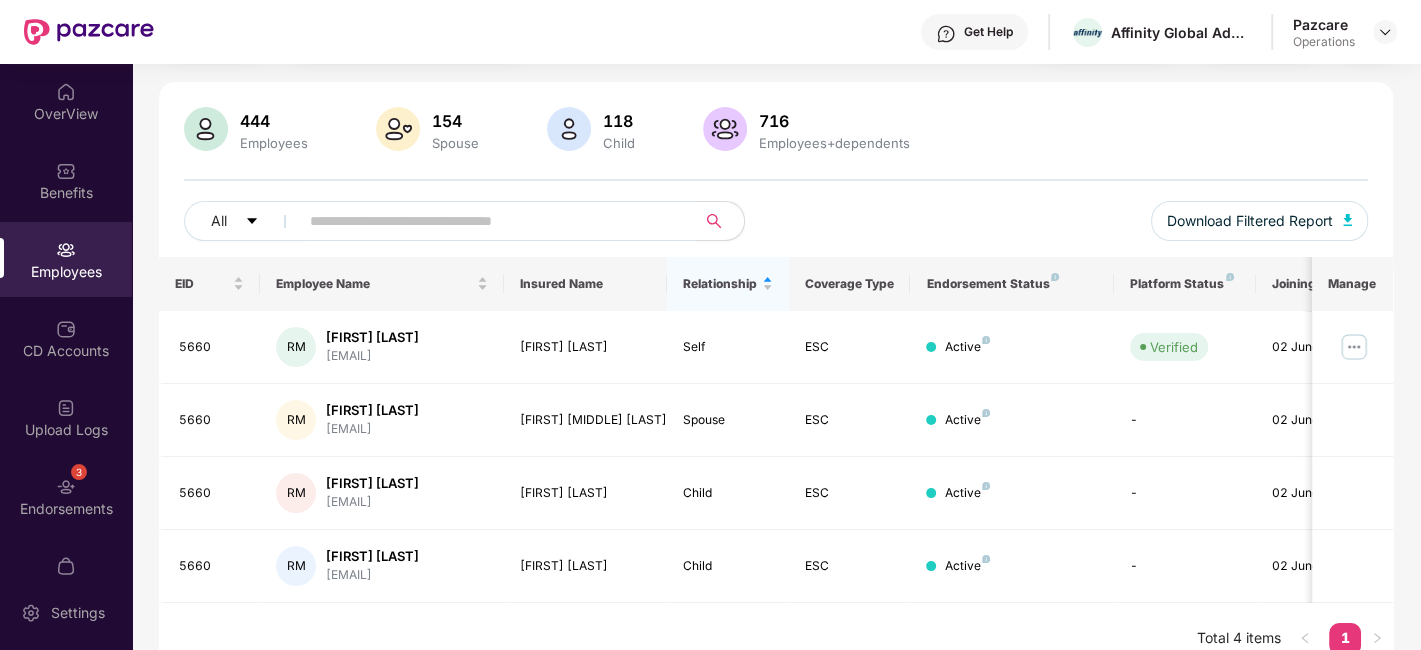 paste on "****" 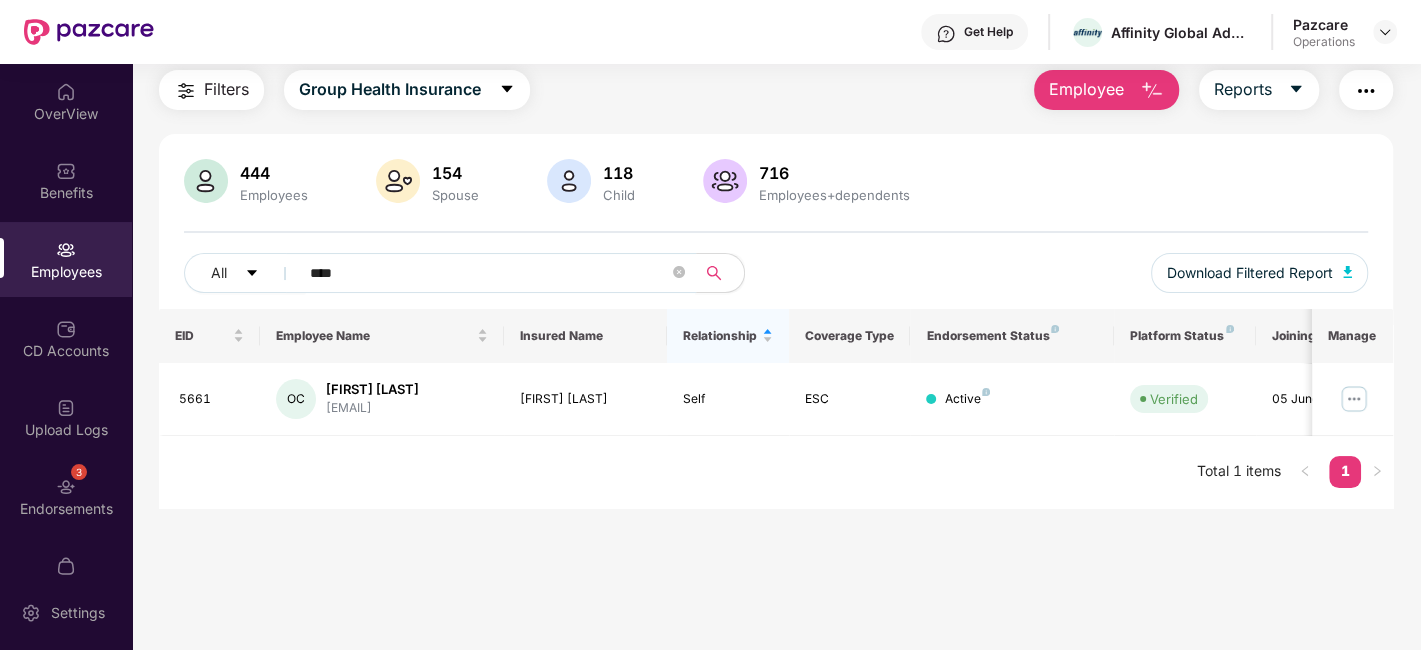 scroll, scrollTop: 63, scrollLeft: 0, axis: vertical 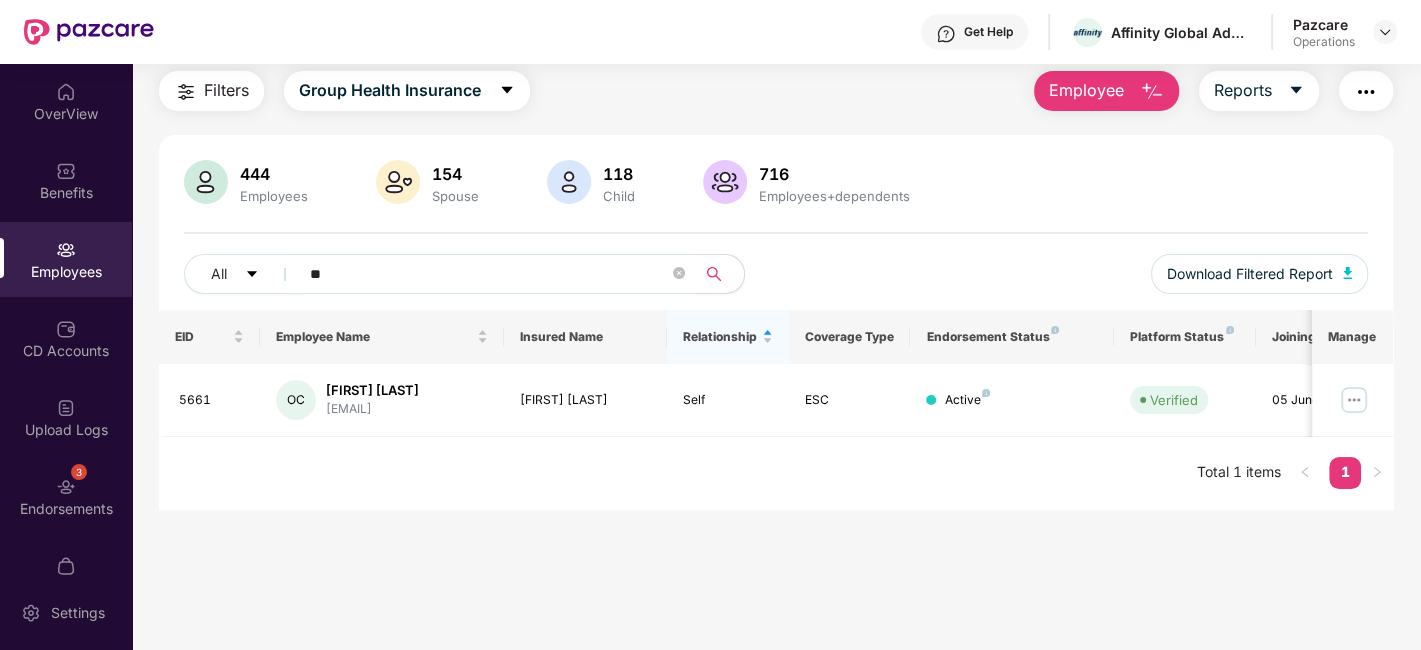 type on "*" 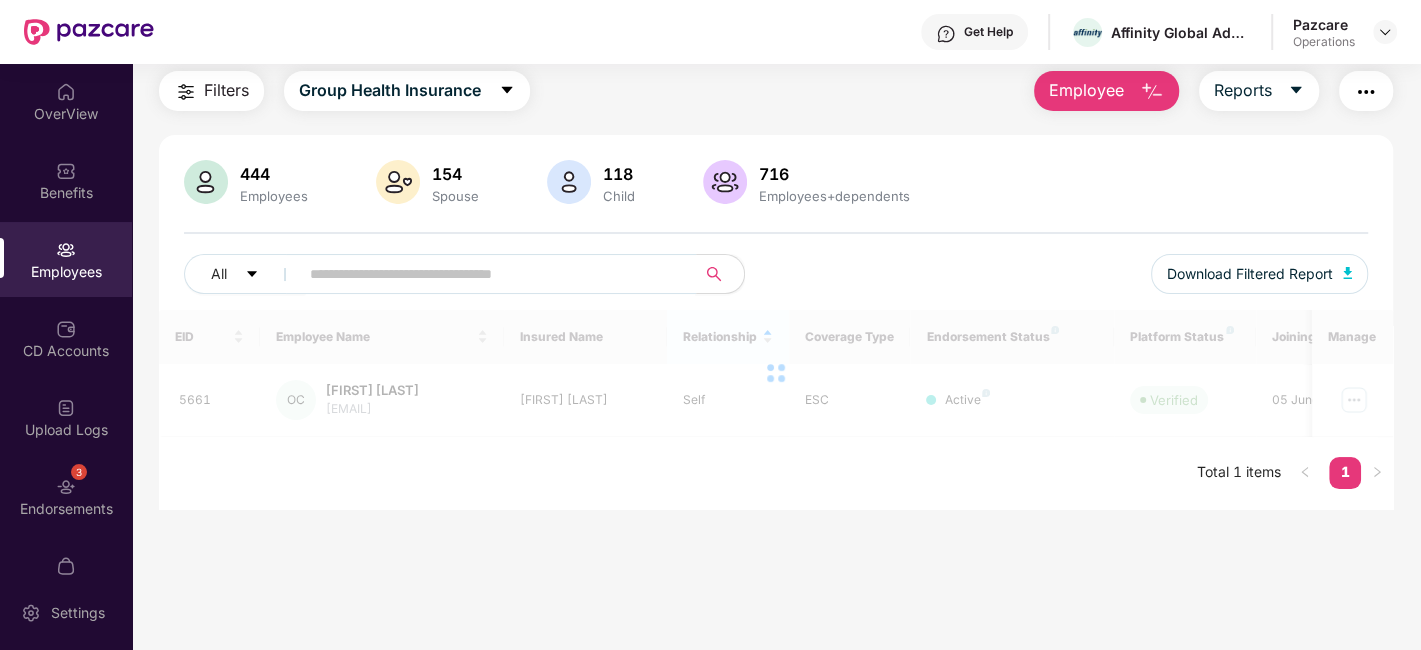 paste on "****" 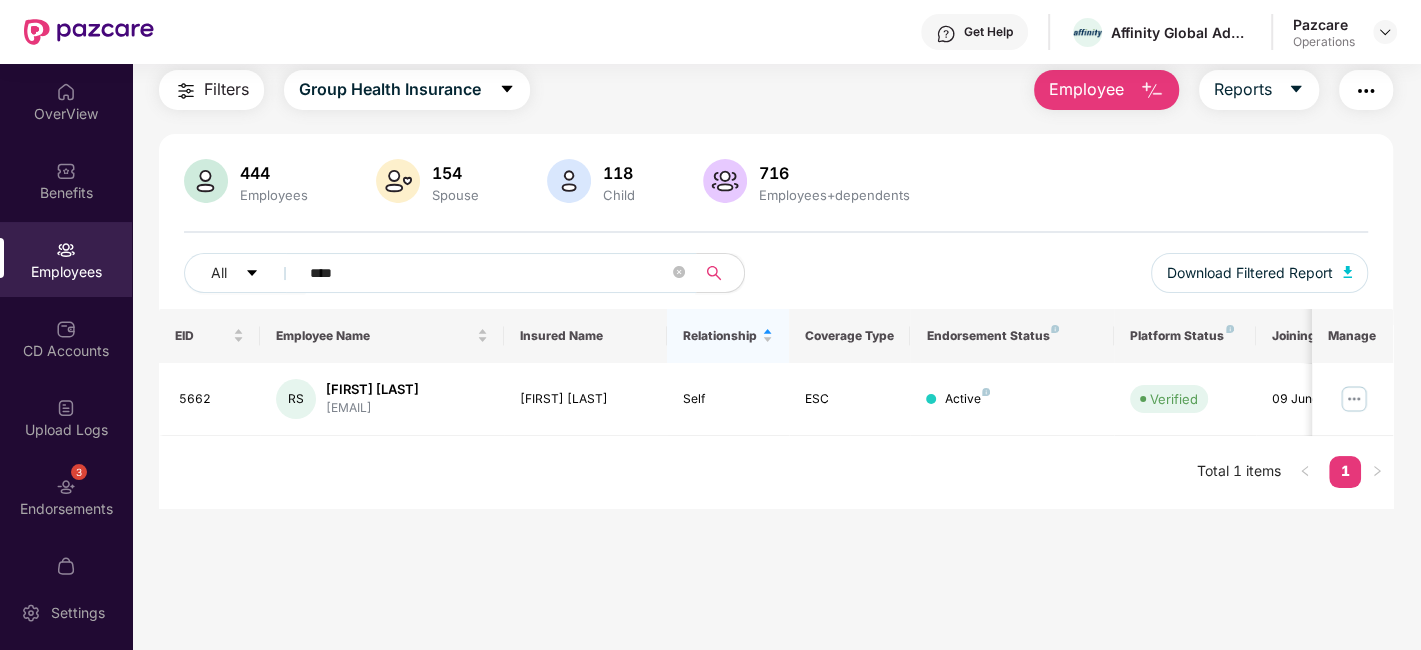 scroll, scrollTop: 63, scrollLeft: 0, axis: vertical 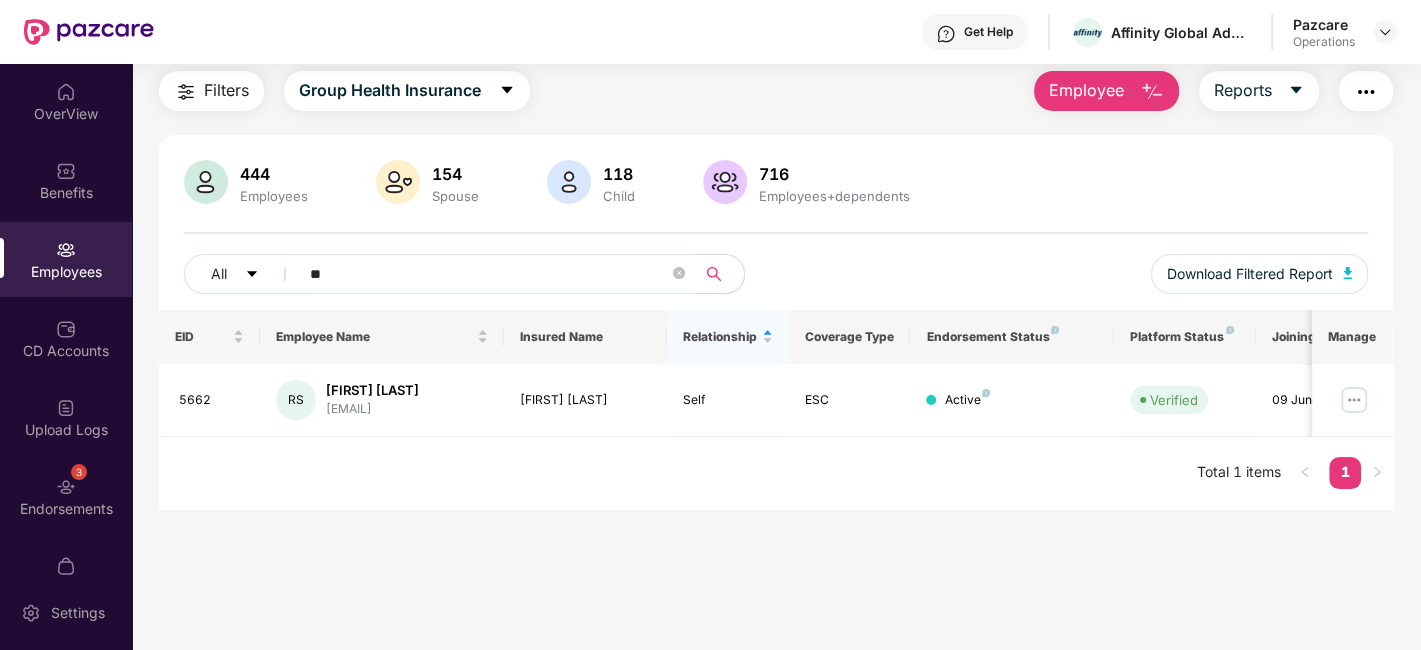 type on "*" 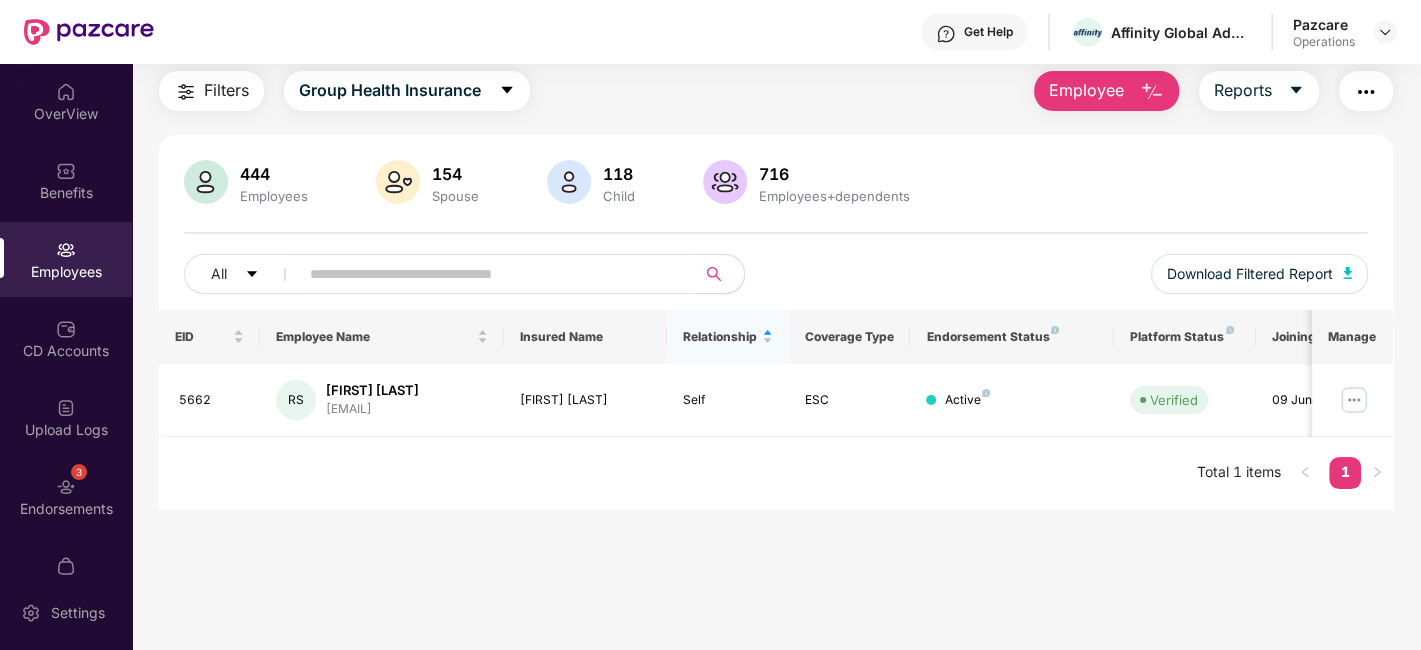 paste on "****" 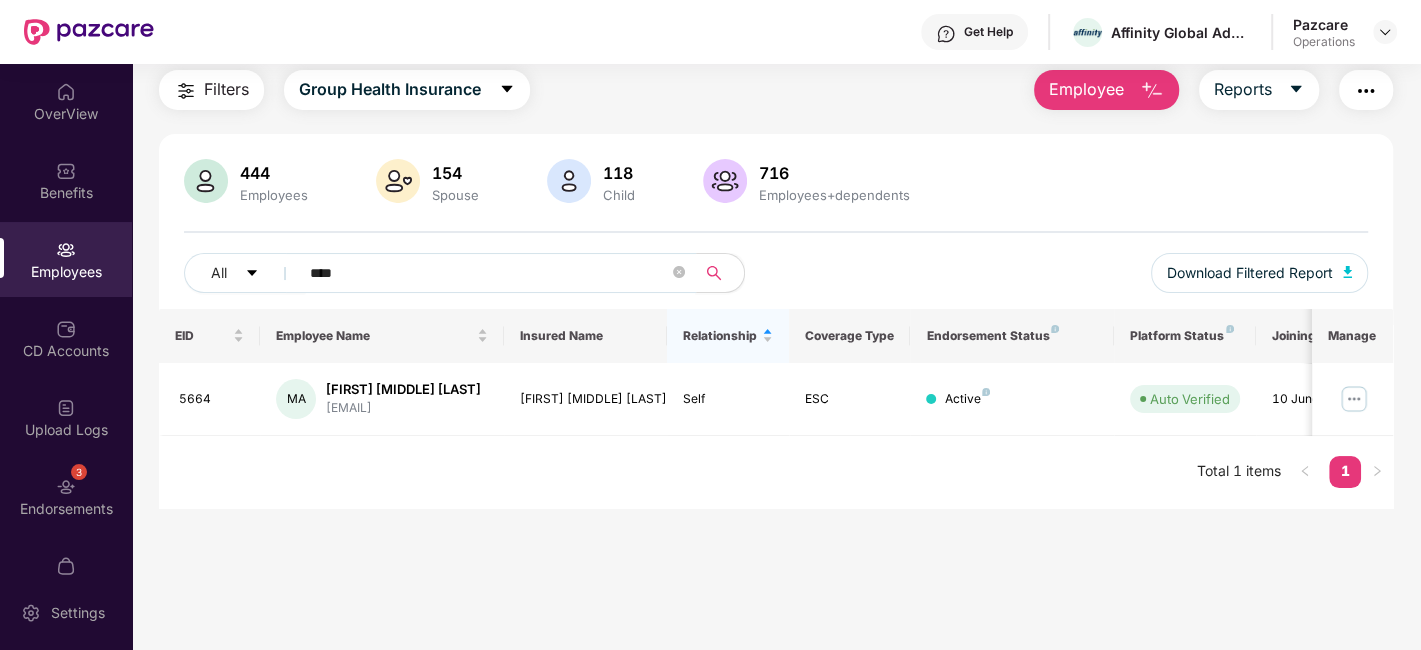 scroll, scrollTop: 63, scrollLeft: 0, axis: vertical 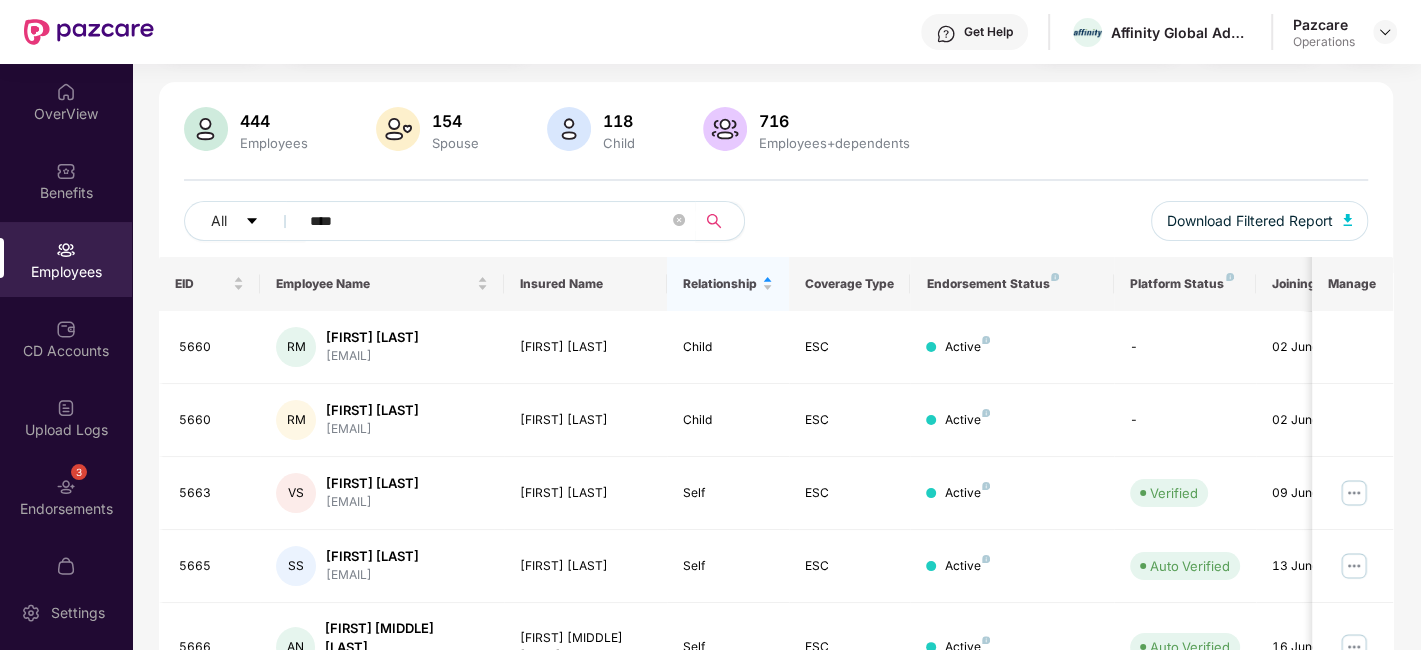 click 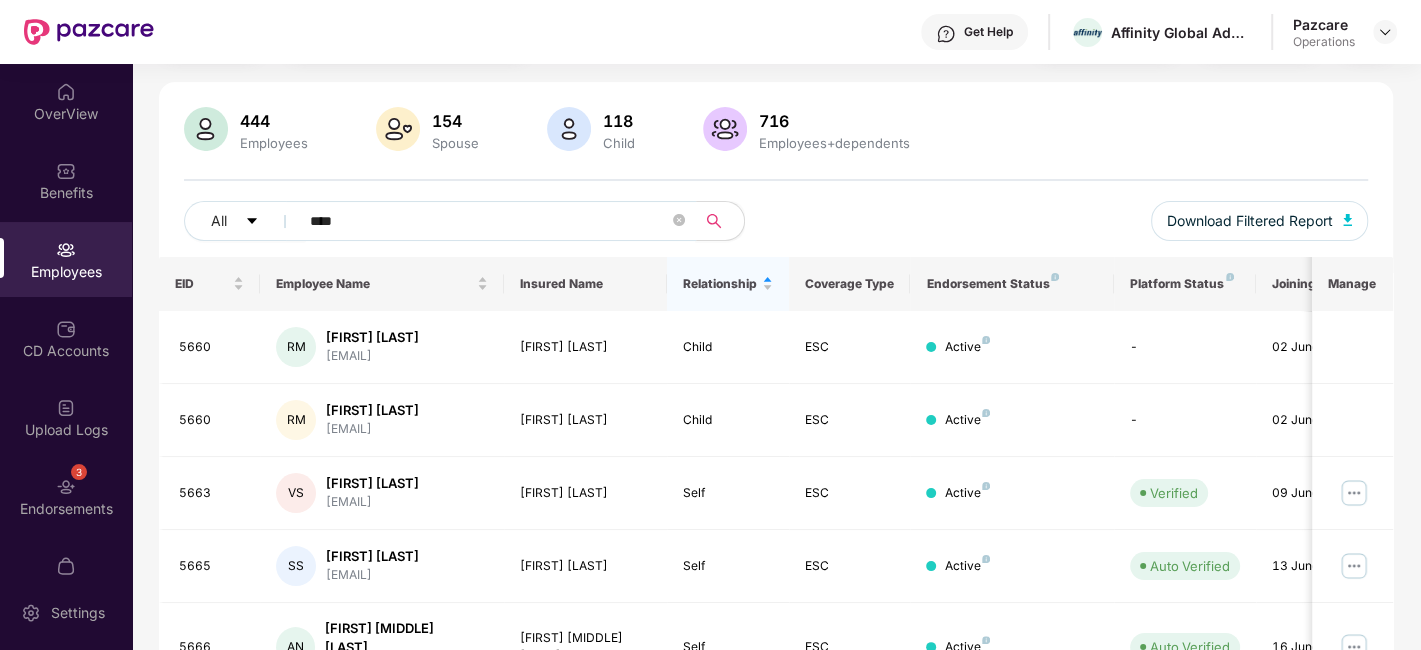 click on "****" at bounding box center [489, 221] 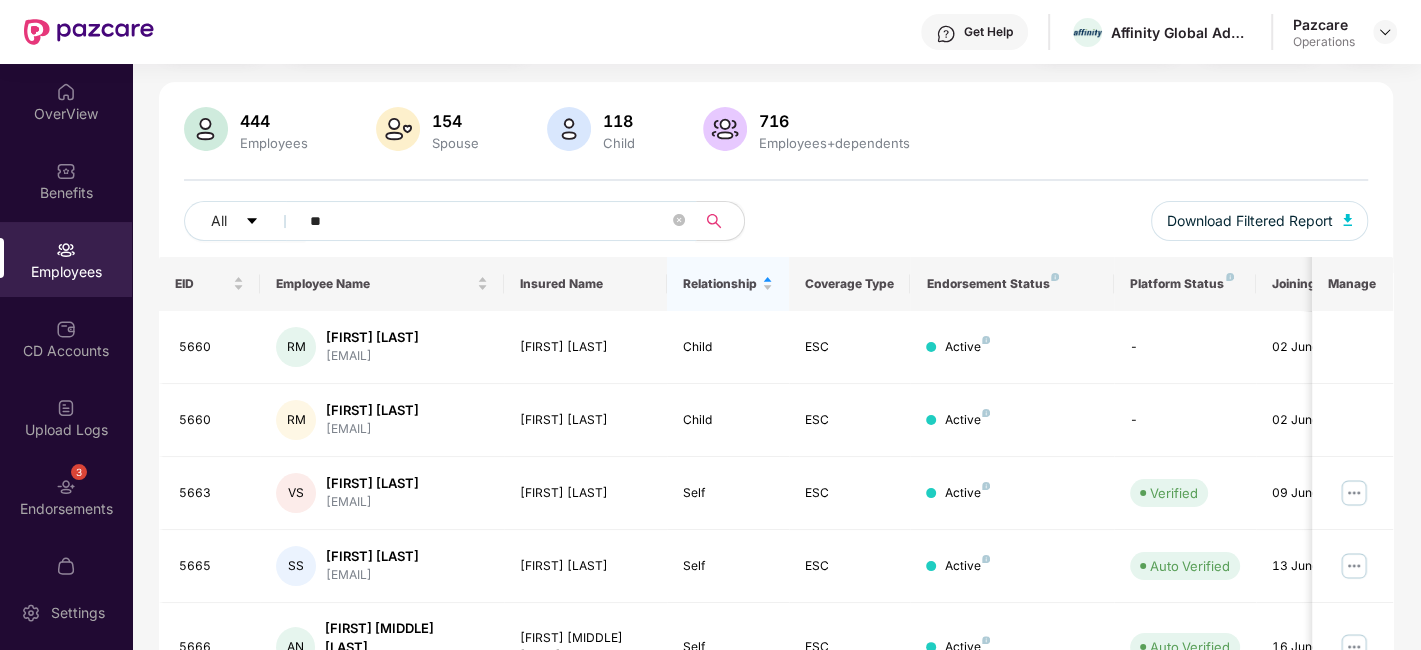 type on "*" 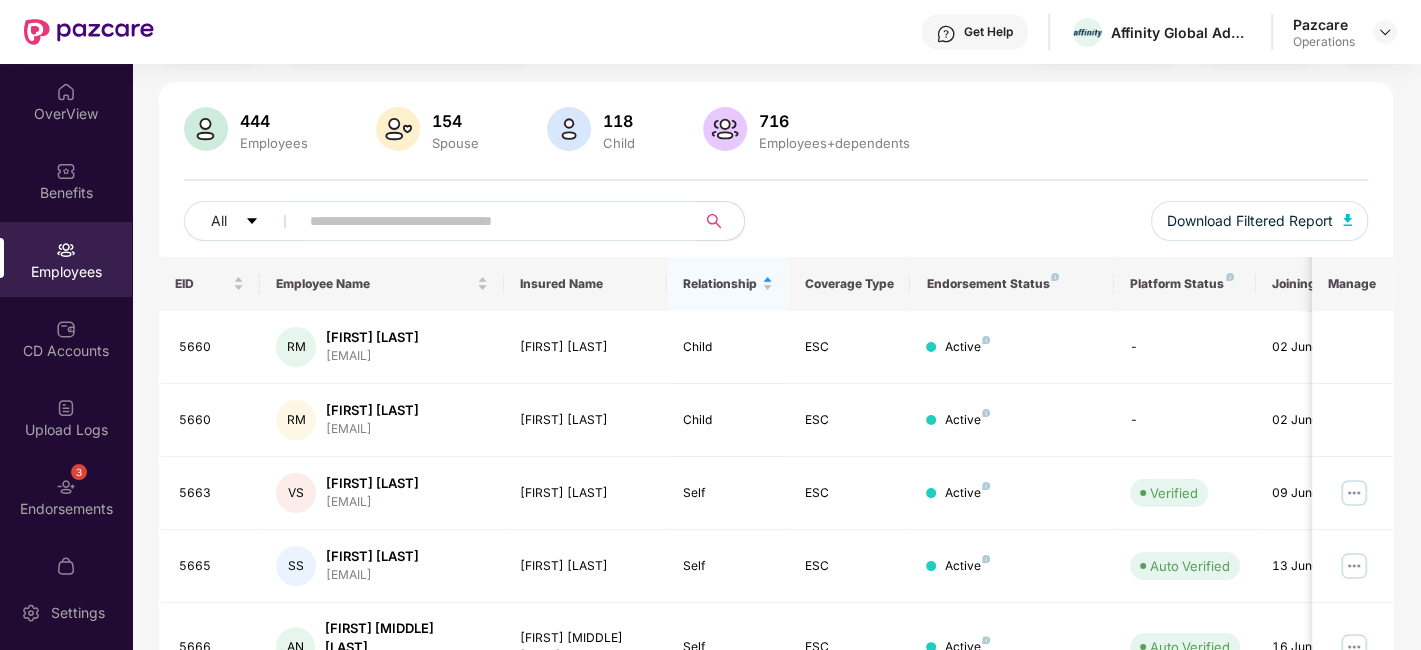 paste on "****" 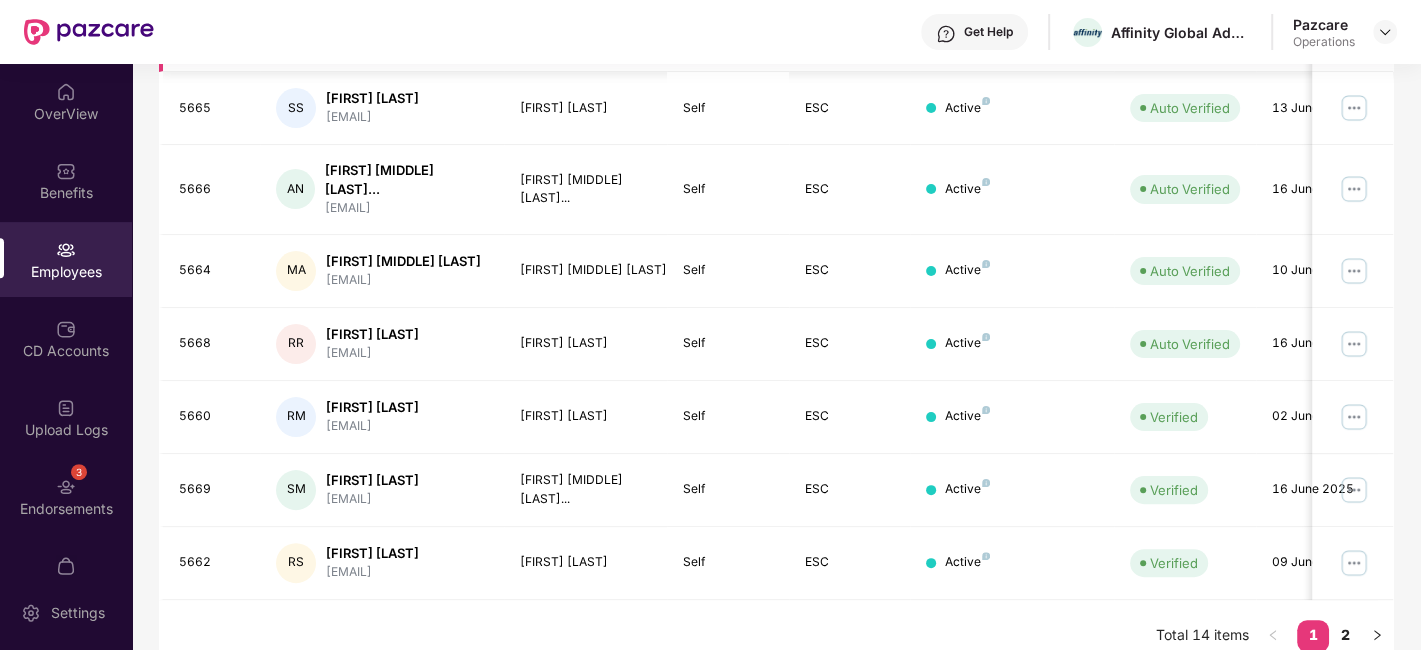 scroll, scrollTop: 0, scrollLeft: 0, axis: both 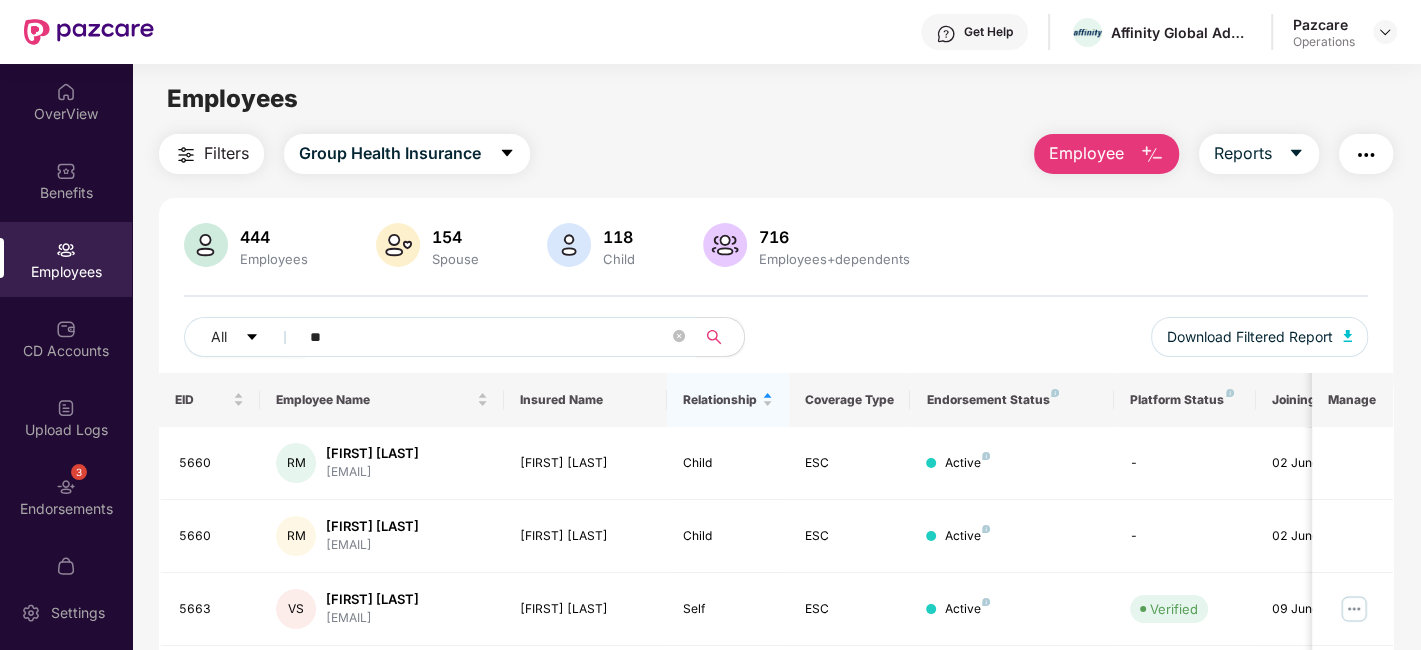type on "*" 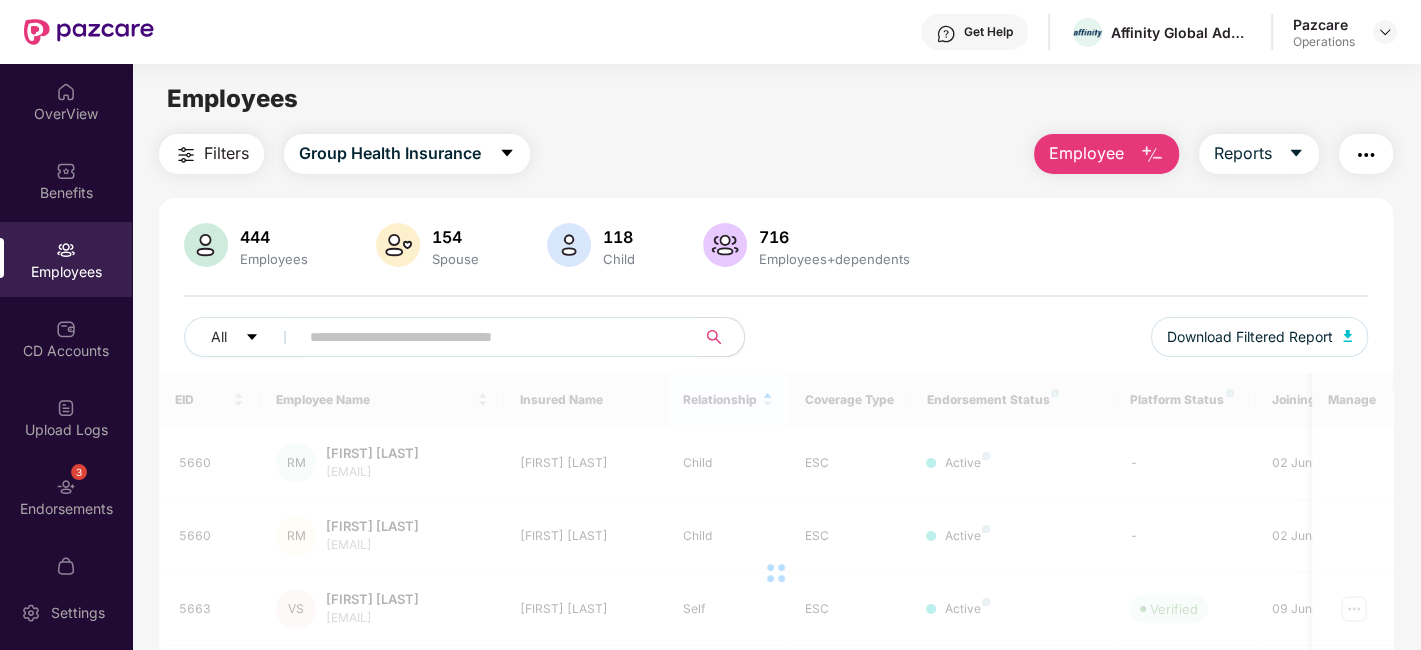 paste on "****" 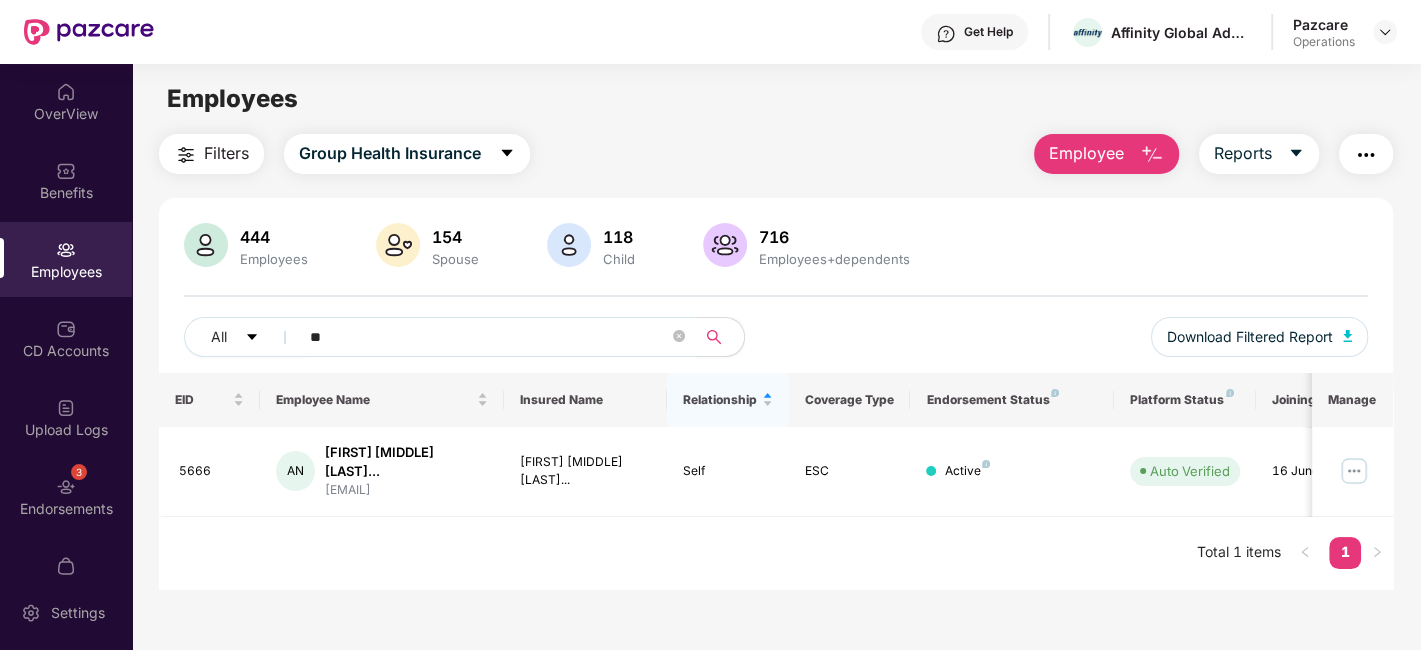 type on "*" 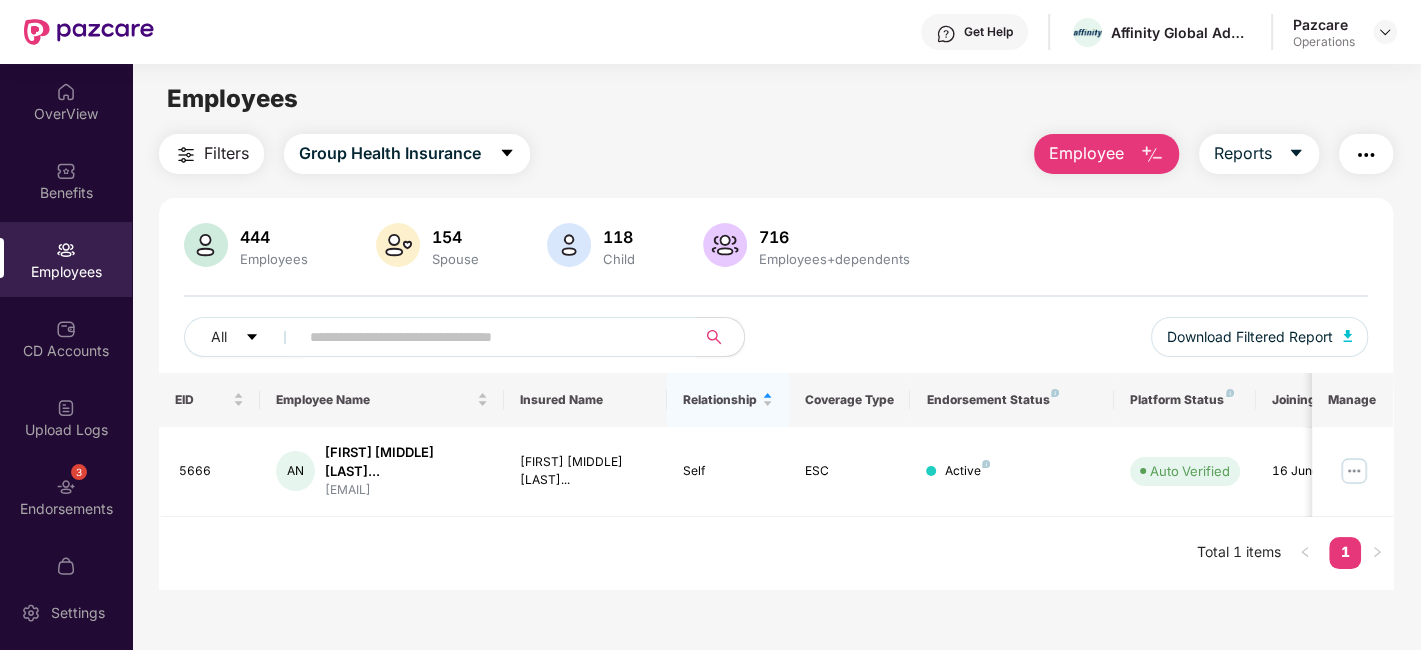 paste on "****" 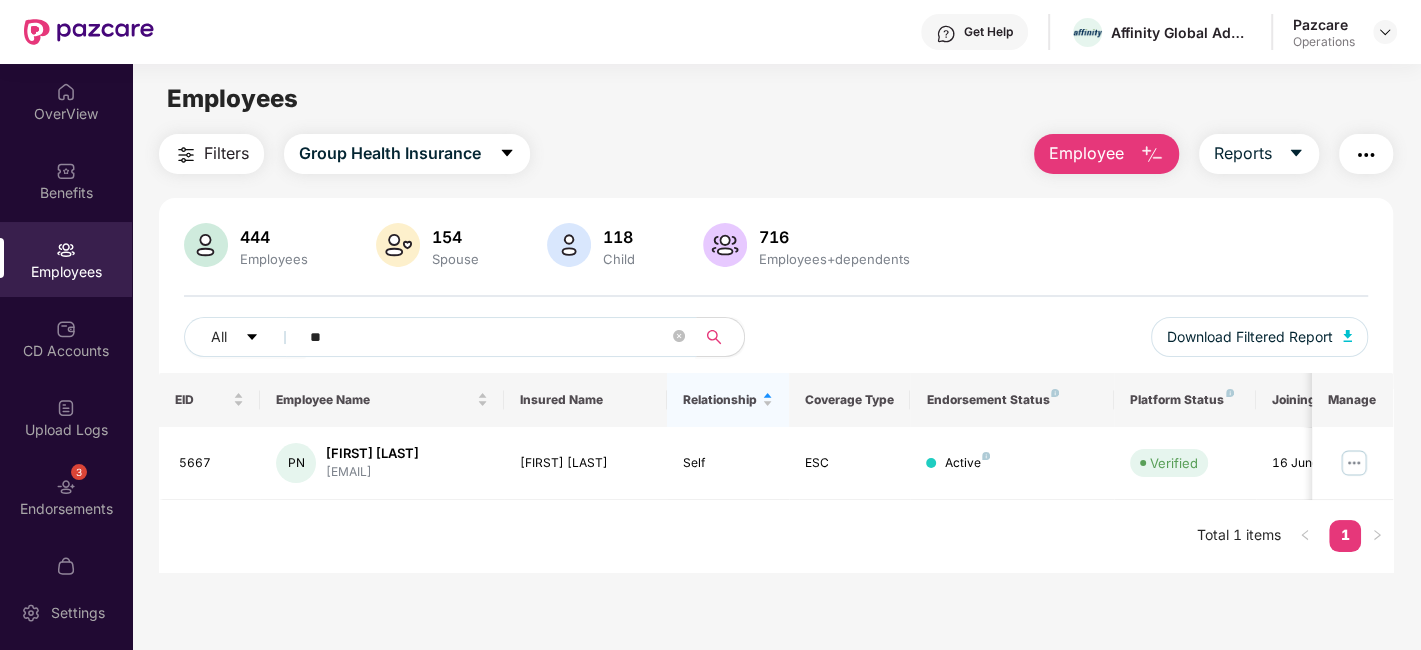 type on "*" 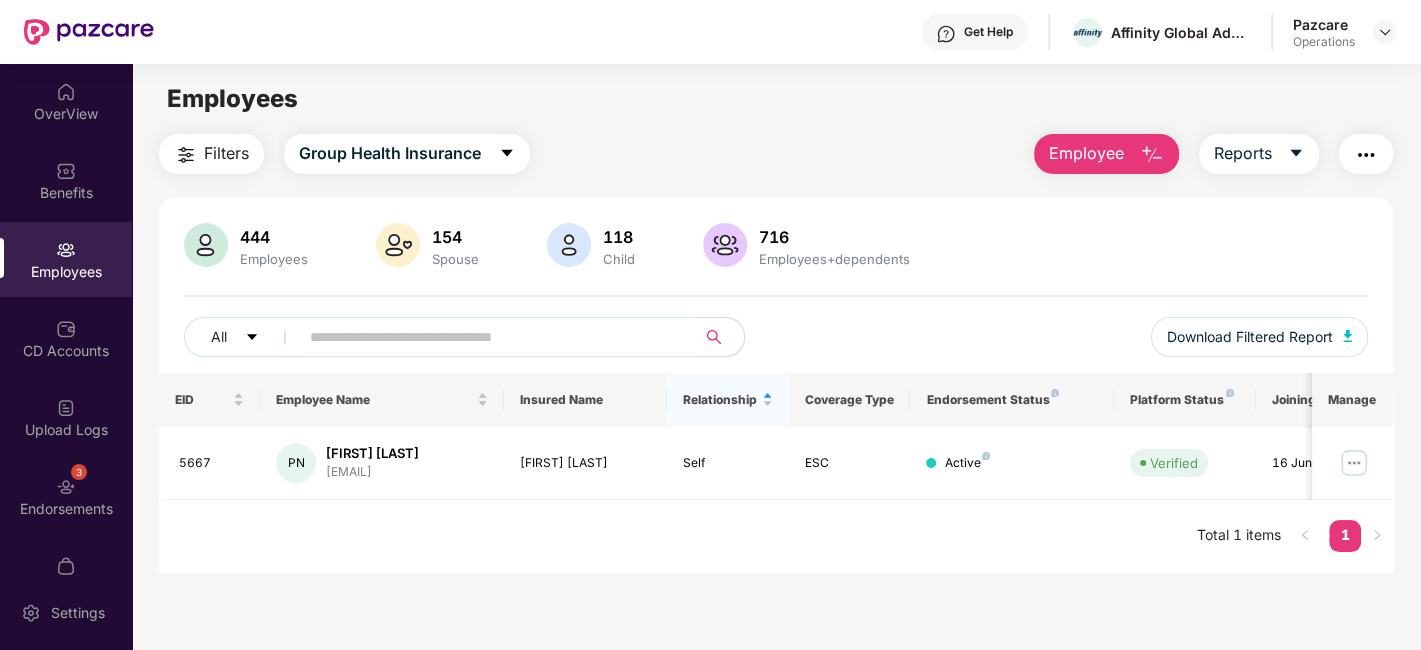 paste on "****" 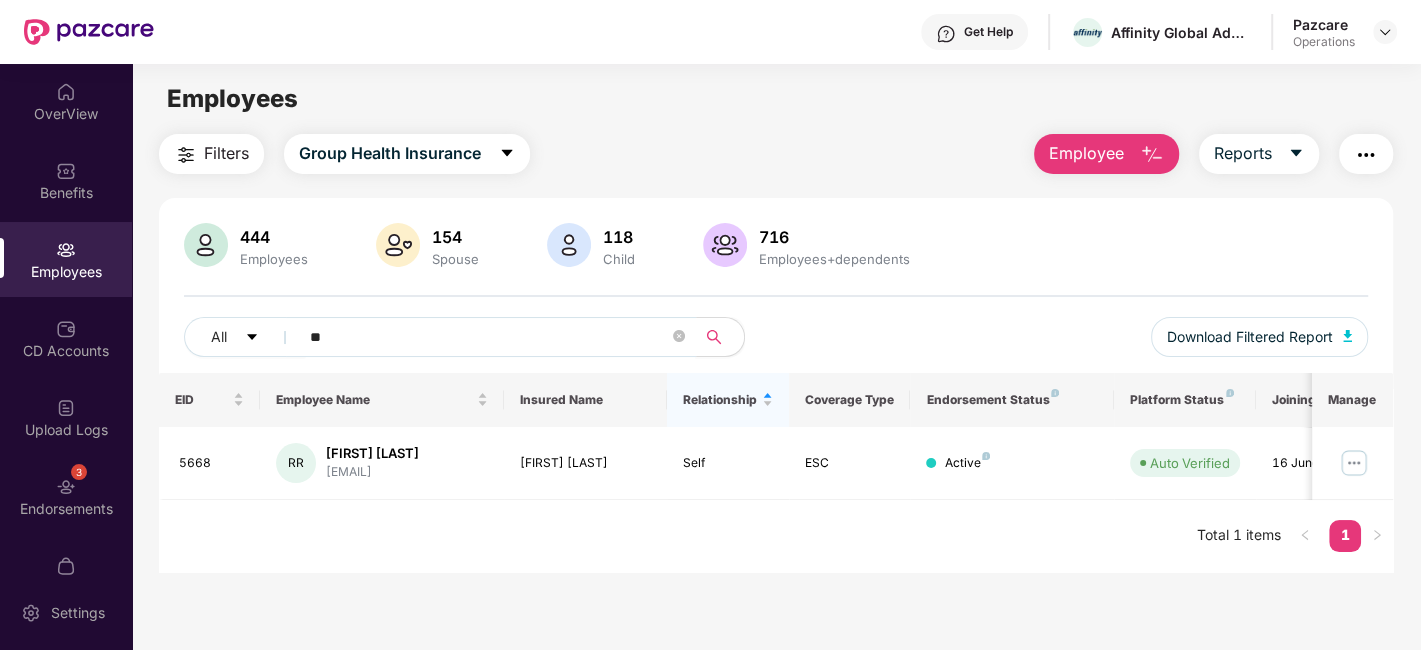 type on "*" 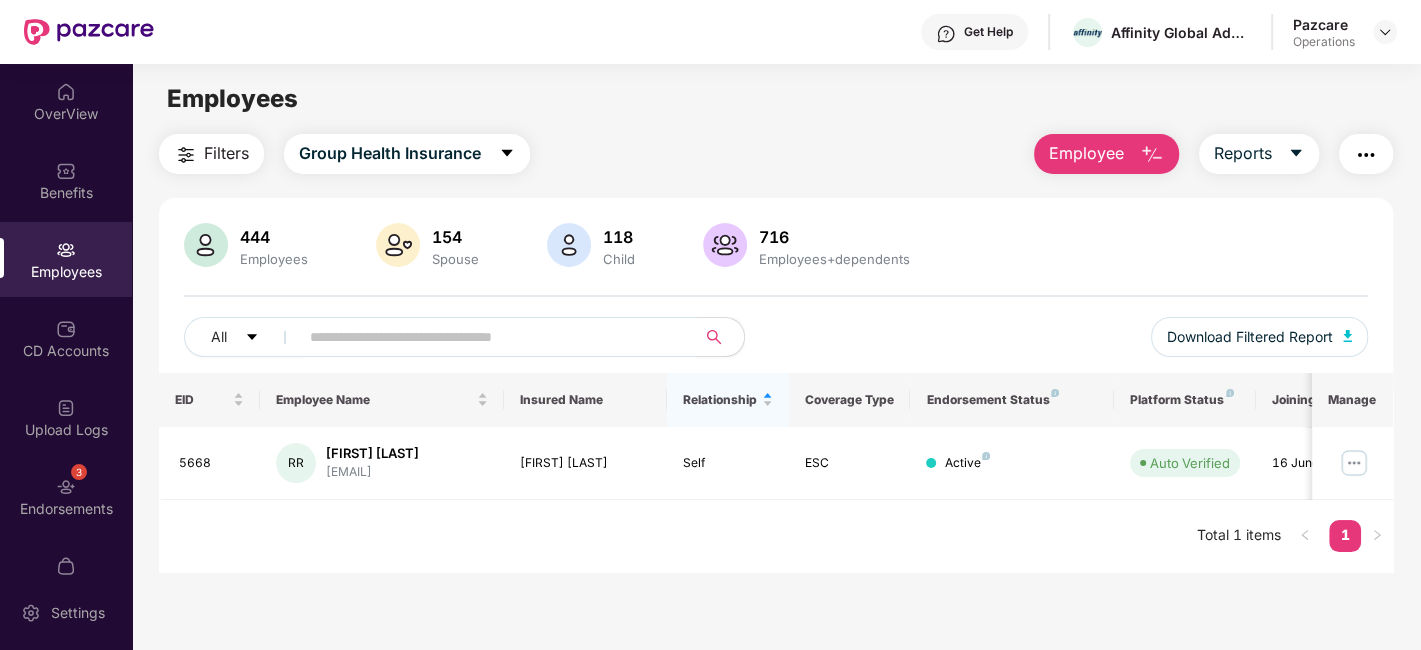 paste on "****" 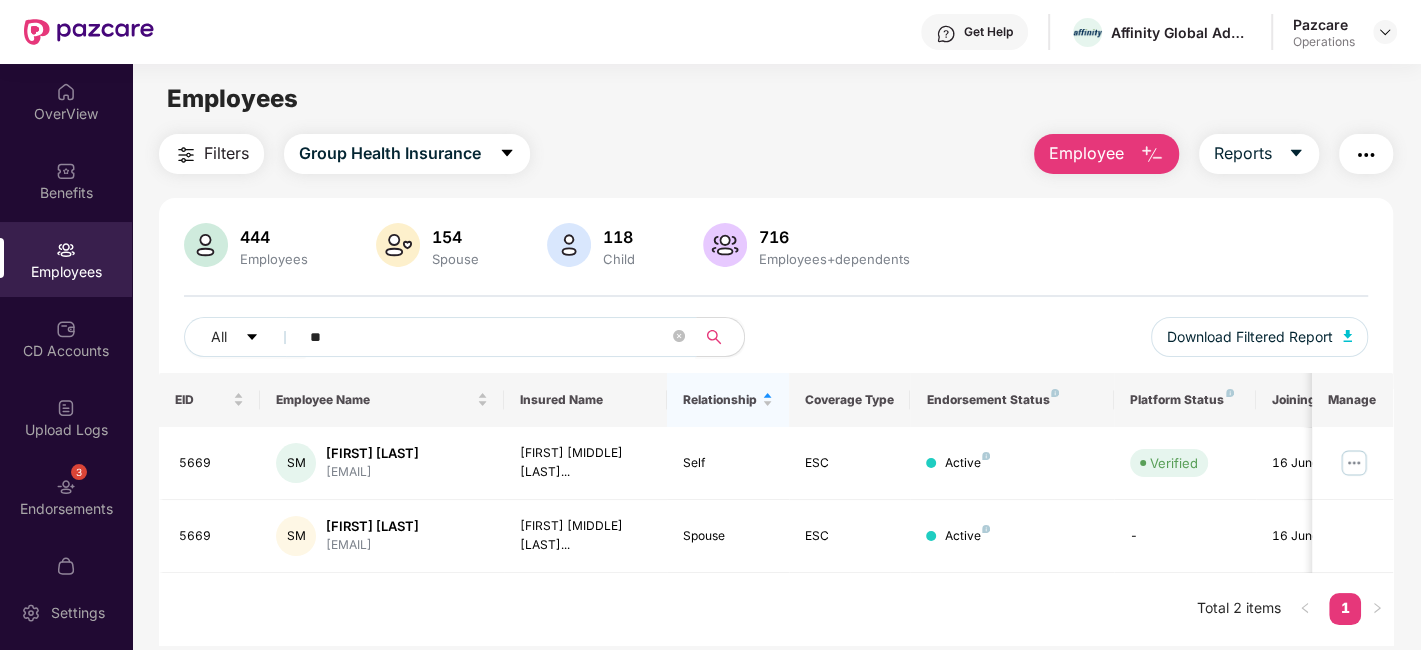 type on "*" 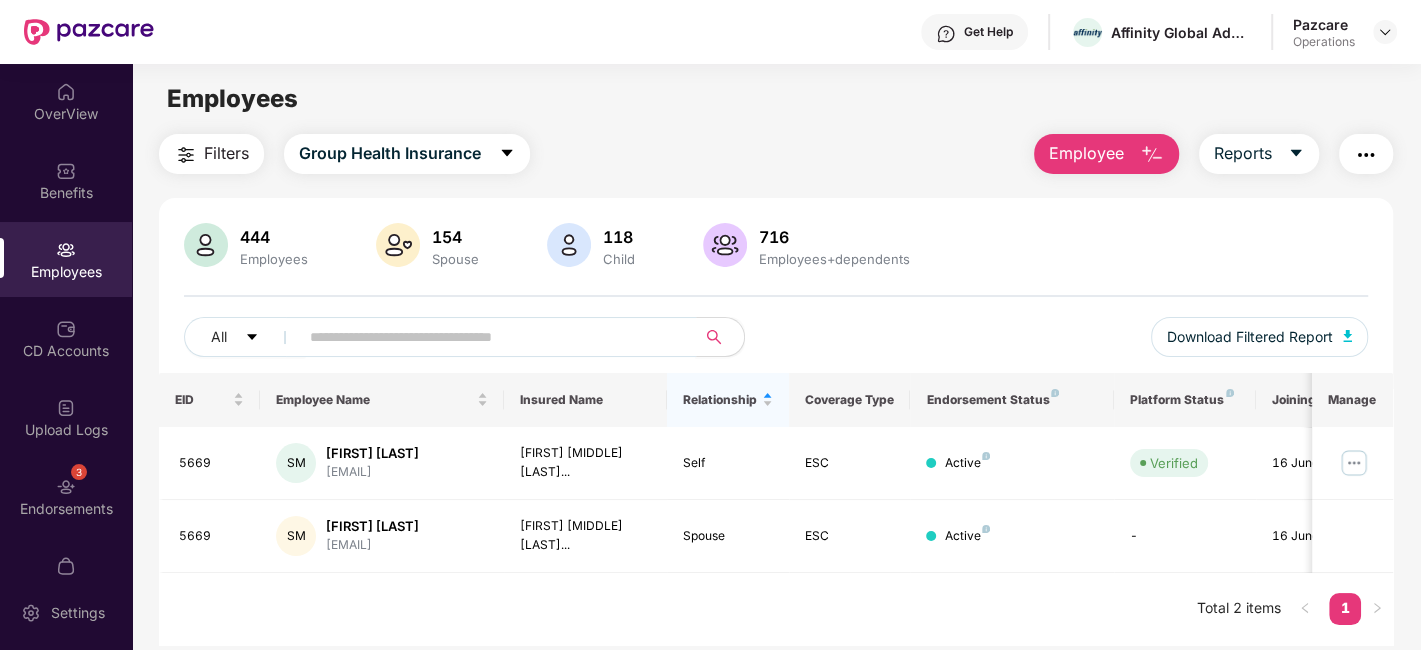 paste on "****" 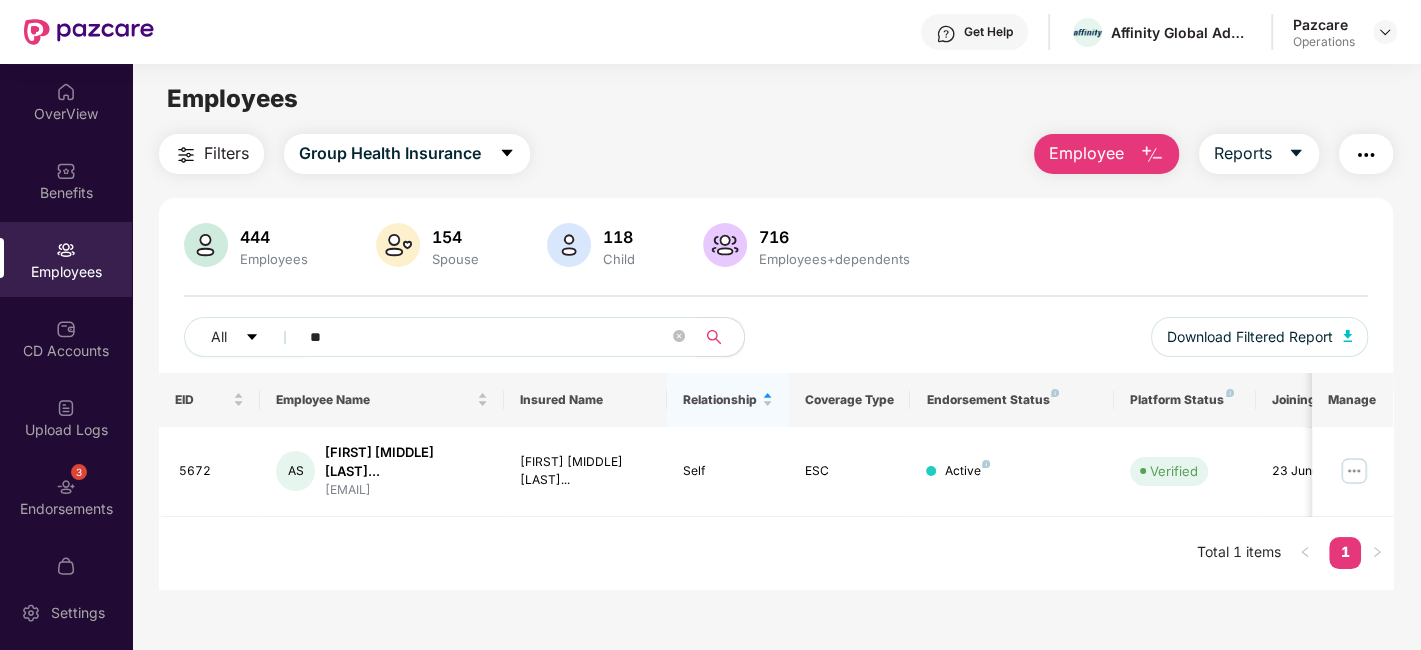 type on "*" 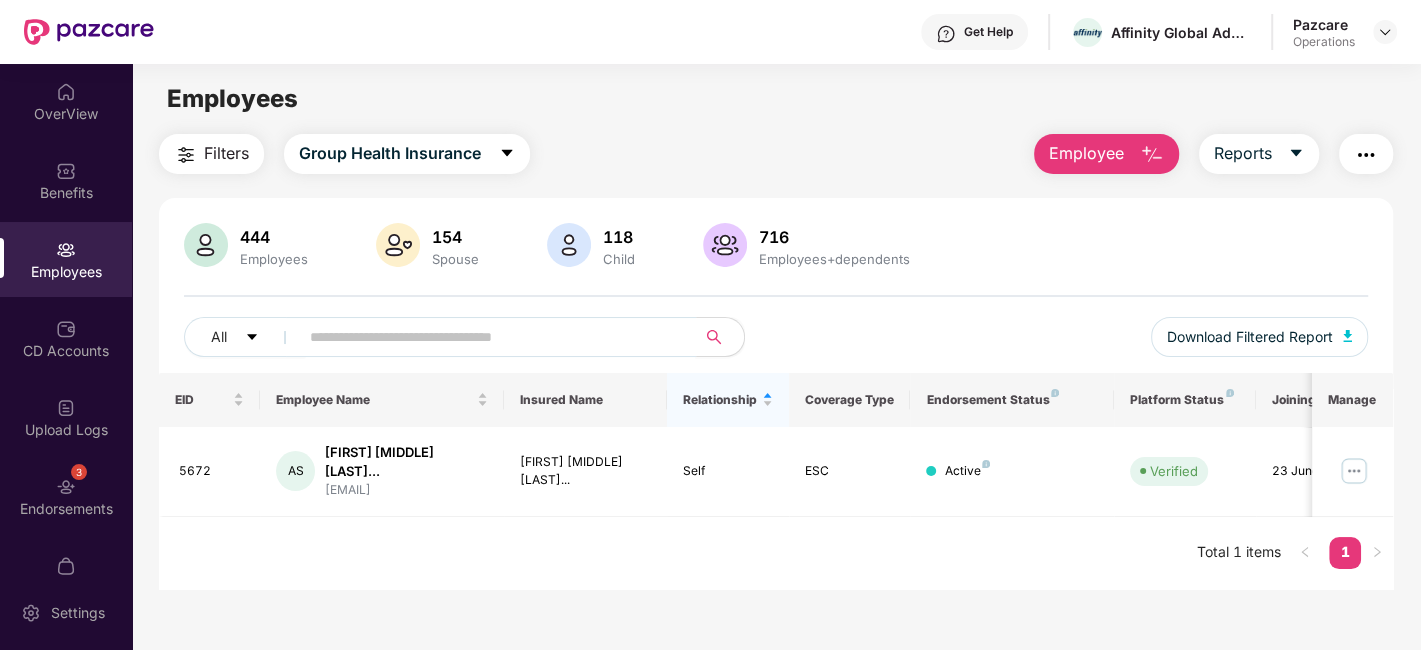 paste on "****" 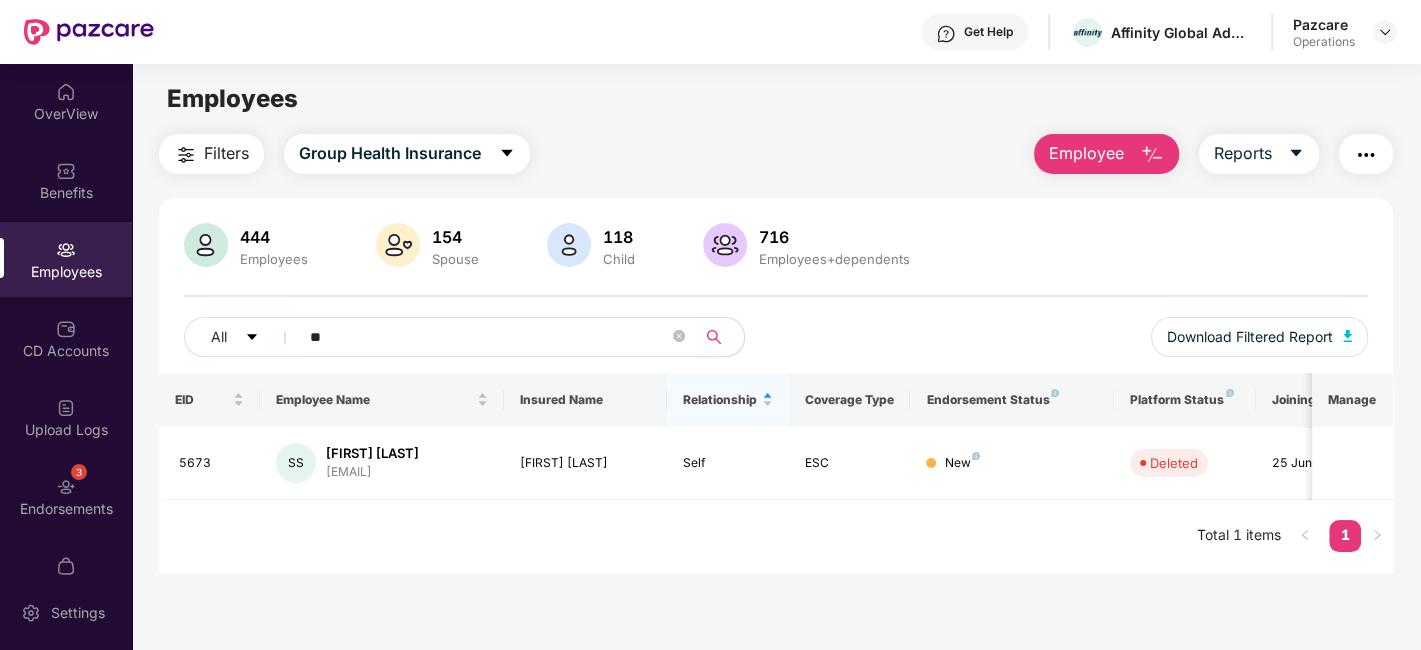 type on "*" 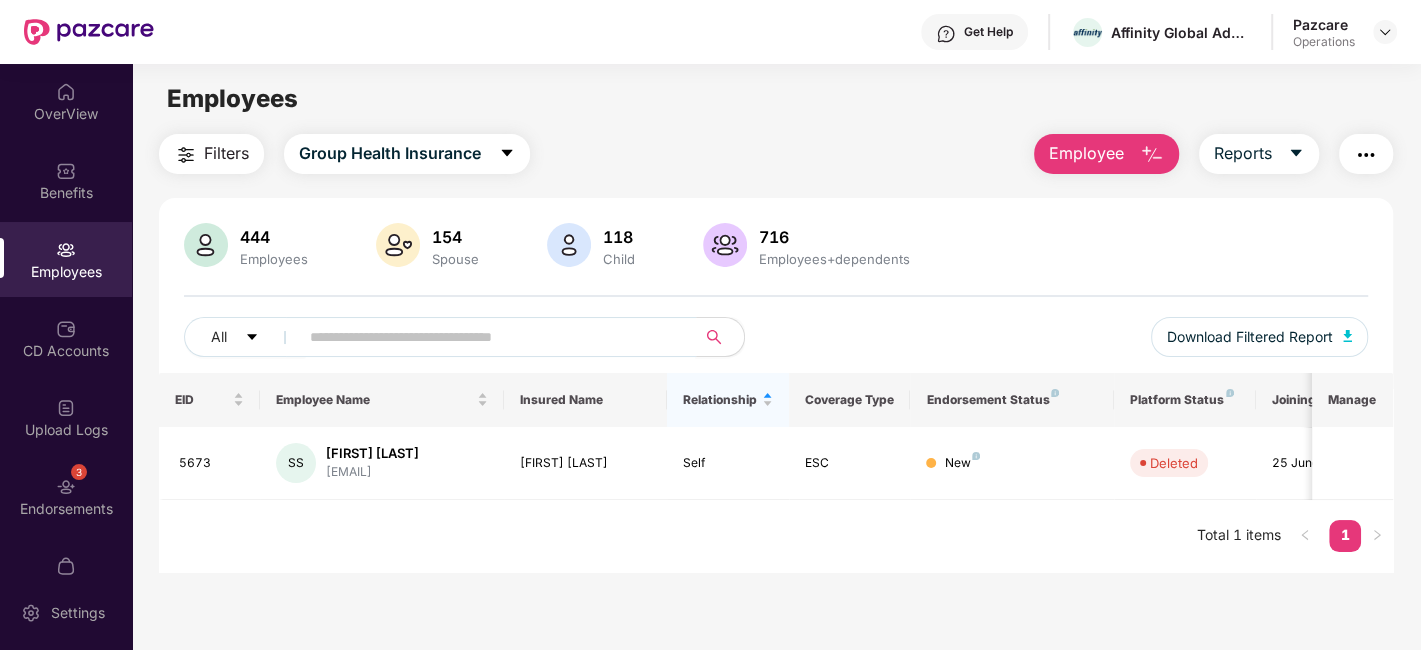 paste on "****" 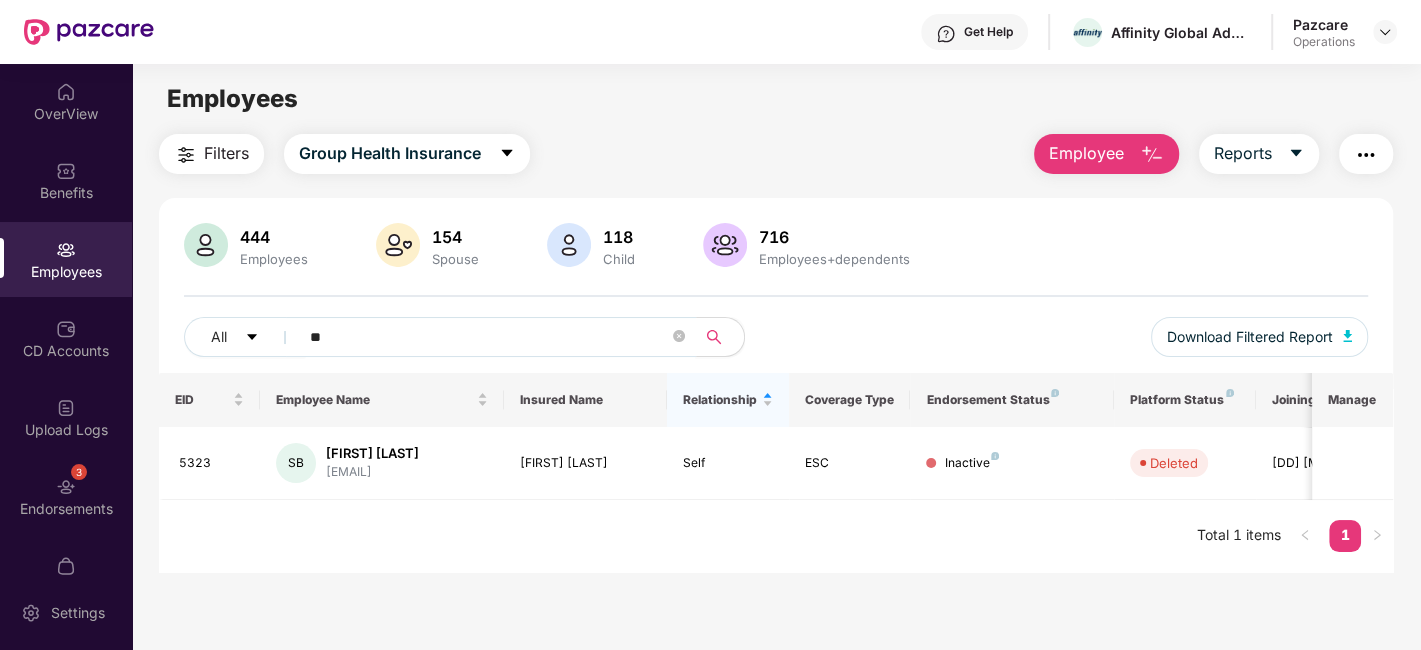 type on "*" 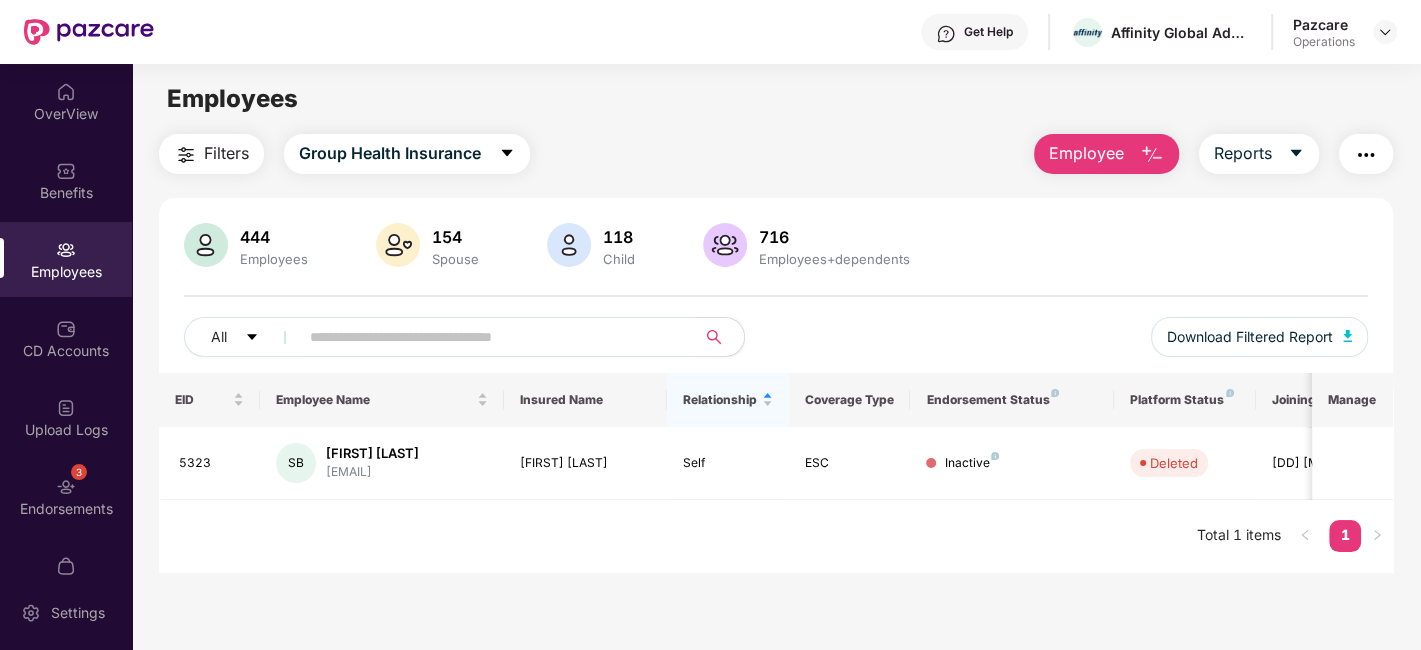 paste on "****" 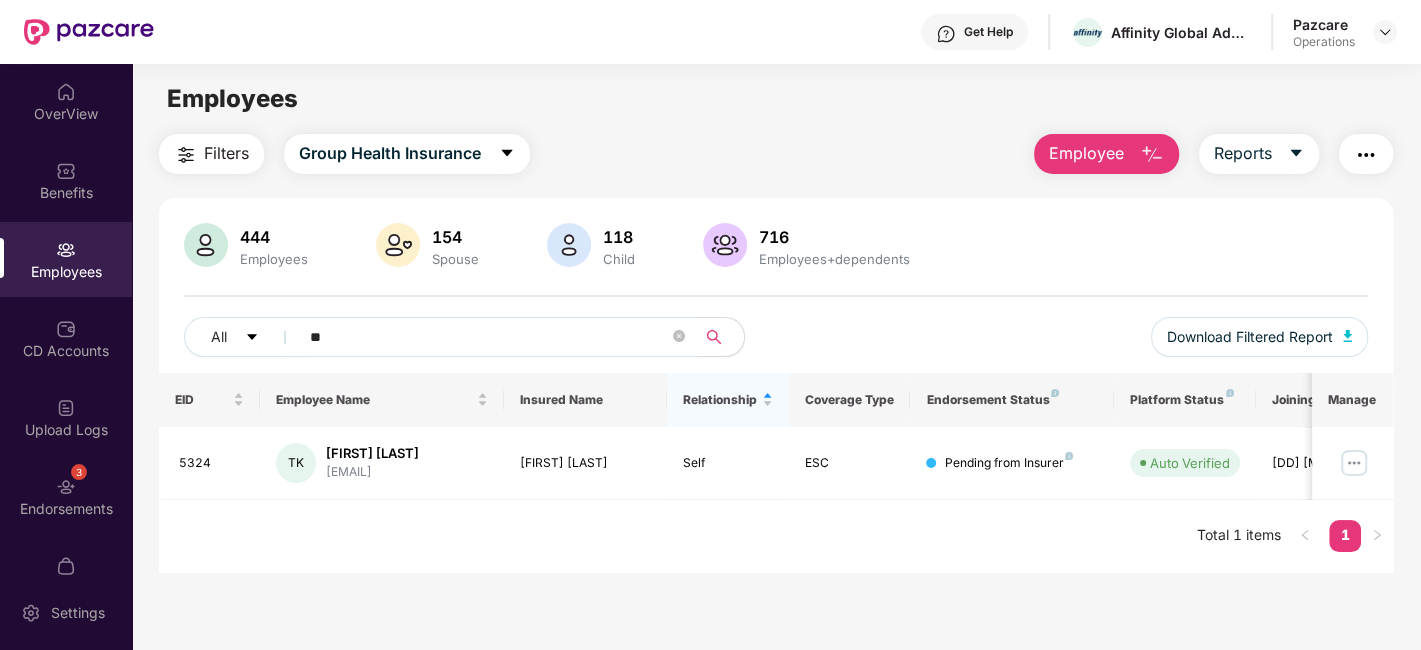 type on "*" 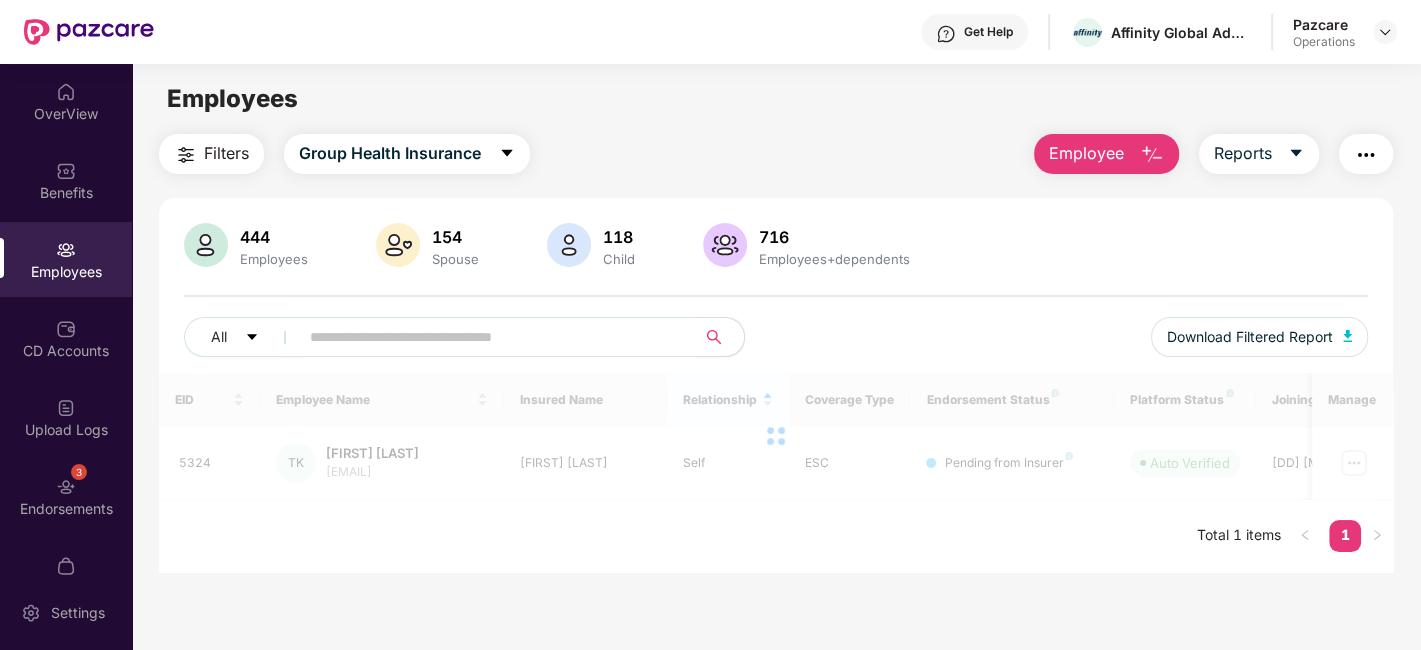 paste on "****" 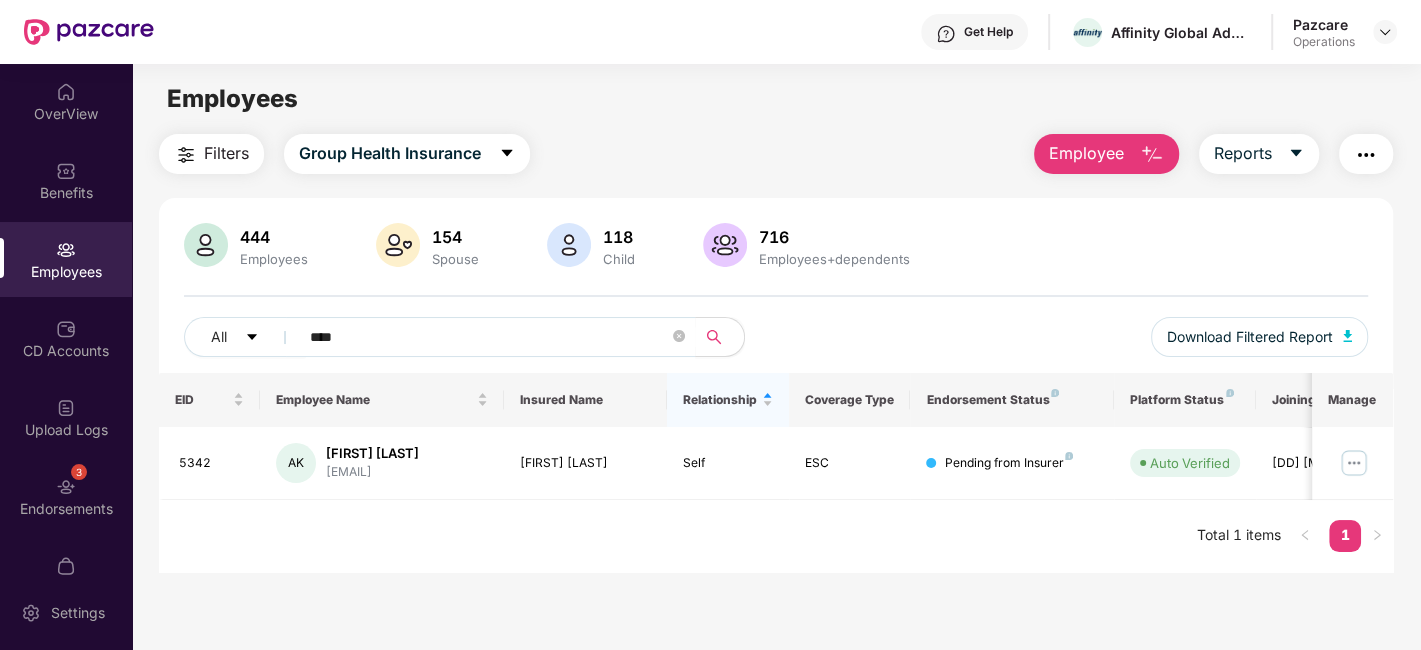 click on "EID Employee Name Insured Name Relationship Coverage Type Endorsement Status Platform Status Joining Date Manage                   5342 AK [FIRST] [LAST]   [EMAIL] [FIRST] [LAST] Self ESC Pending from Insurer Auto Verified [DATE] Total 1 items 1" at bounding box center [776, 472] 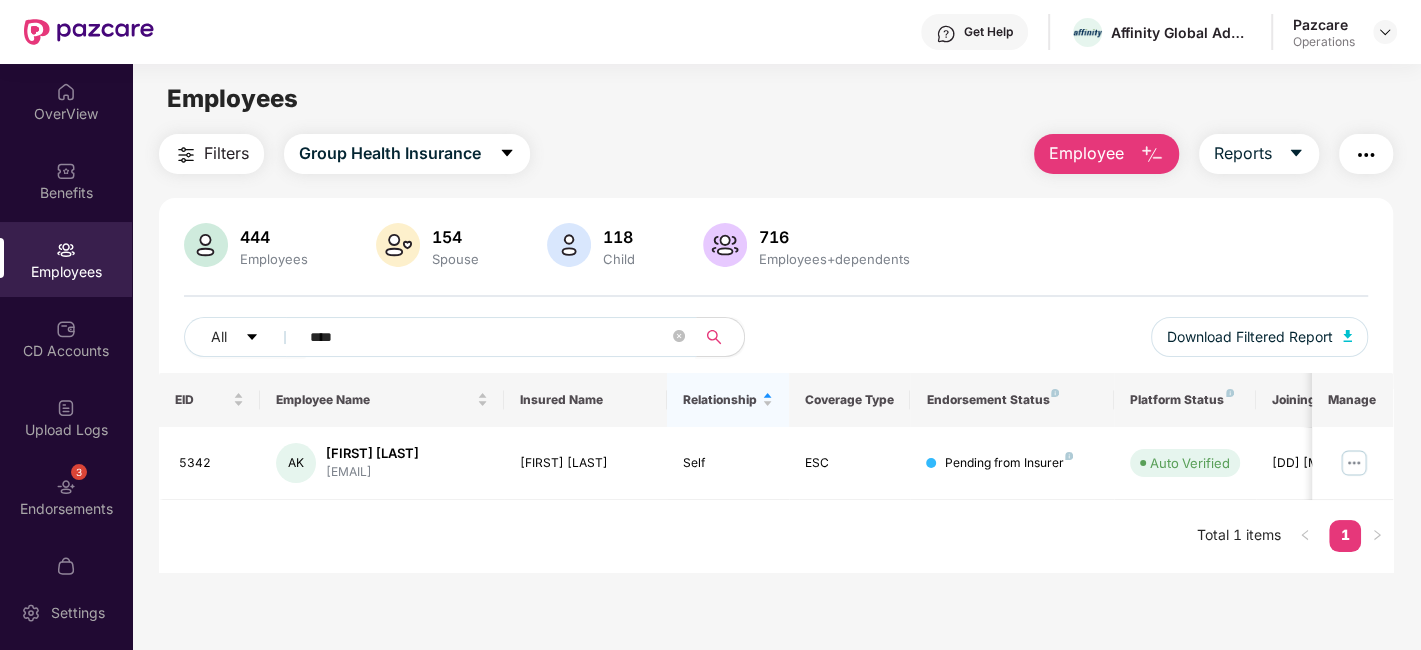 click on "****" at bounding box center [491, 337] 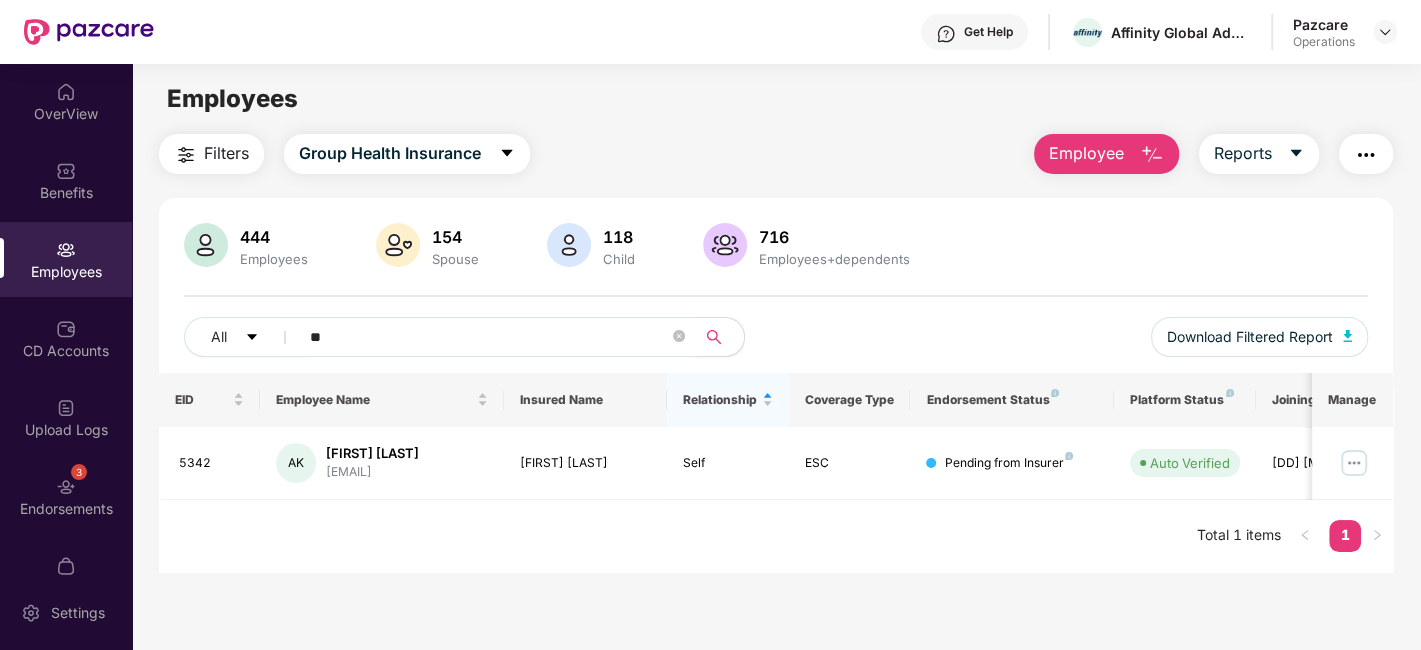 type on "*" 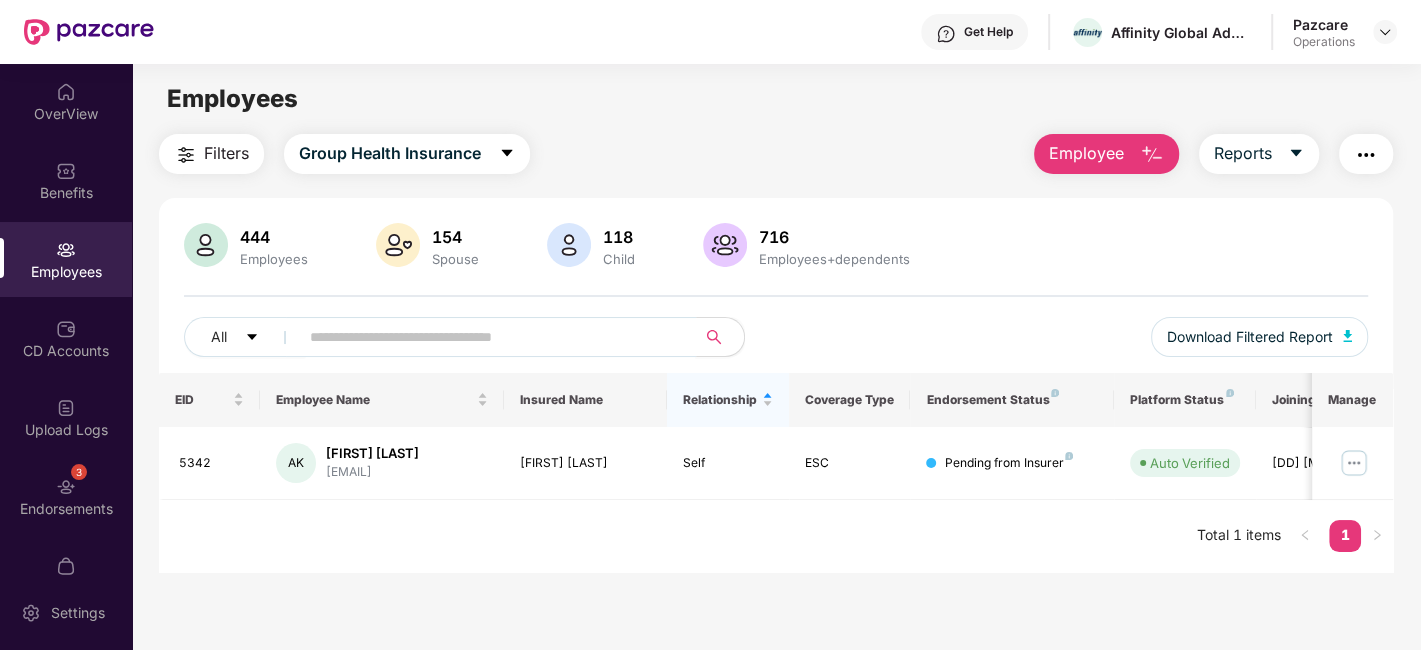 paste on "****" 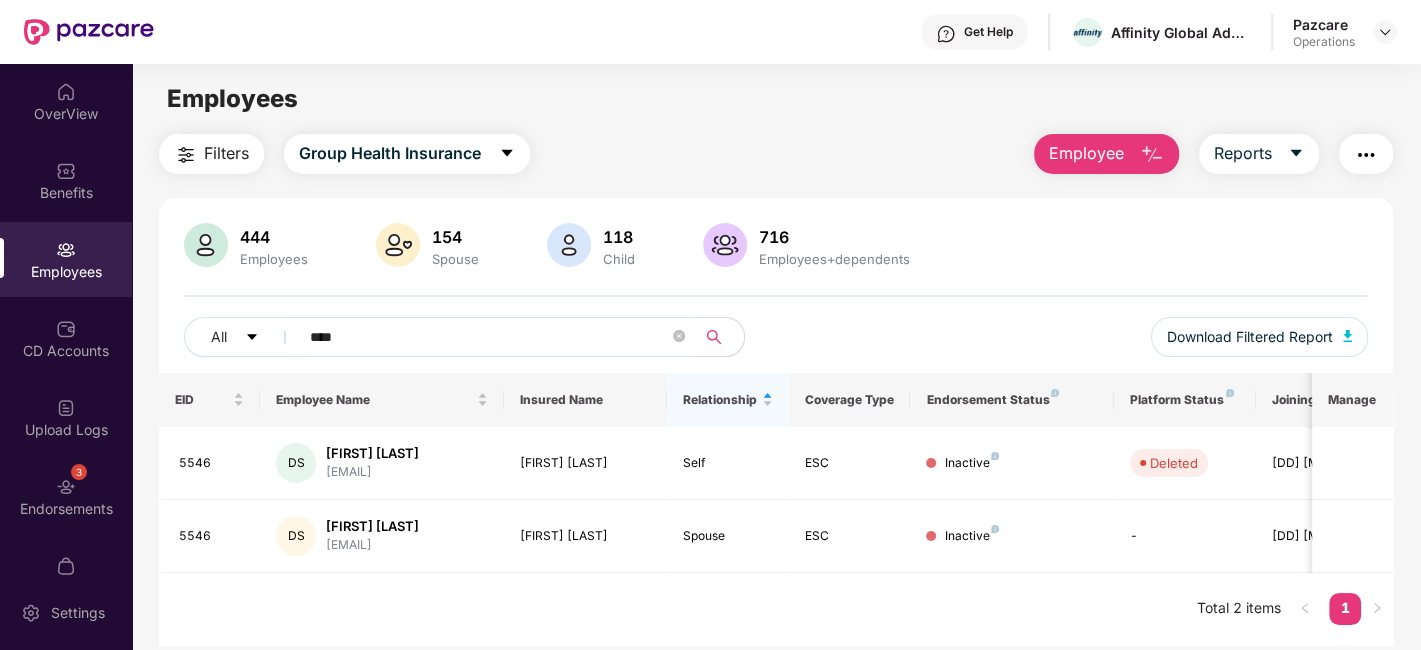 type on "****" 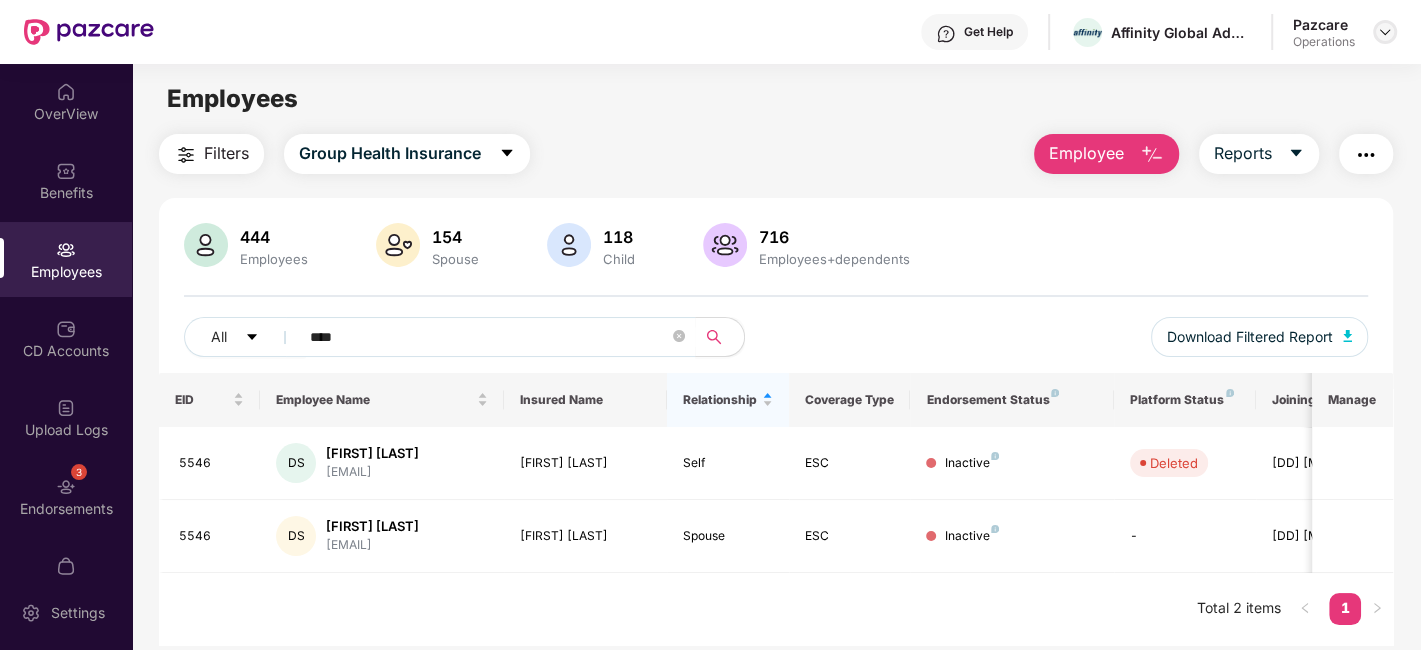 click at bounding box center [1385, 32] 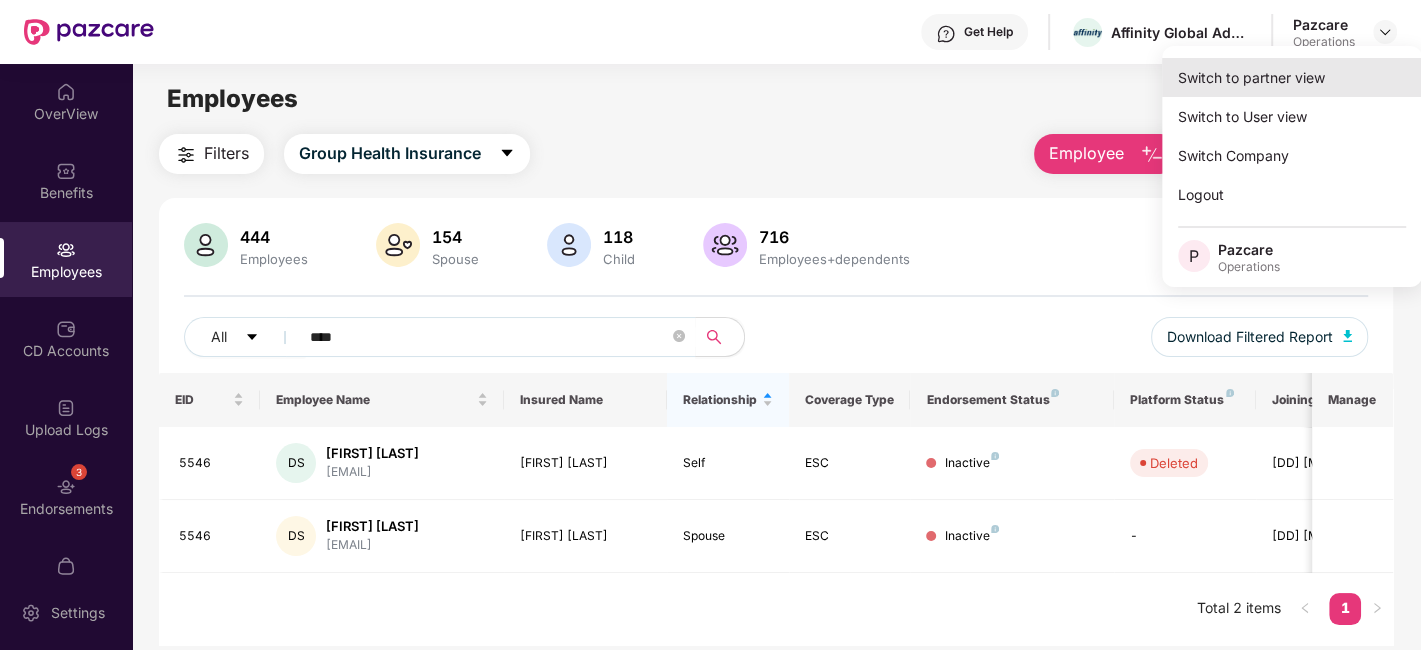 click on "Switch to partner view" at bounding box center (1292, 77) 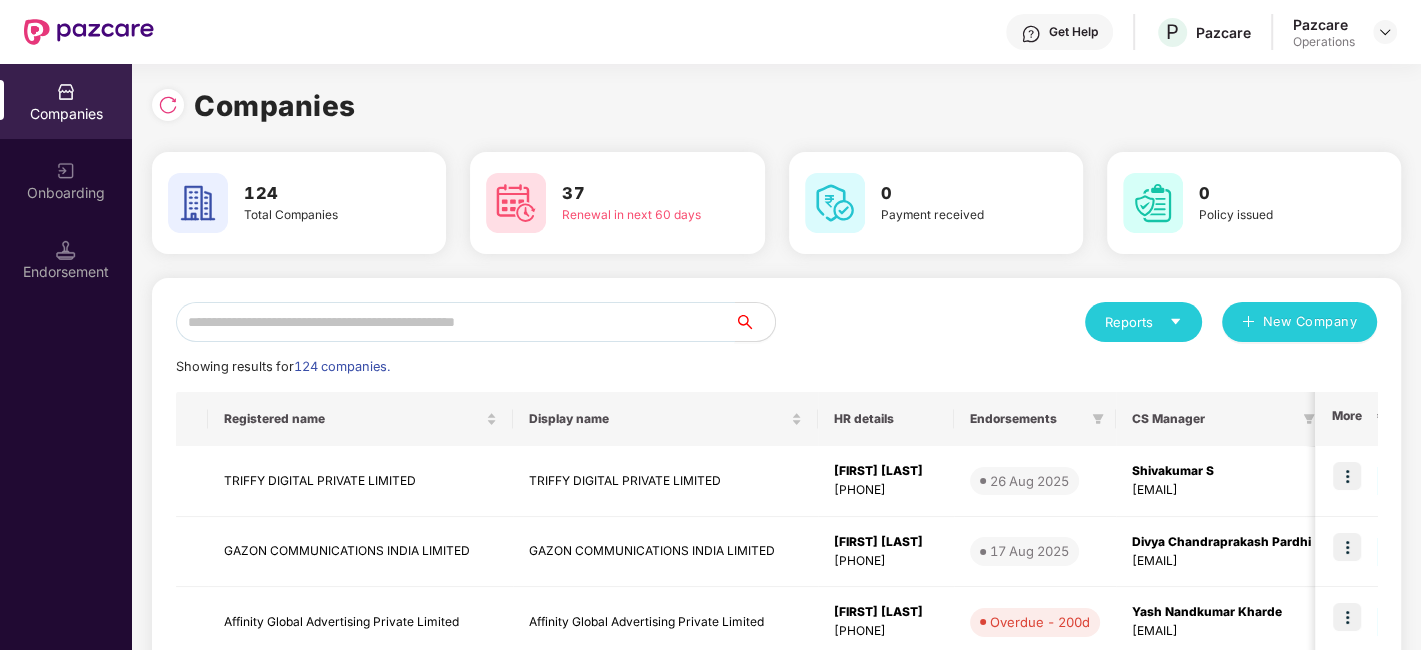 click at bounding box center (455, 322) 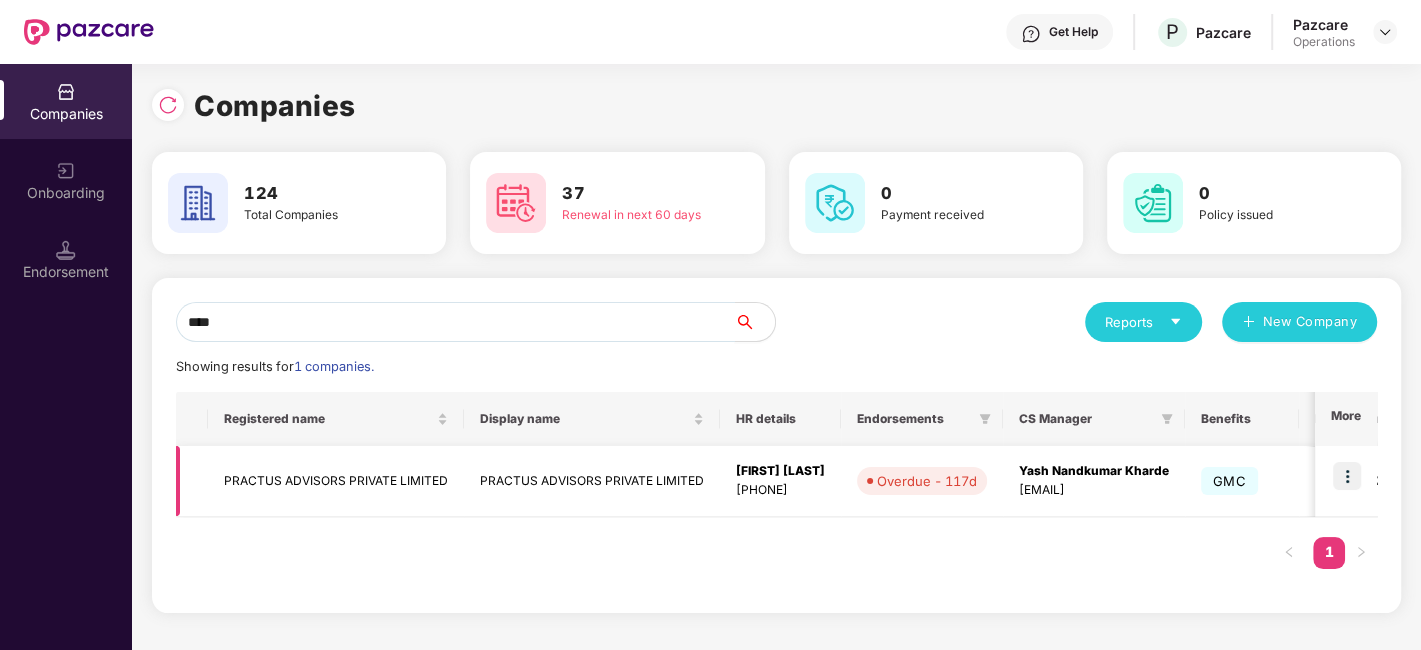 type on "****" 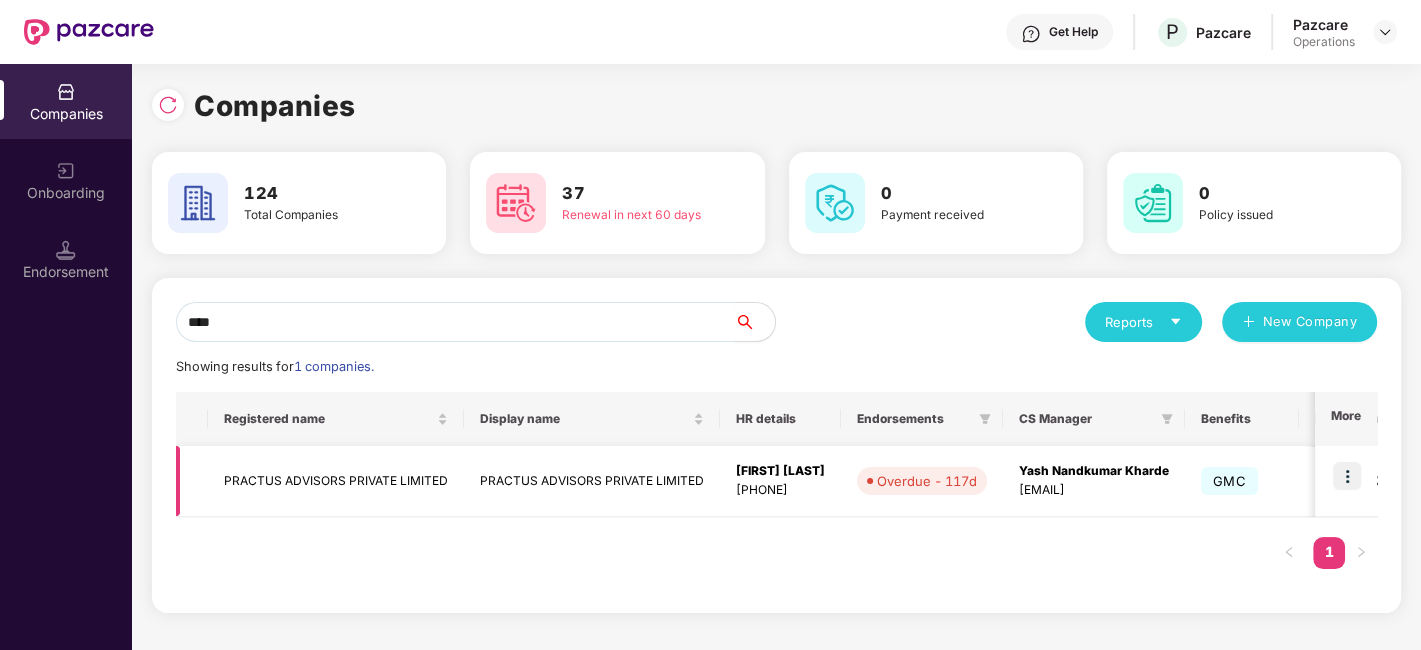 click on "PRACTUS ADVISORS PRIVATE LIMITED" at bounding box center (336, 481) 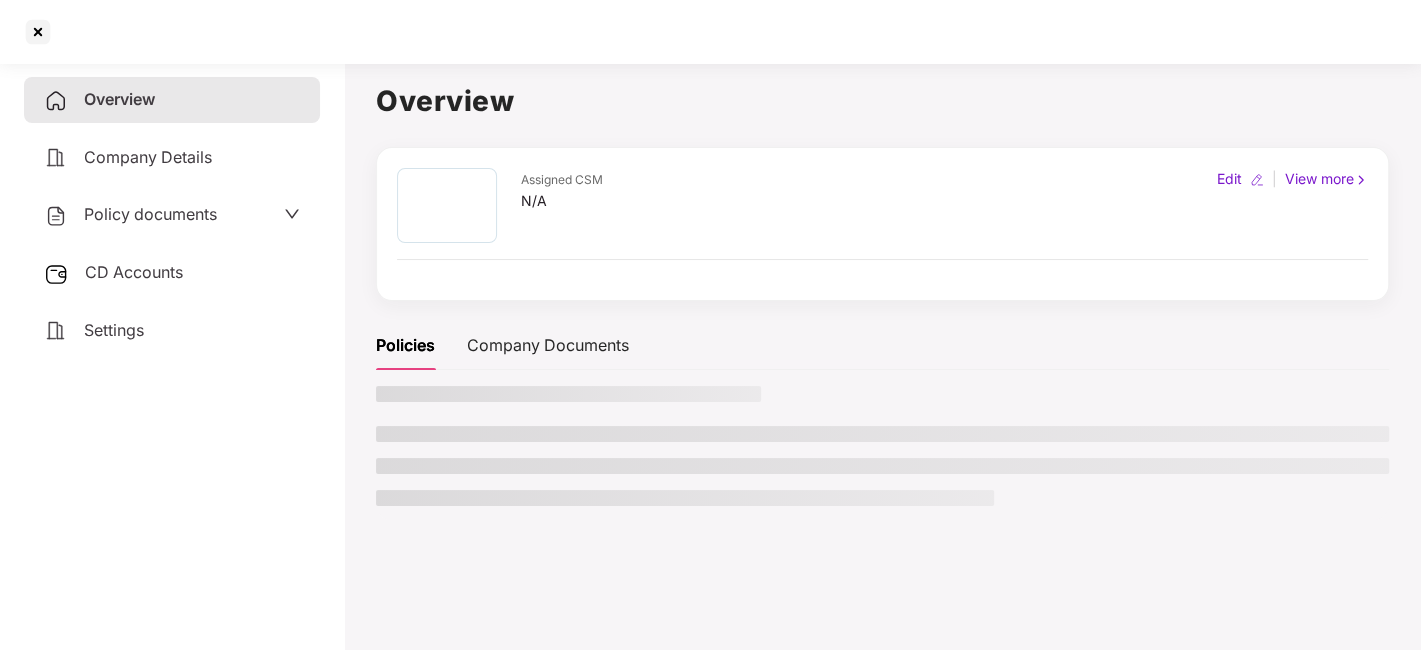 click on "Policy documents" at bounding box center (150, 214) 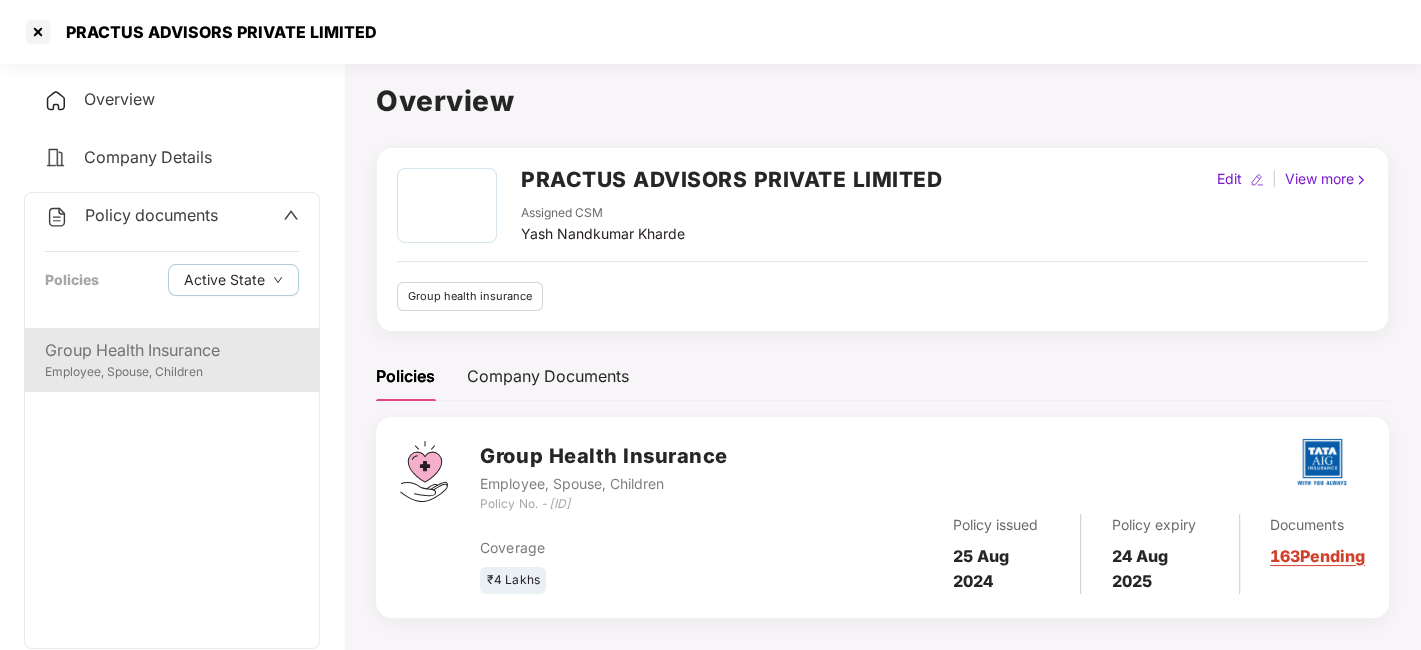 click on "Group Health Insurance" at bounding box center [172, 350] 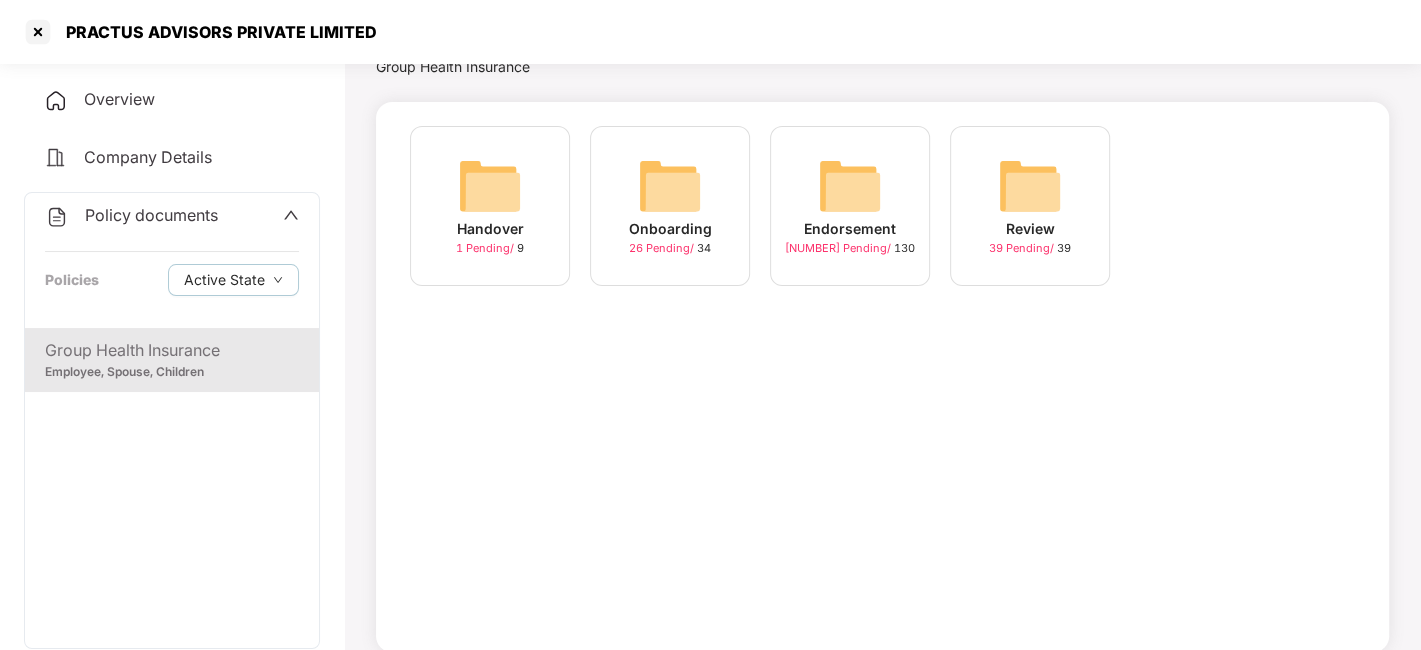 scroll, scrollTop: 0, scrollLeft: 0, axis: both 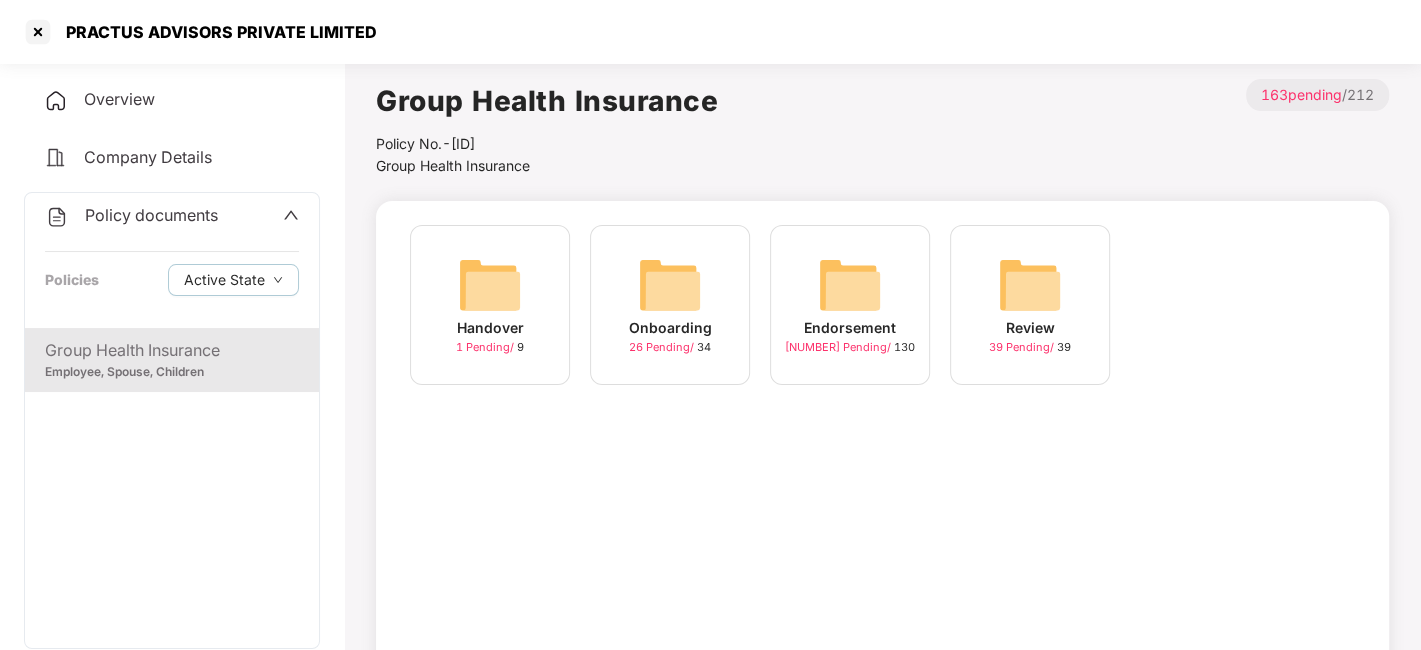 click on "Endorsement [NUMBER] Pending / [NUMBER]" at bounding box center [850, 305] 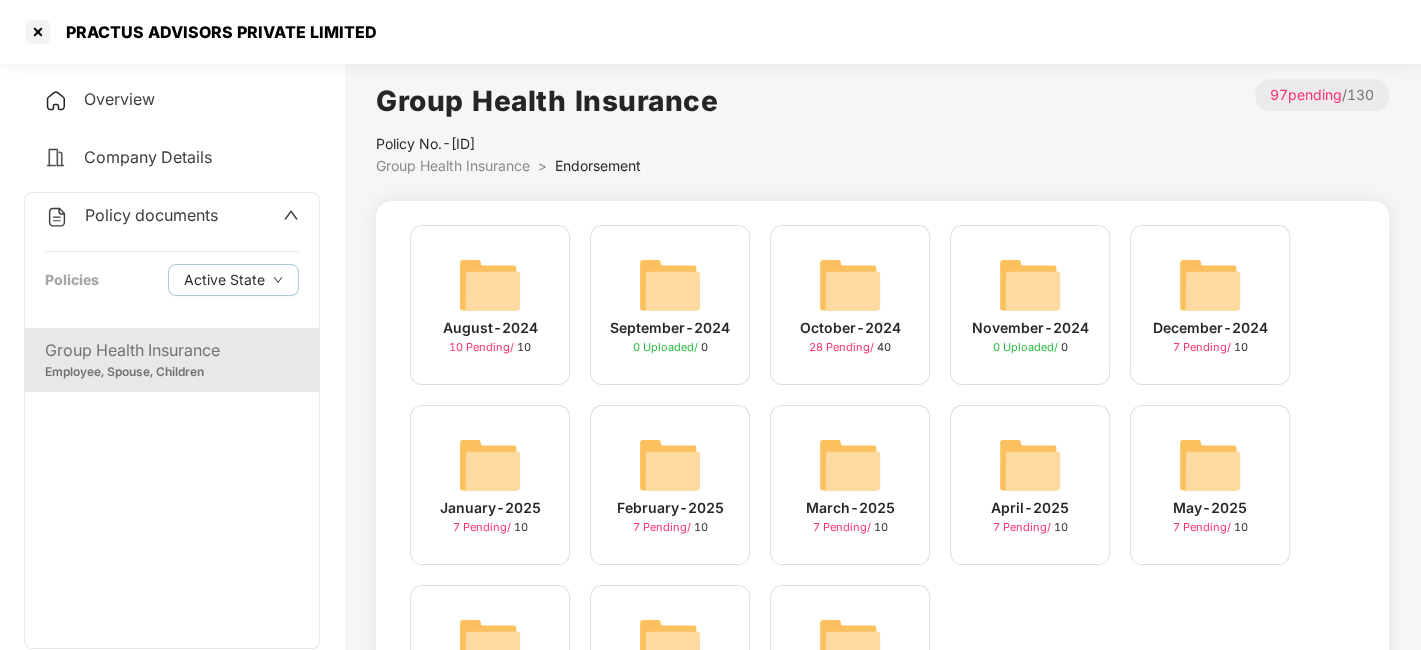 scroll, scrollTop: 162, scrollLeft: 0, axis: vertical 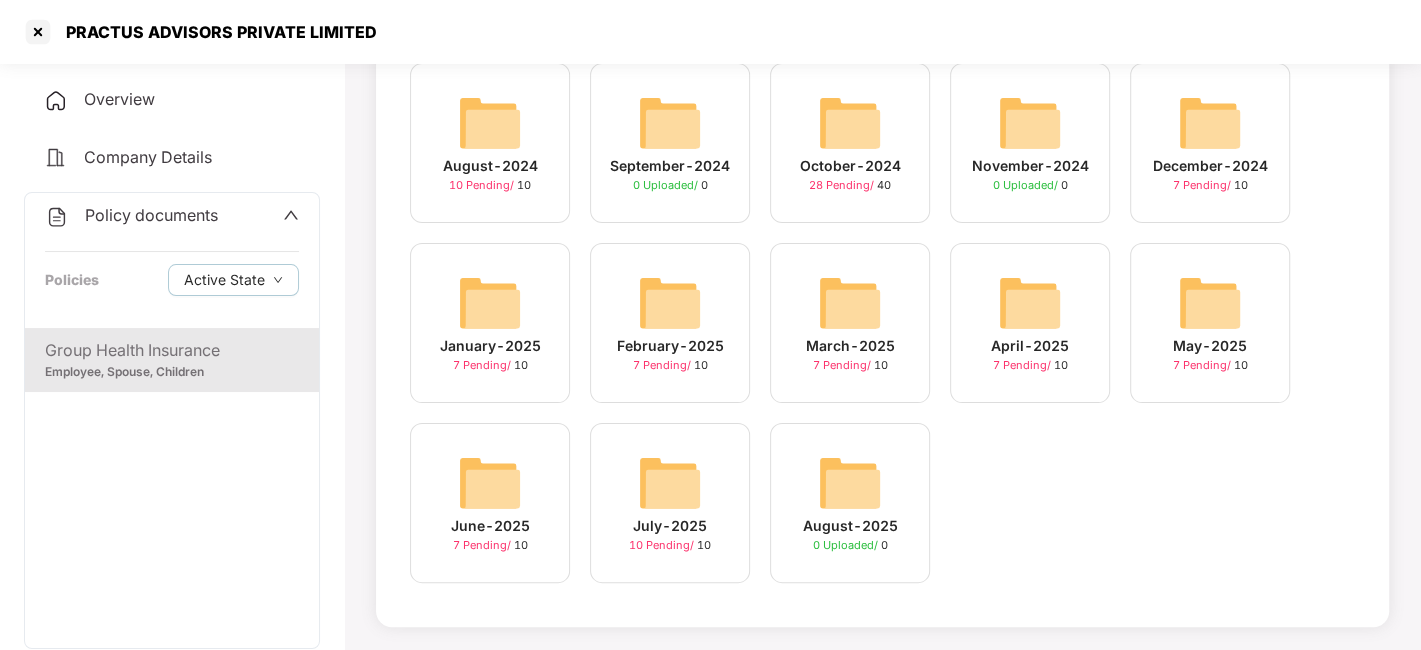 click at bounding box center [670, 483] 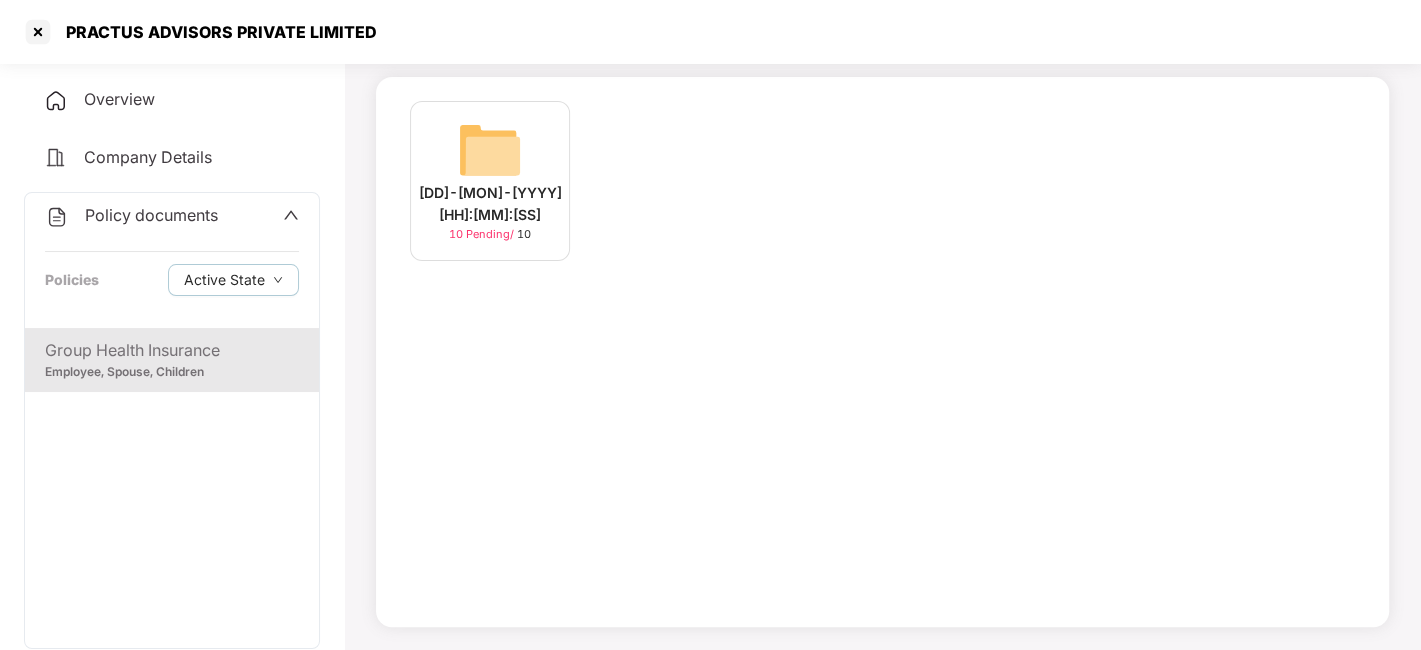 click at bounding box center (490, 150) 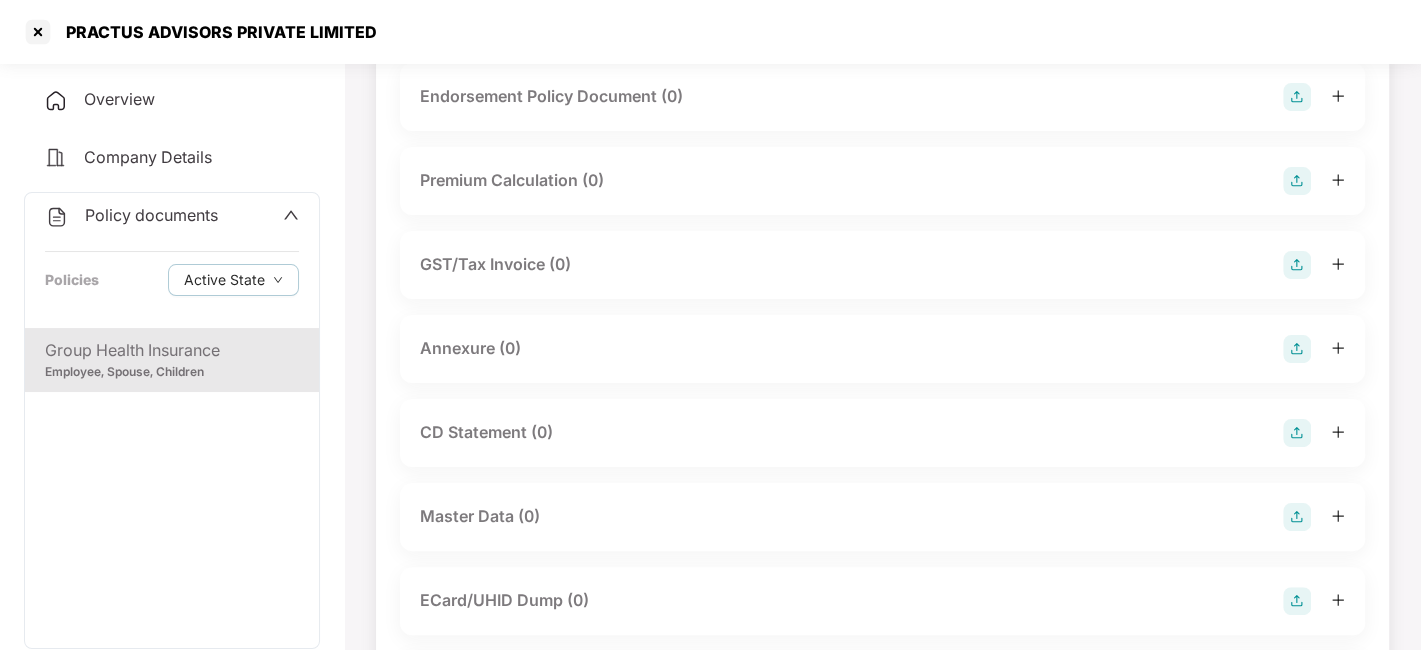 scroll, scrollTop: 0, scrollLeft: 0, axis: both 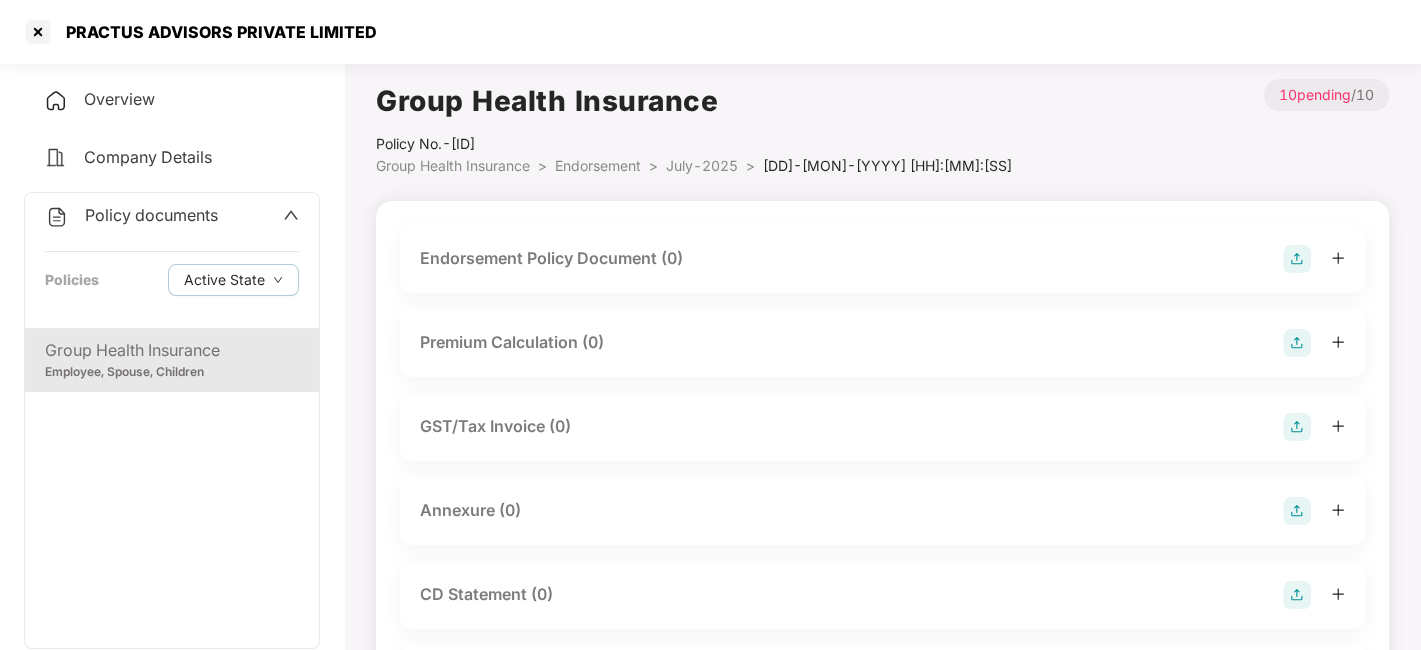 click at bounding box center (1297, 259) 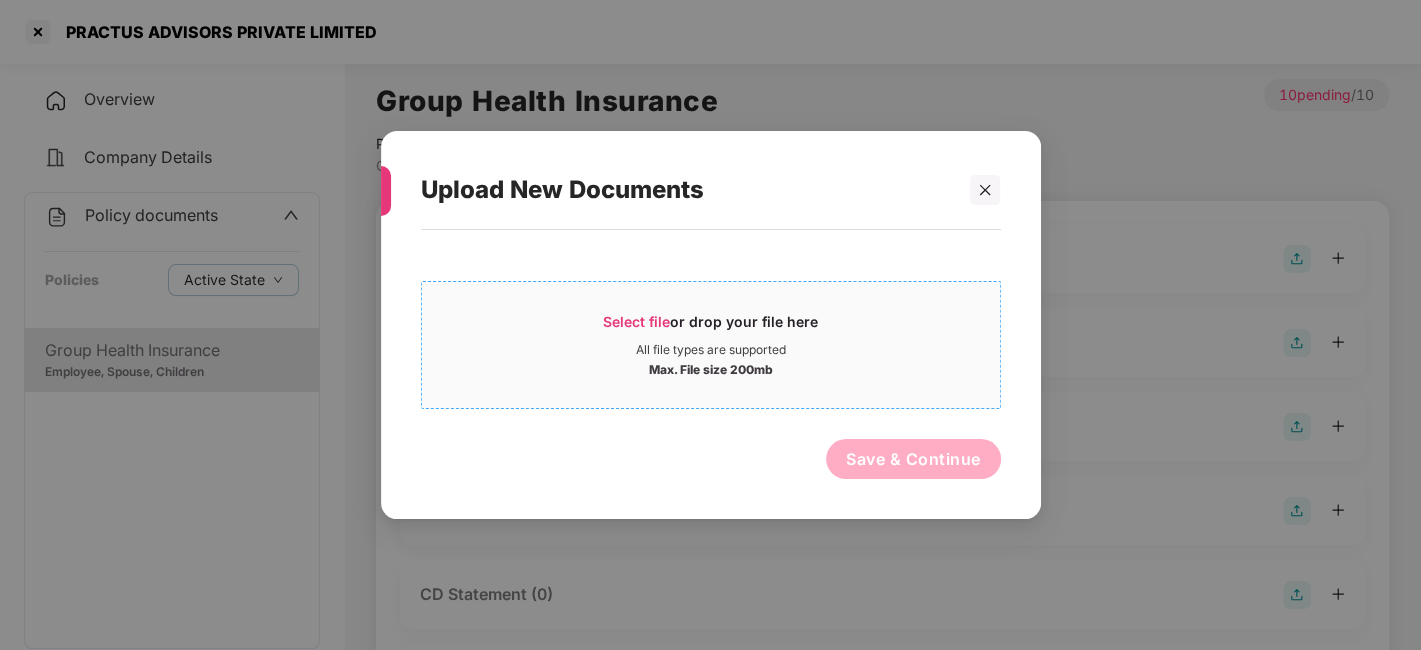 click on "Select file  or drop your file here" at bounding box center (711, 327) 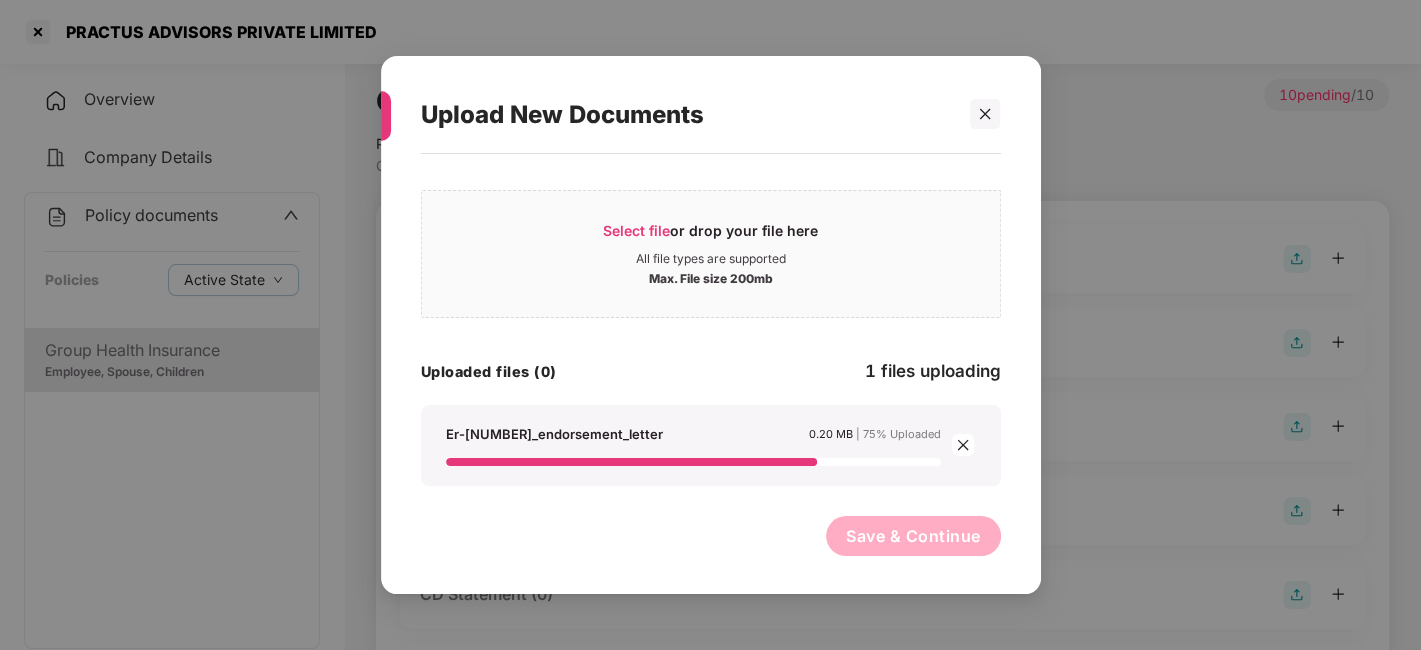 scroll, scrollTop: 0, scrollLeft: 0, axis: both 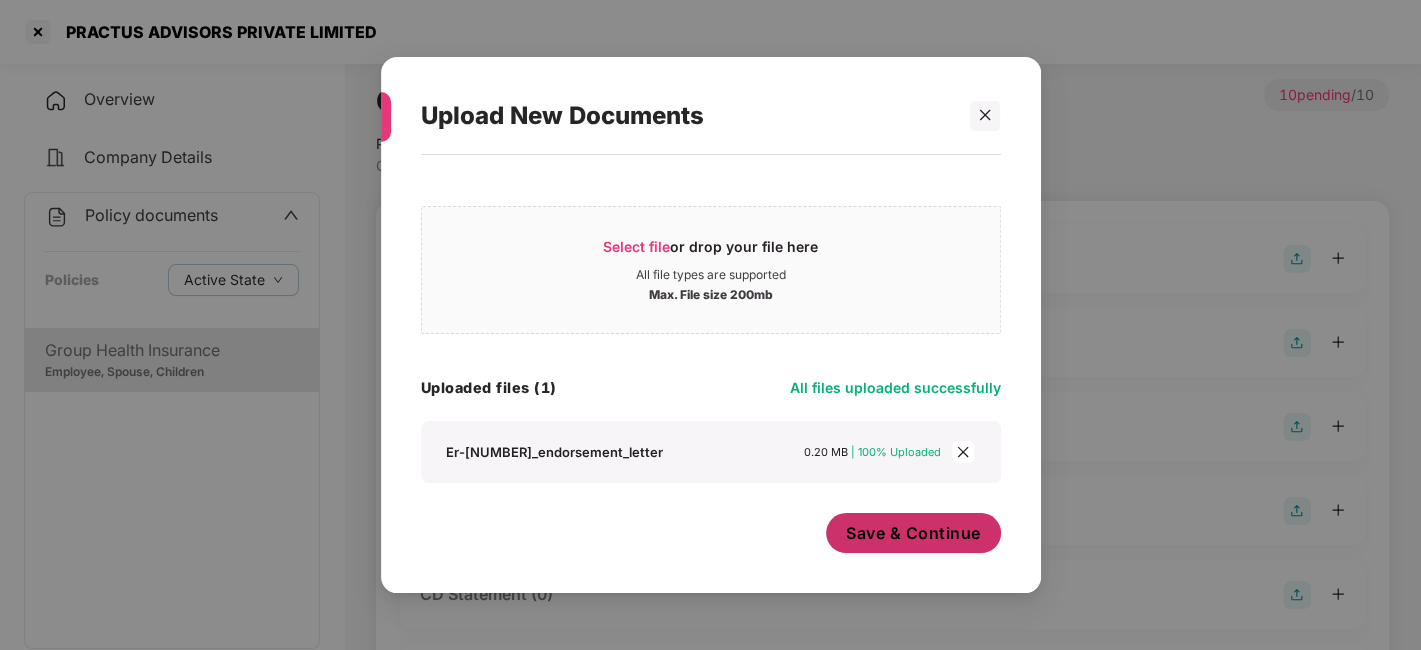 click on "Save & Continue" at bounding box center [913, 533] 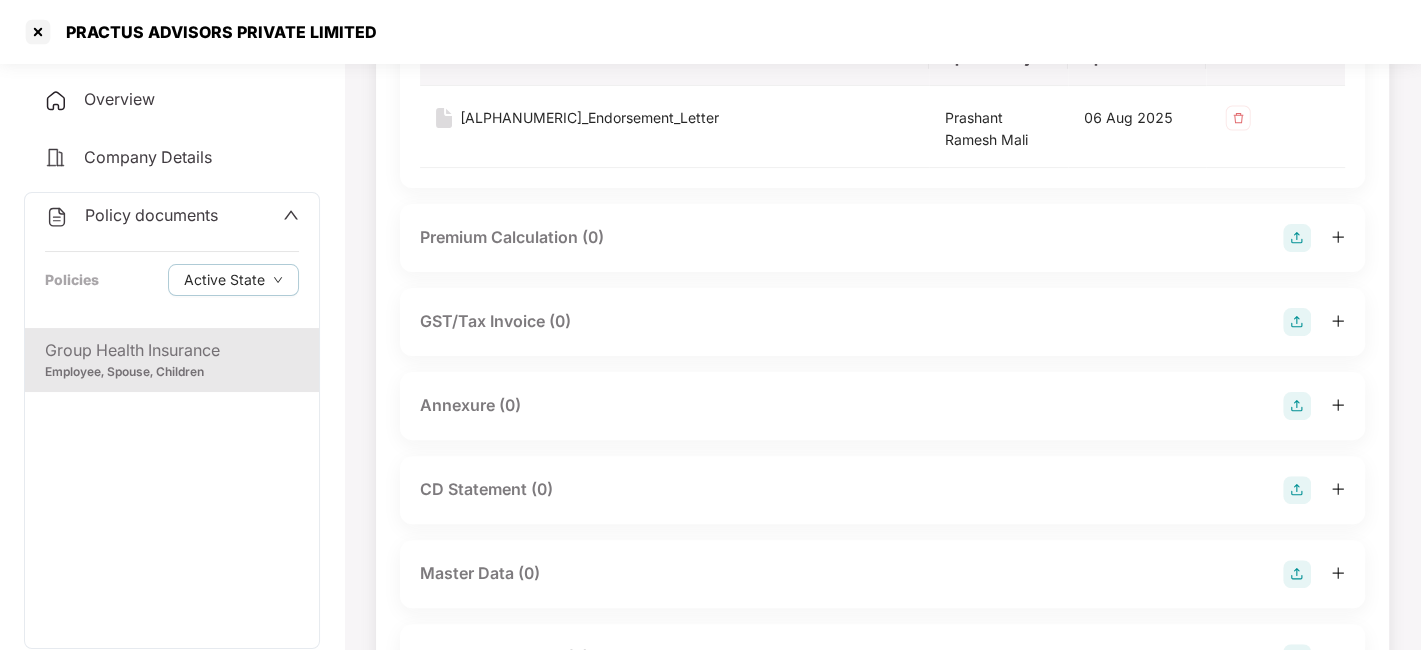 scroll, scrollTop: 270, scrollLeft: 0, axis: vertical 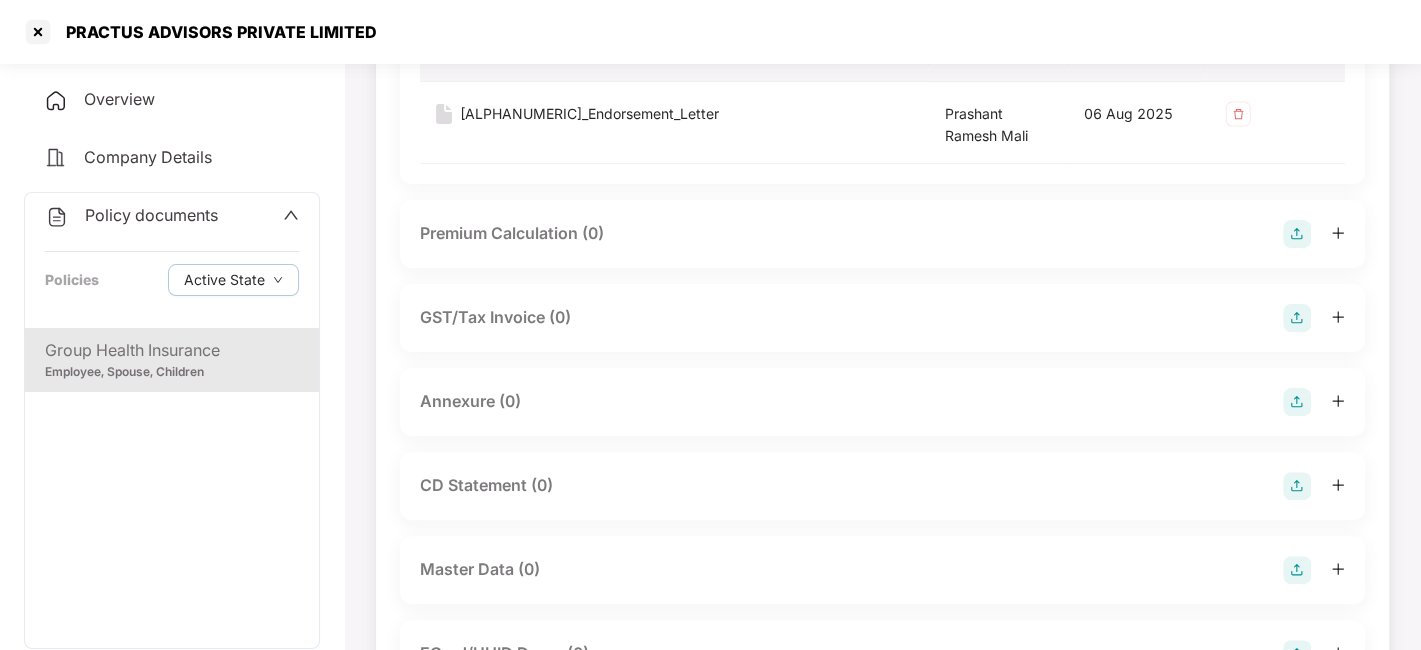 click at bounding box center [1297, 402] 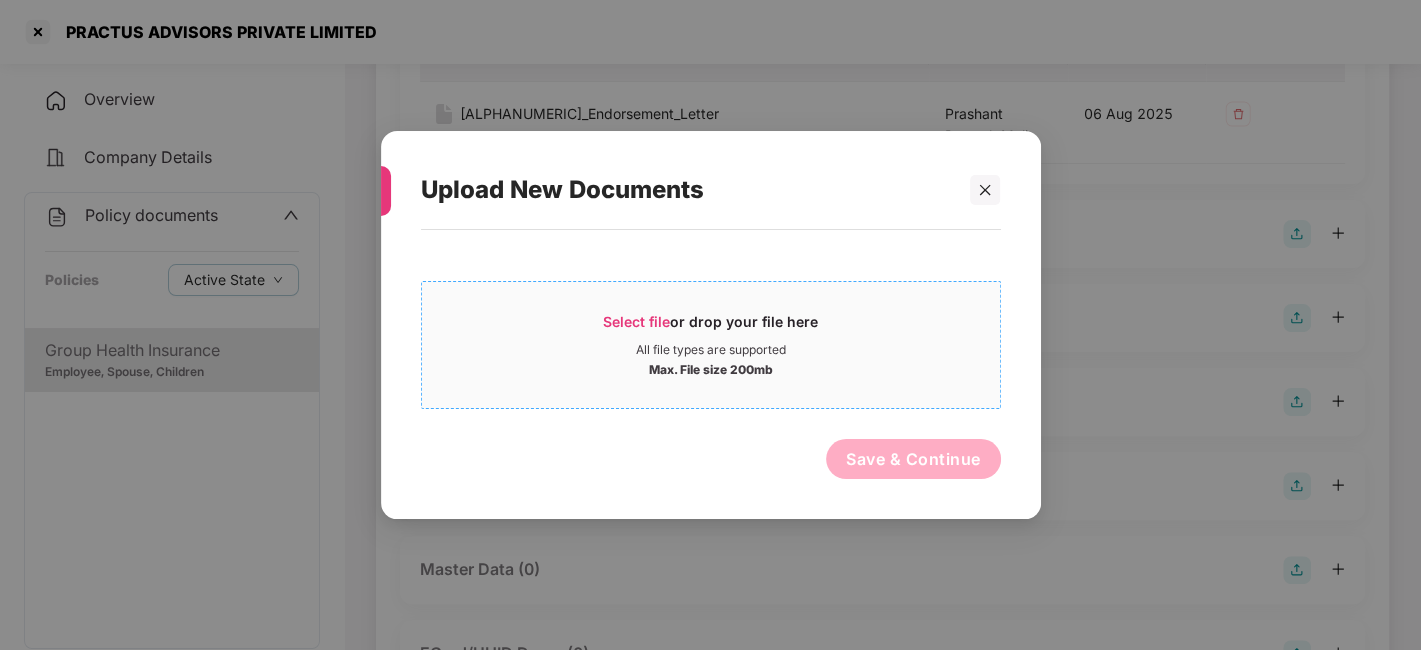 click on "Select file  or drop your file here All file types are supported Max. File size 200mb" at bounding box center (711, 345) 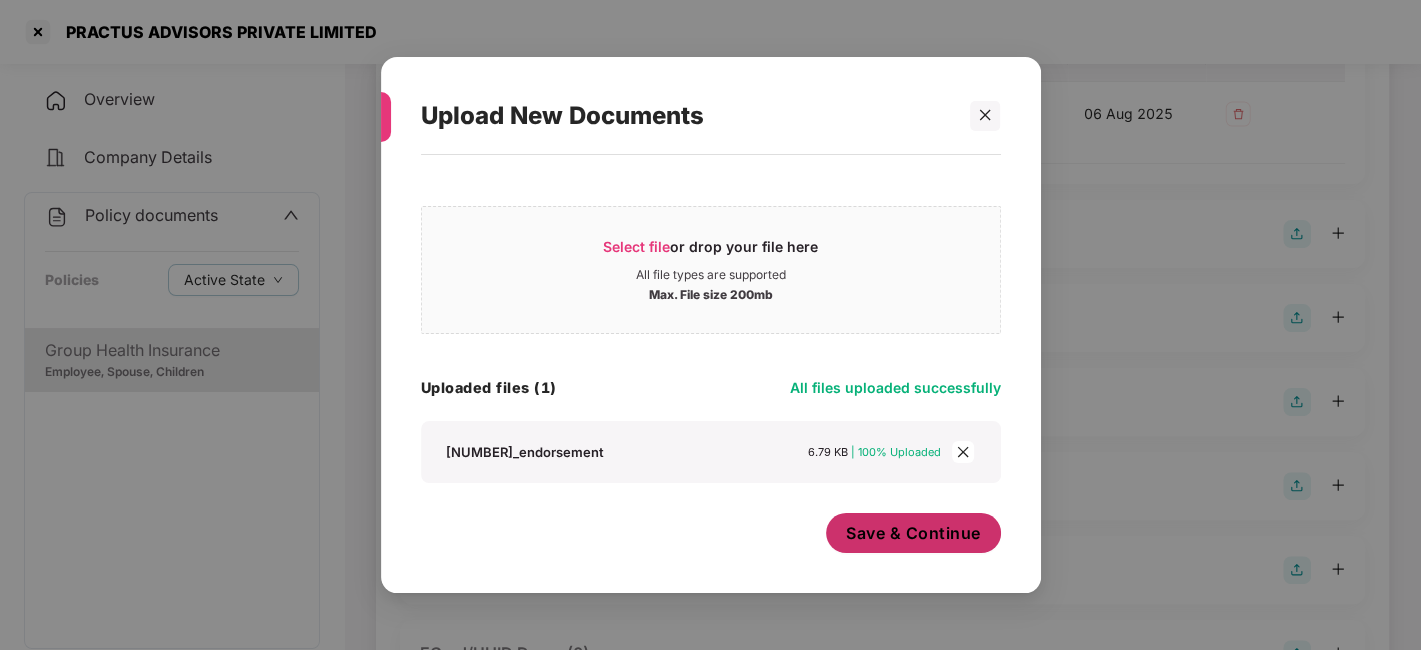click on "Save & Continue" at bounding box center (913, 533) 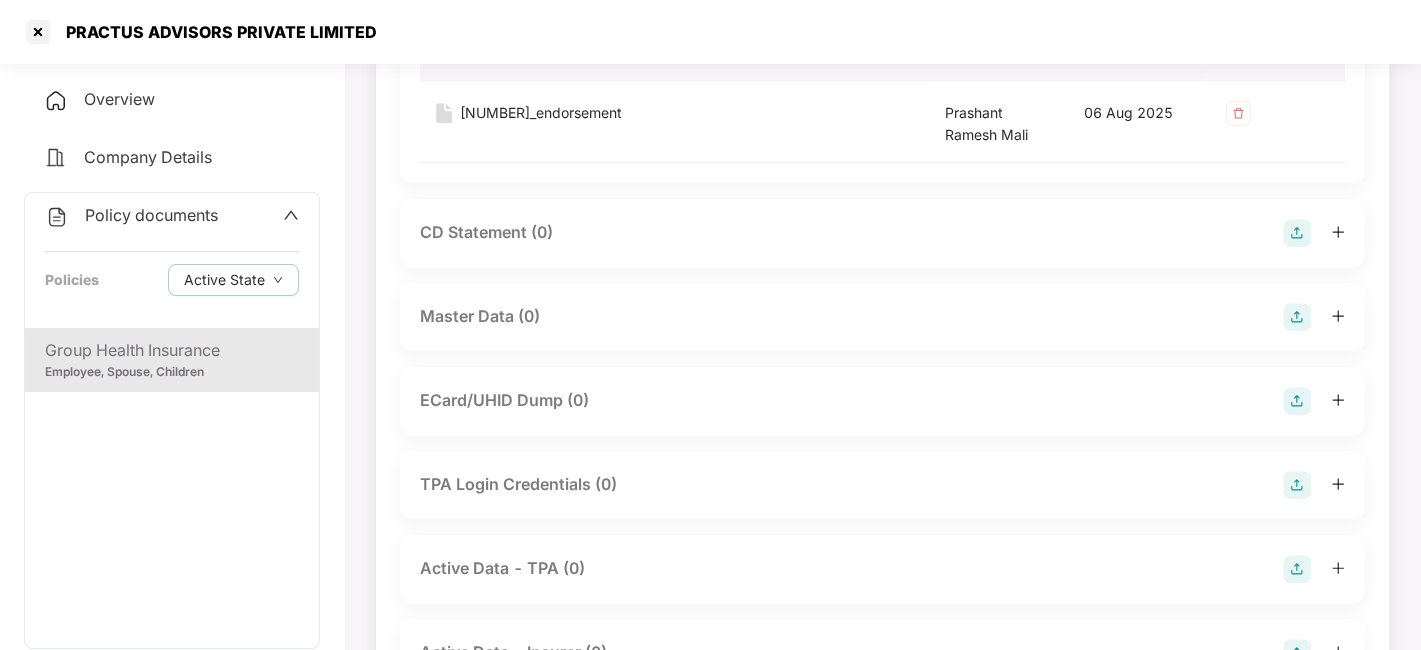 scroll, scrollTop: 700, scrollLeft: 0, axis: vertical 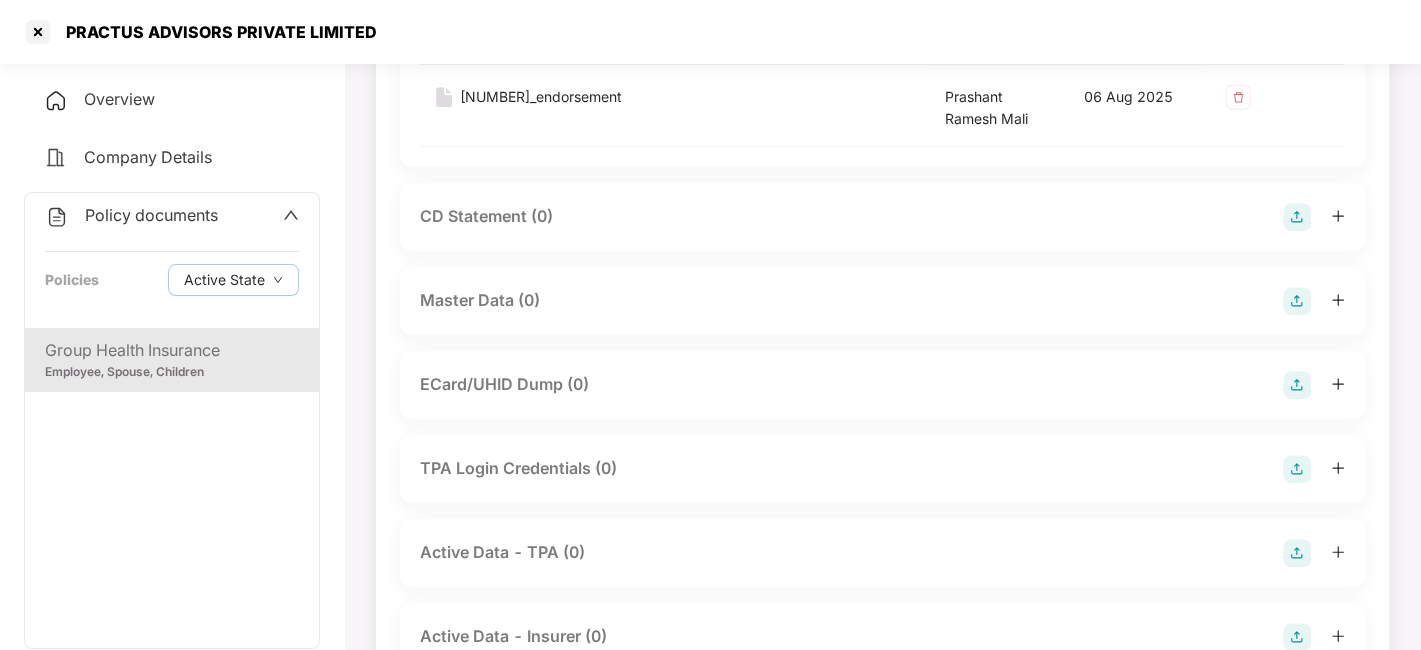 click at bounding box center (1297, 301) 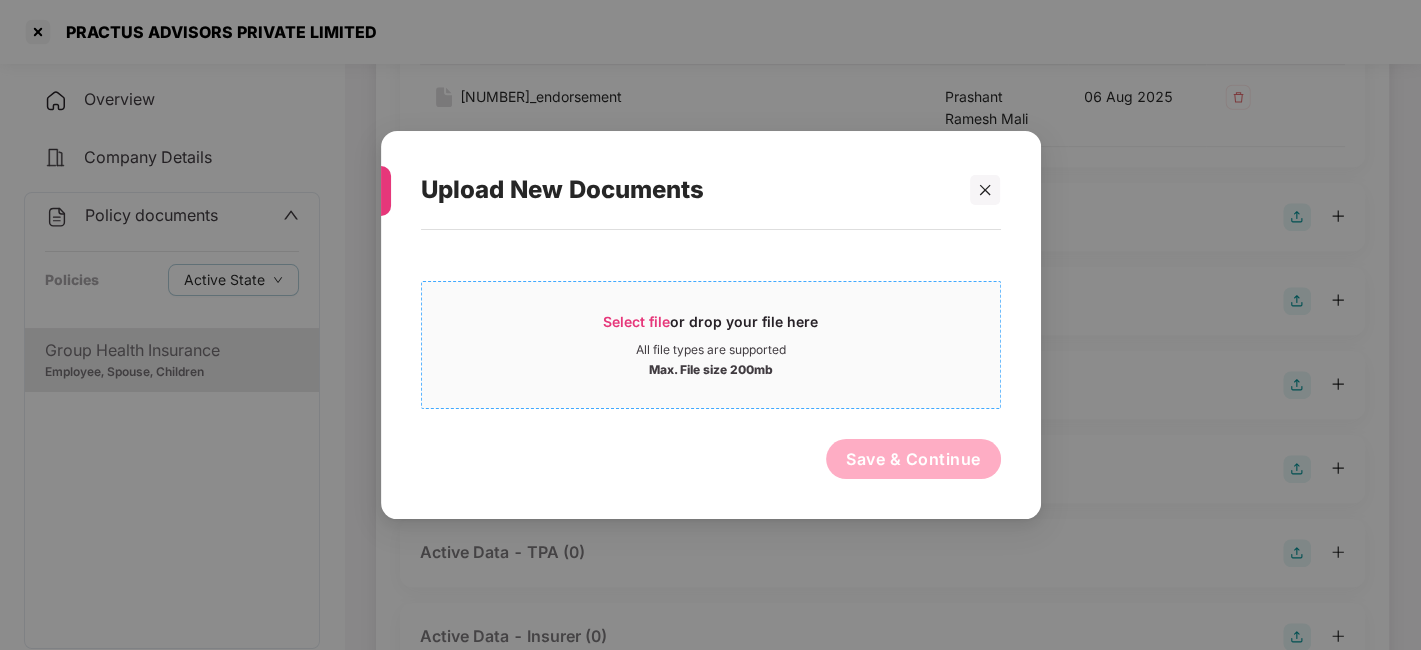 click on "Max. File size 200mb" at bounding box center (711, 368) 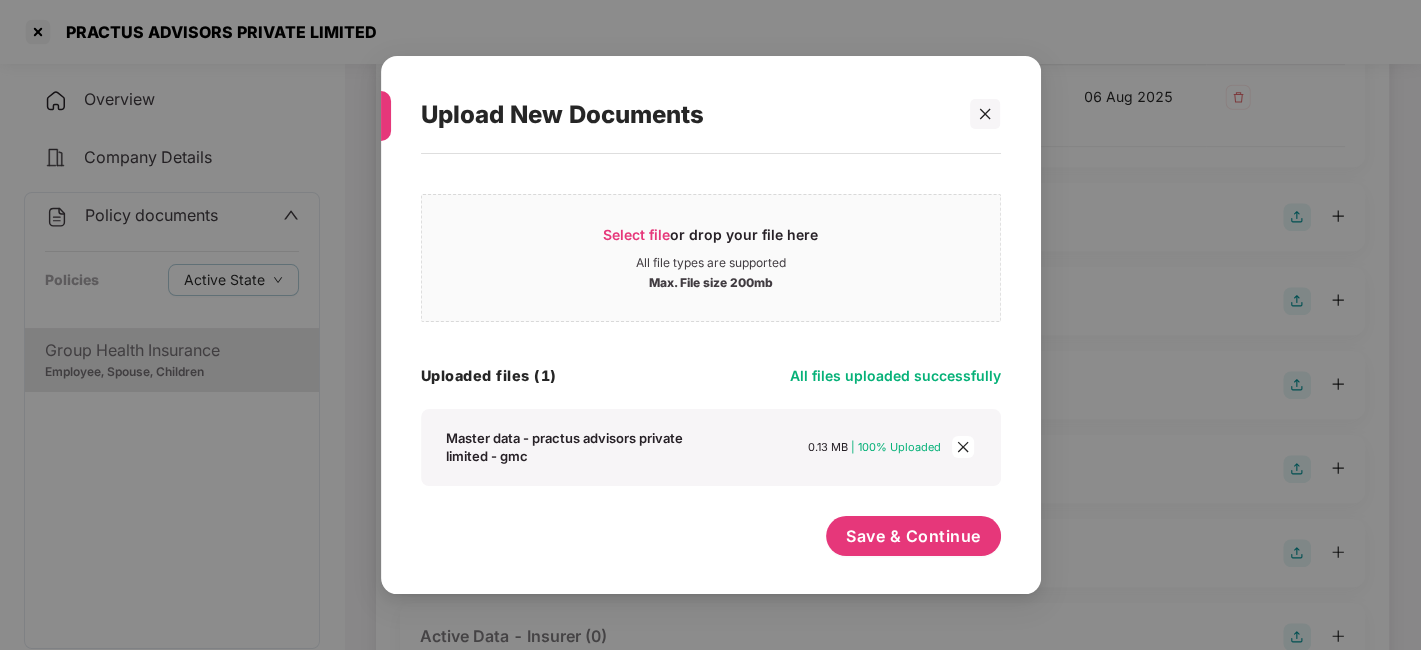 scroll, scrollTop: 11, scrollLeft: 0, axis: vertical 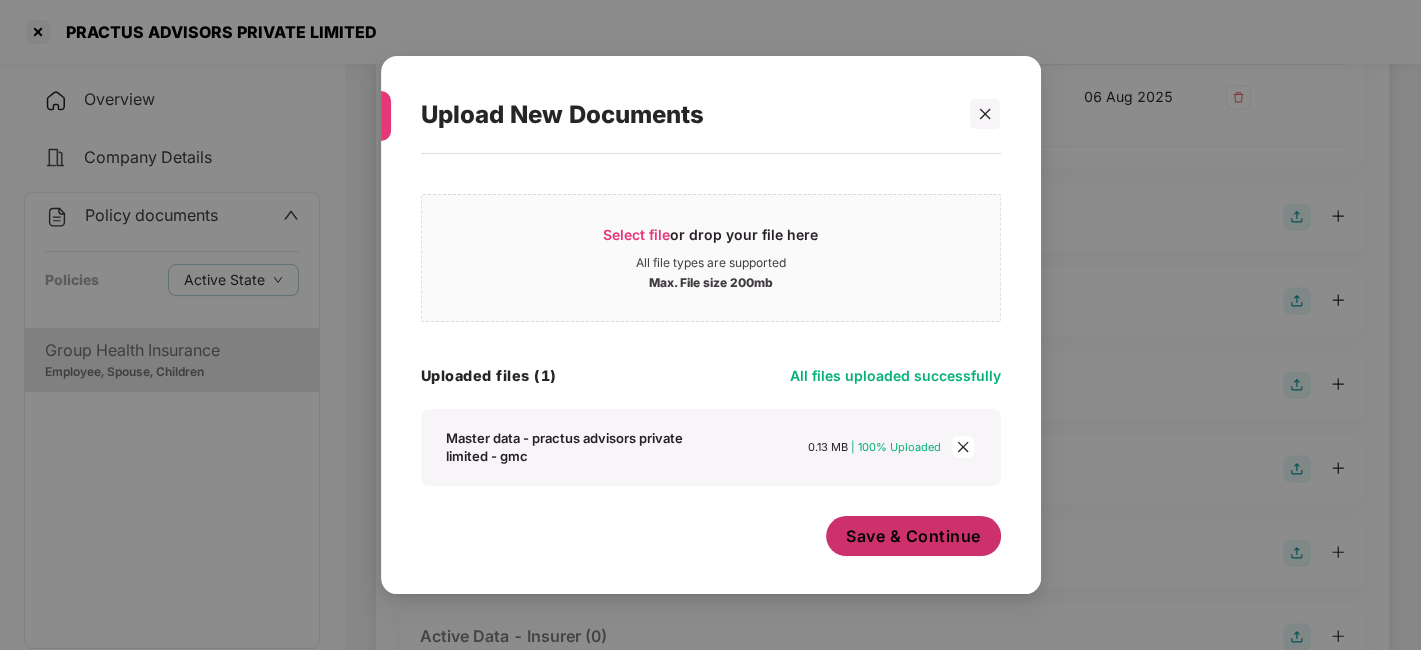 click on "Save & Continue" at bounding box center (913, 536) 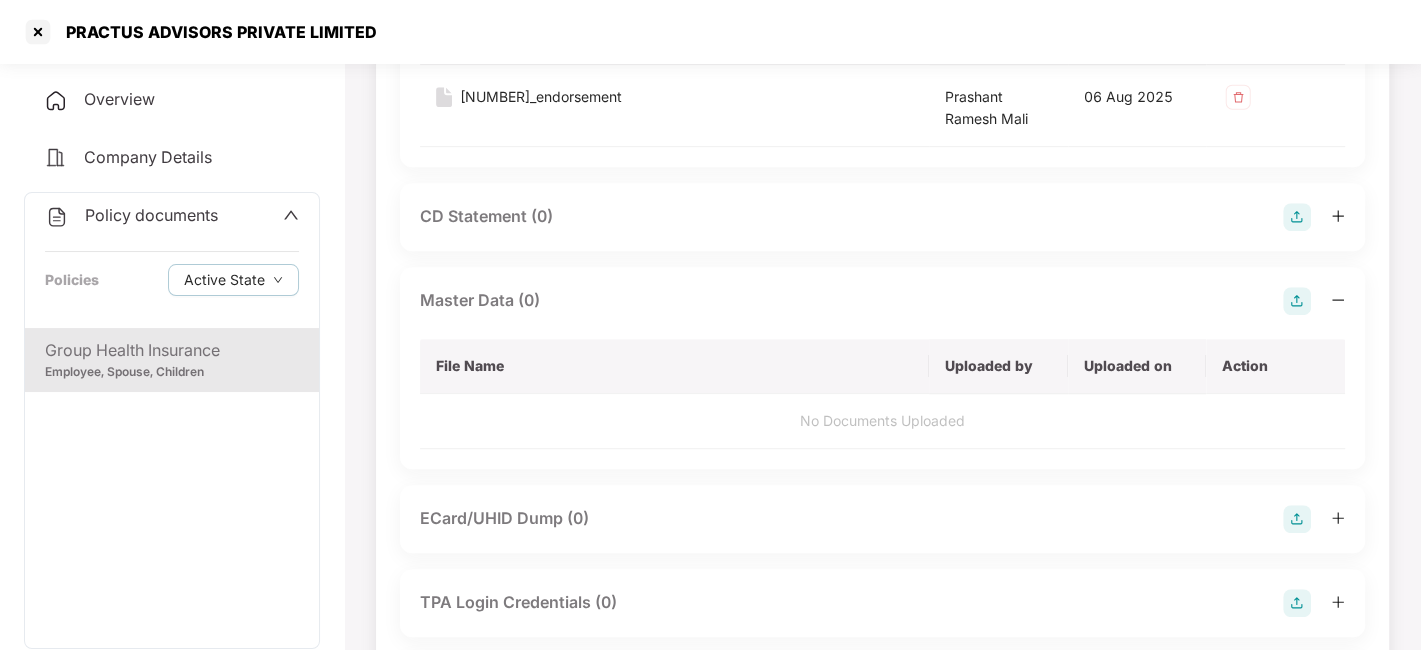 scroll, scrollTop: 0, scrollLeft: 0, axis: both 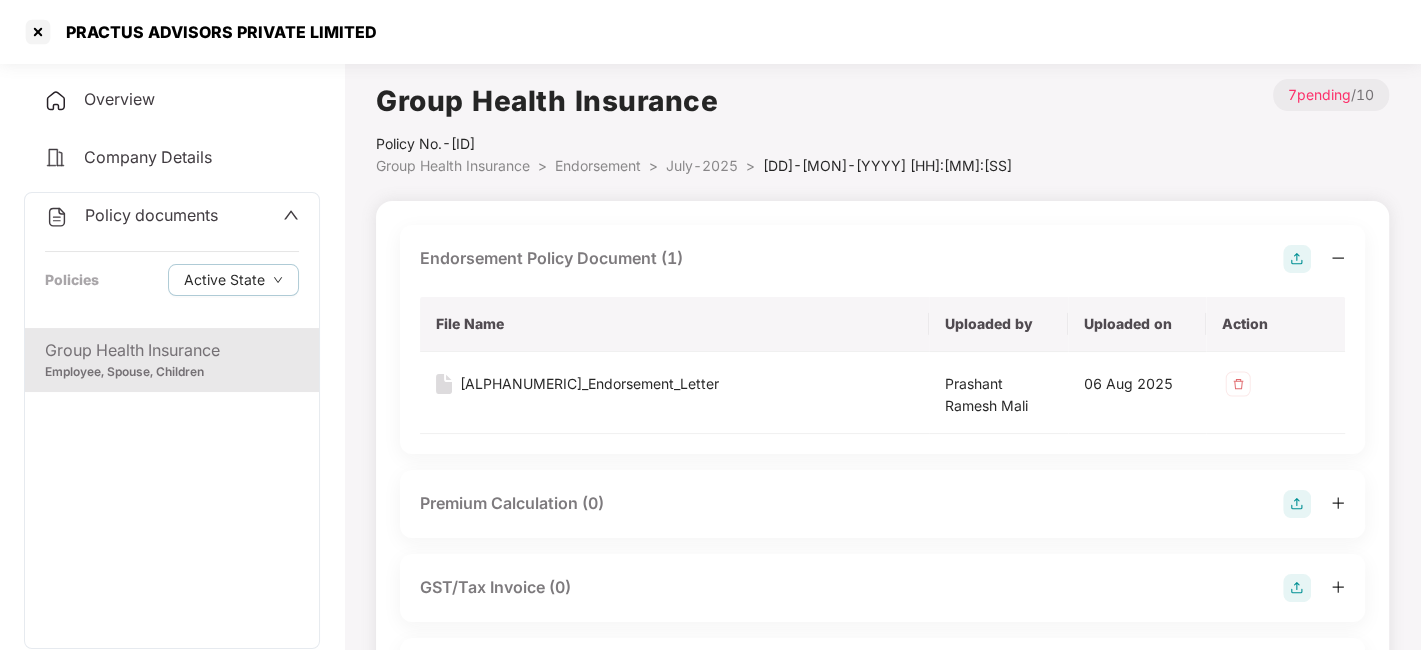click on "July-2025" at bounding box center (702, 165) 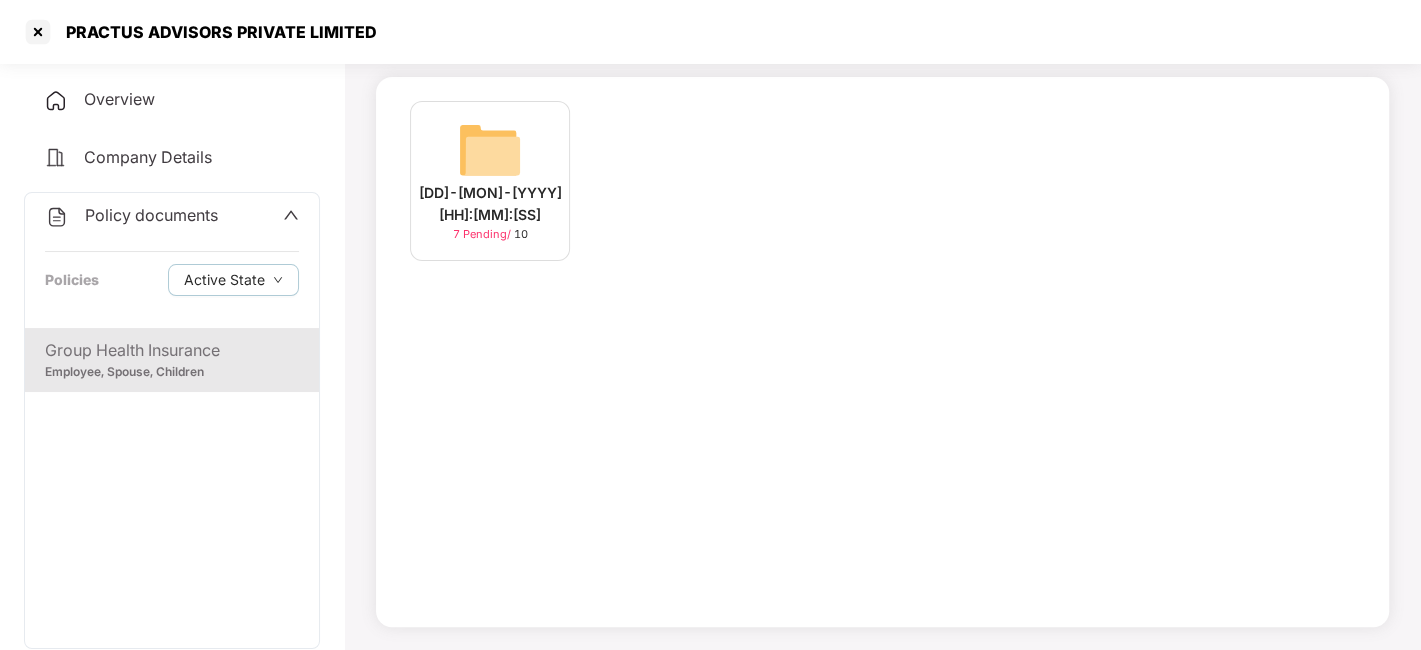 click on "Policy documents" at bounding box center [151, 215] 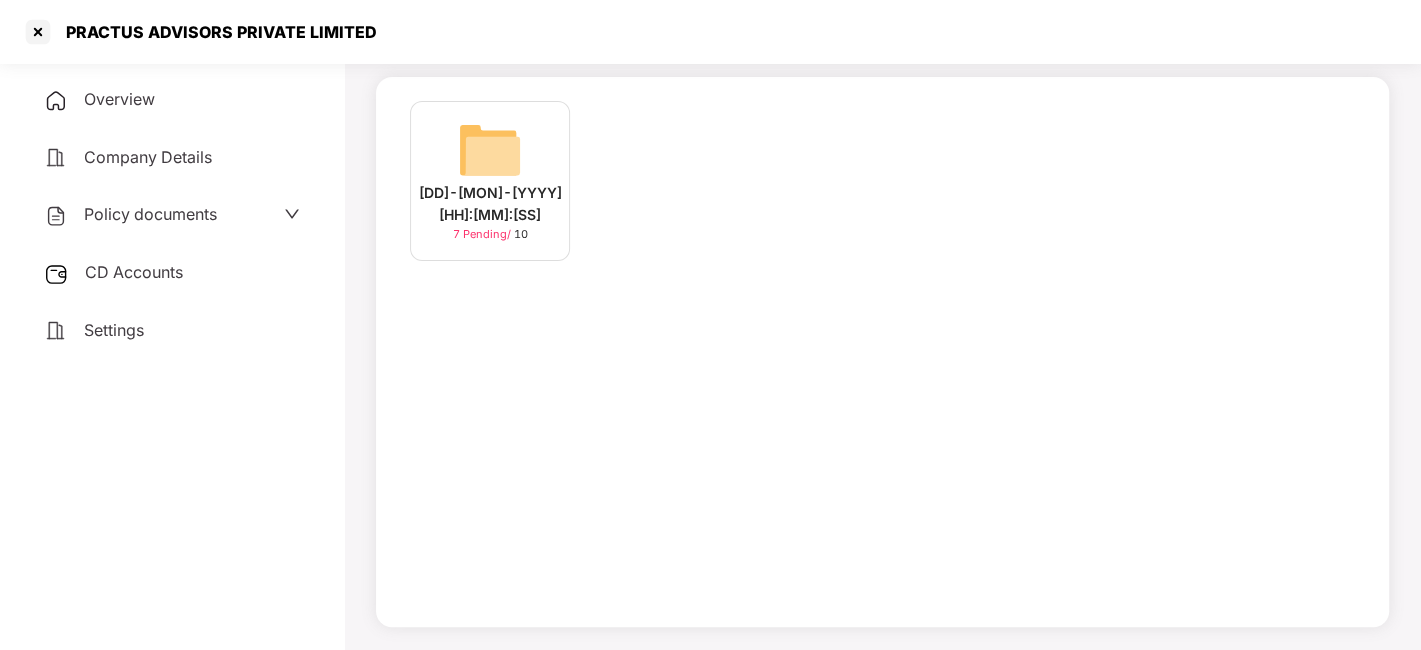 click on "CD Accounts" at bounding box center (134, 272) 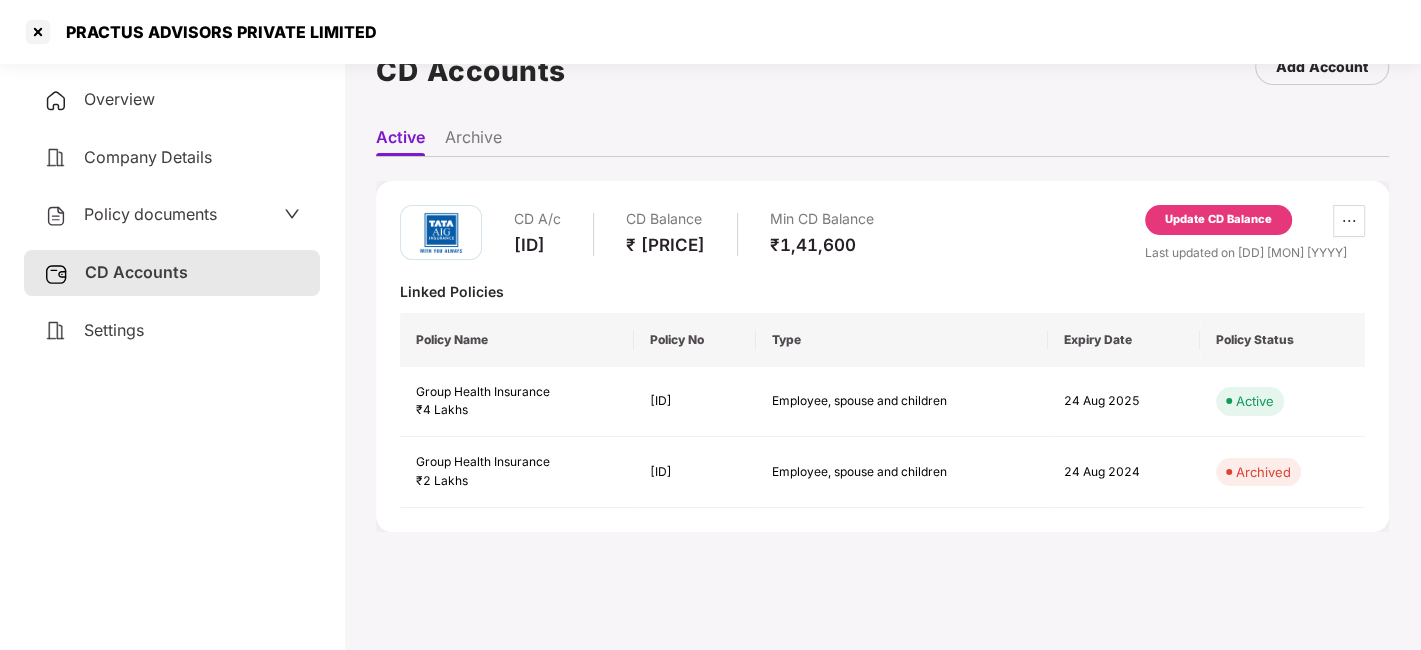 click on "Update CD Balance" at bounding box center [1218, 220] 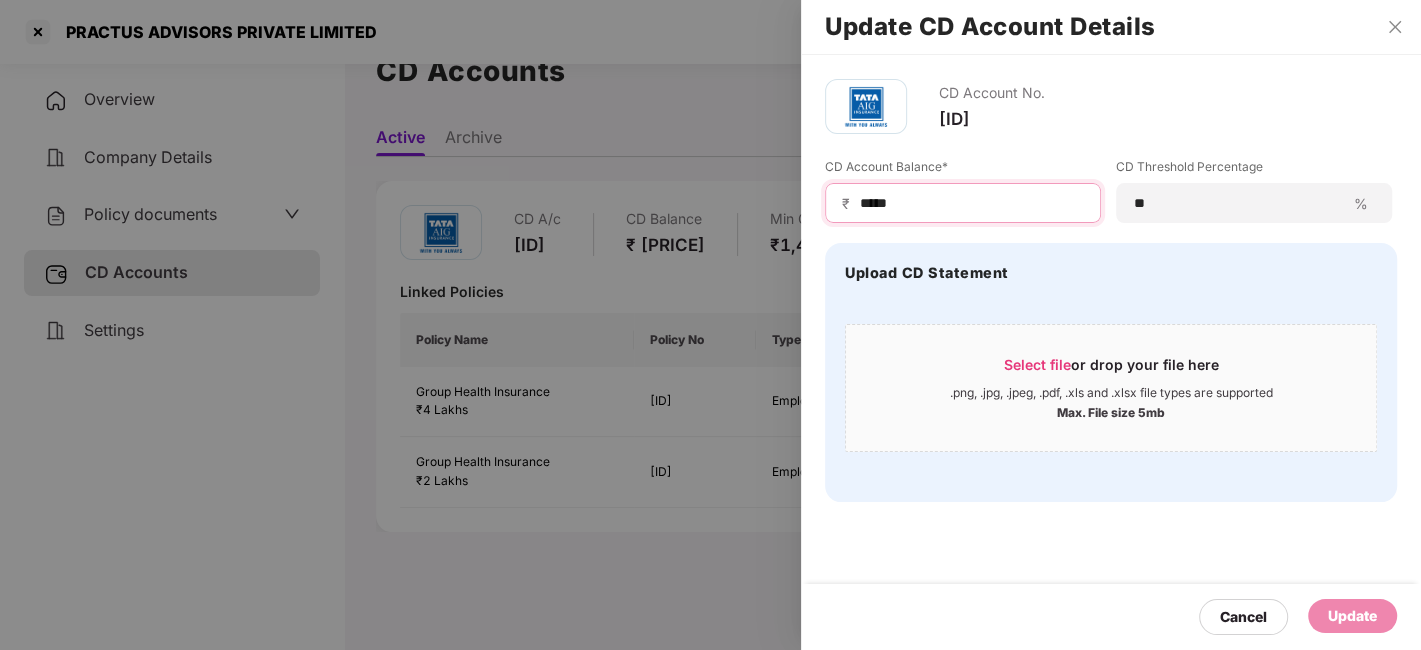 click on "*****" at bounding box center [971, 203] 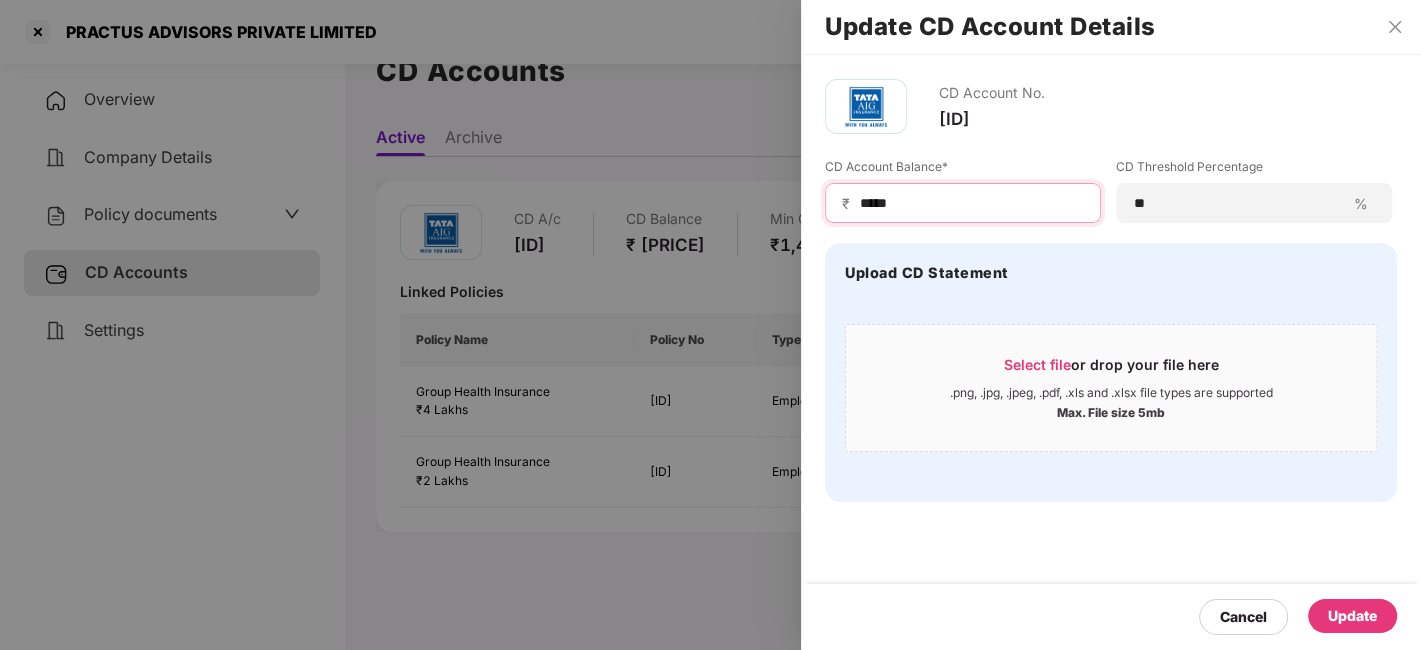 type on "*****" 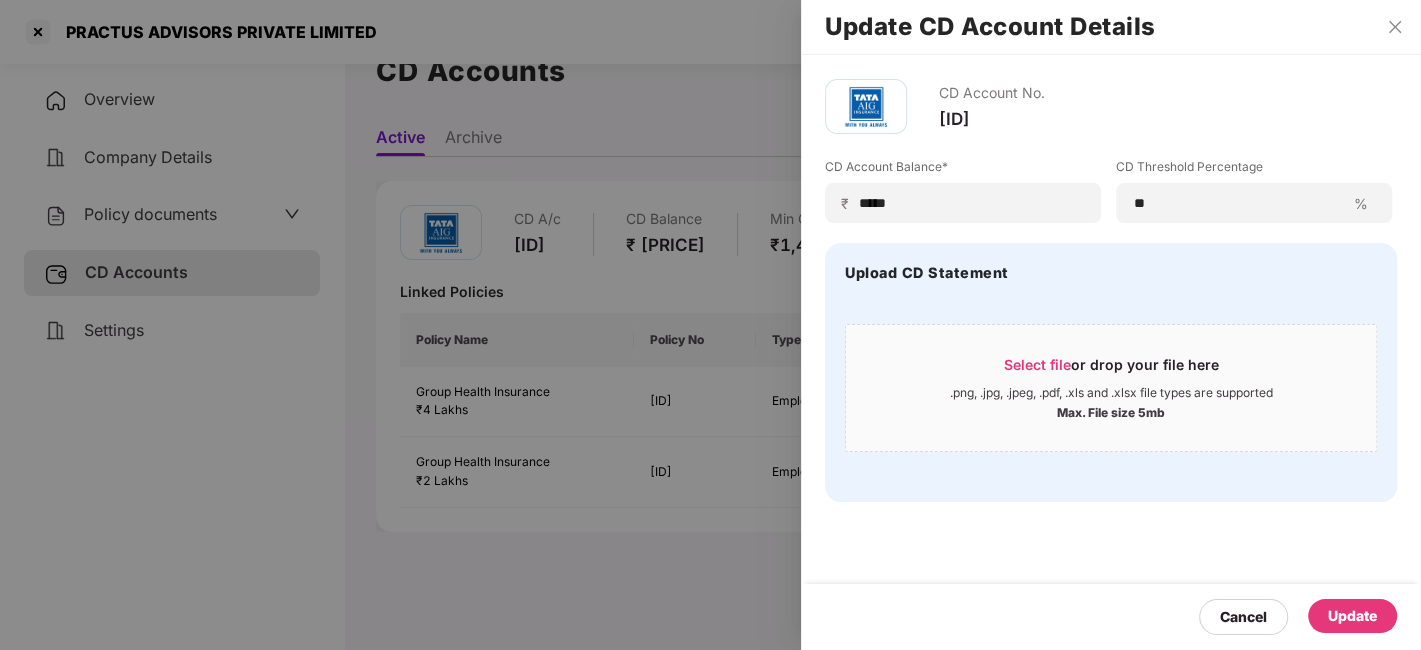 click on "Update" at bounding box center [1352, 616] 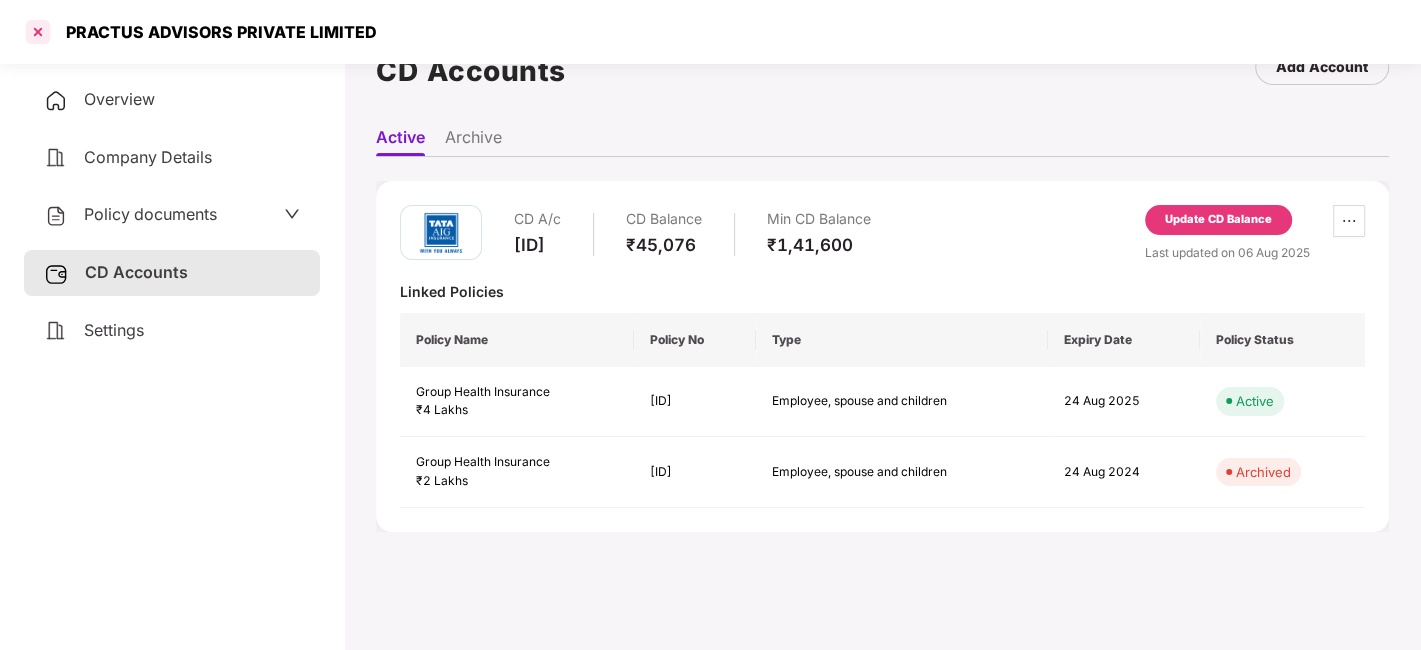 click at bounding box center (38, 32) 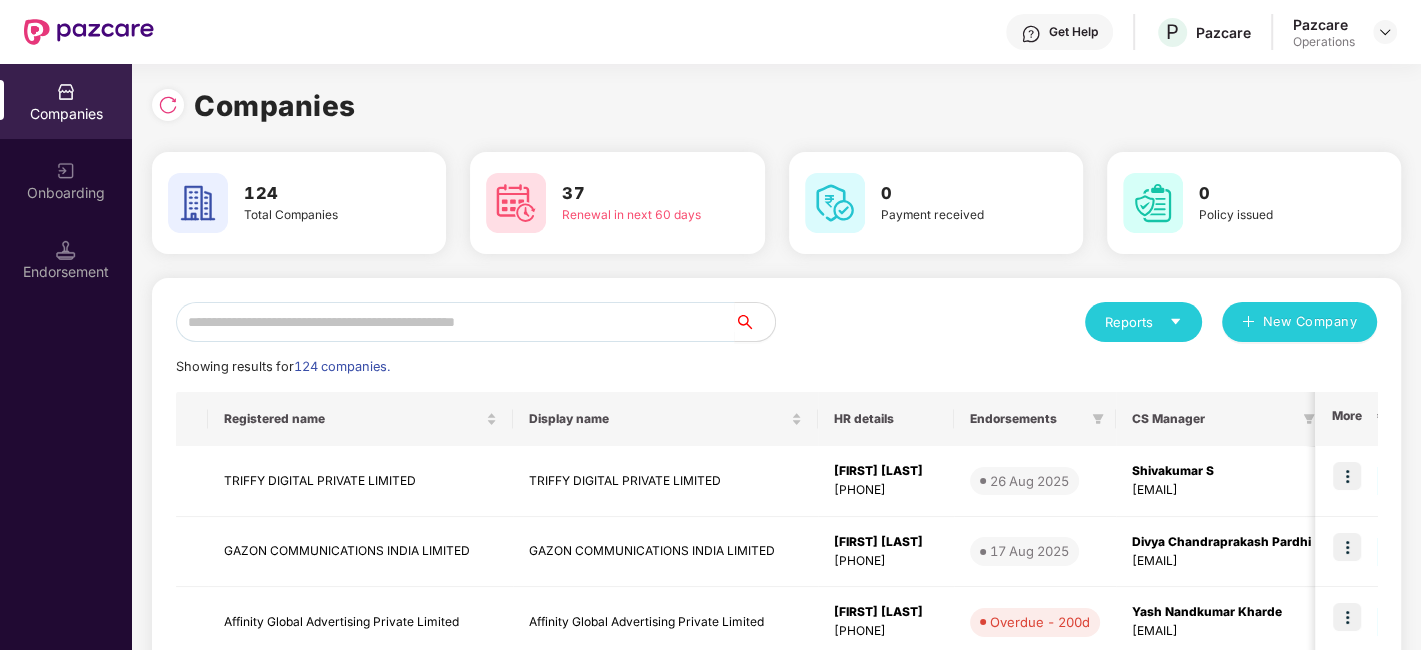 scroll, scrollTop: 0, scrollLeft: 0, axis: both 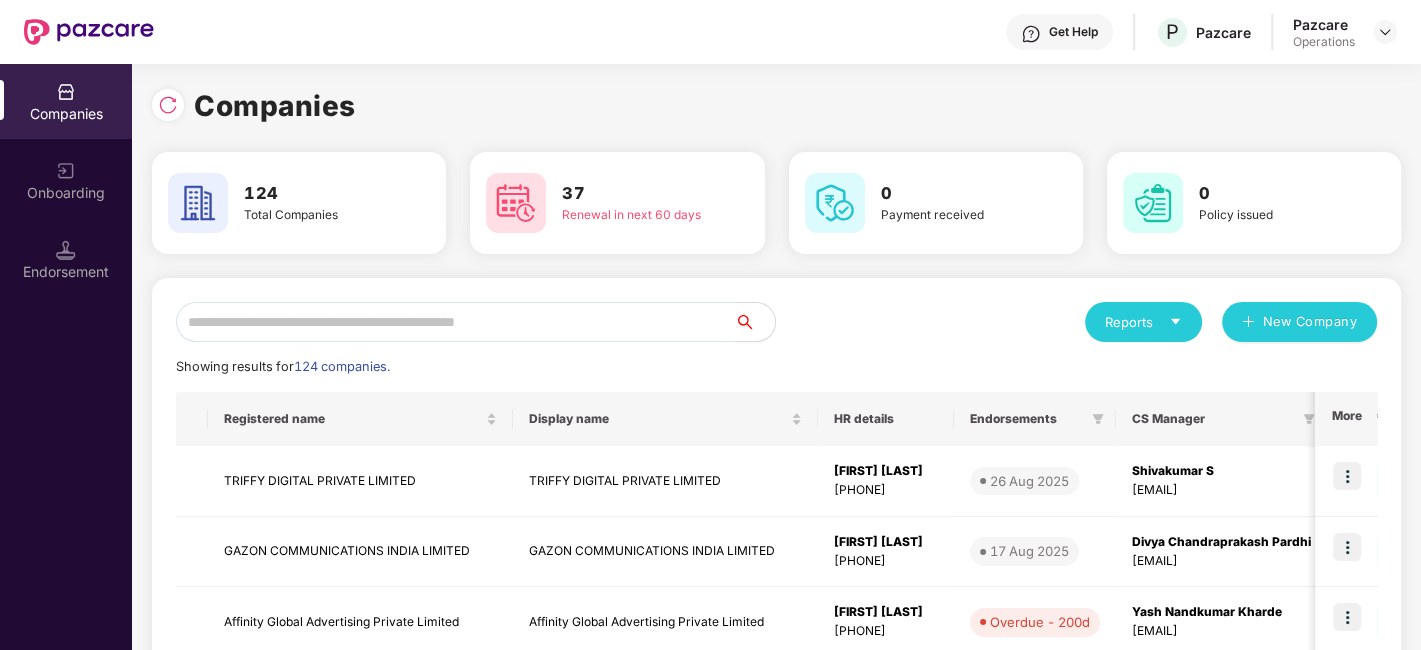 click at bounding box center (455, 322) 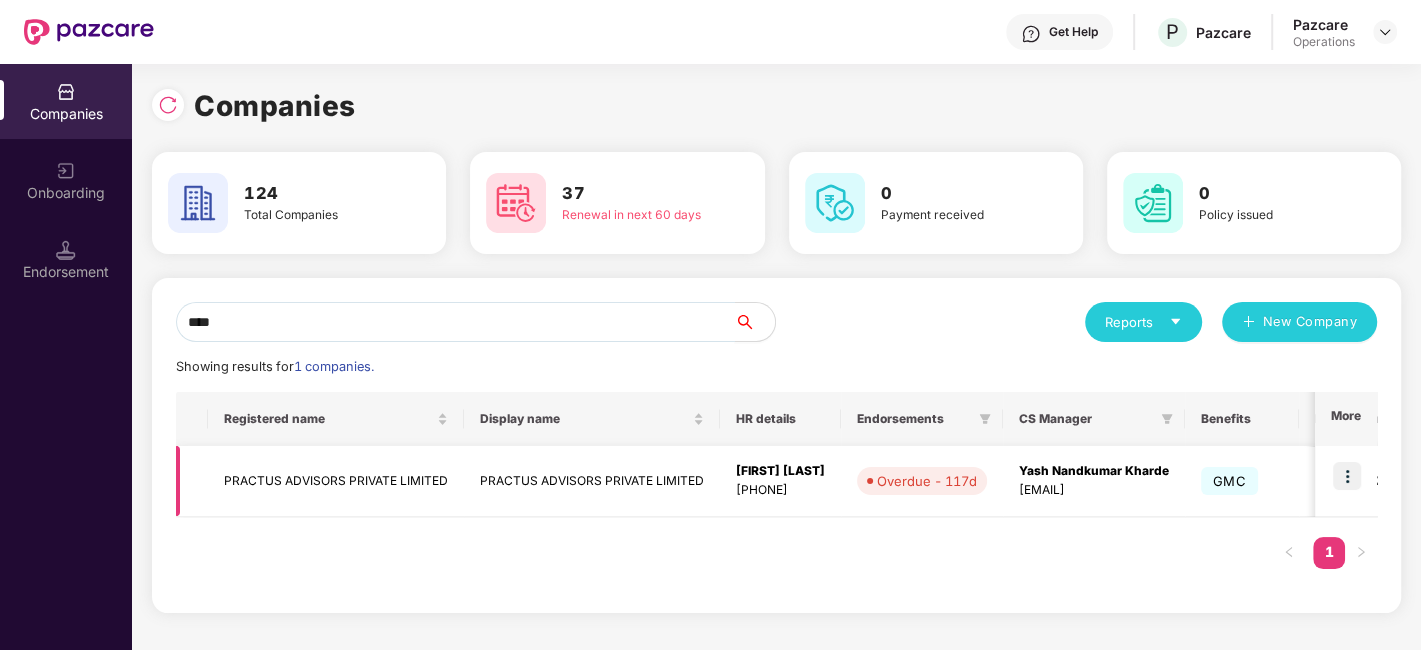 type on "****" 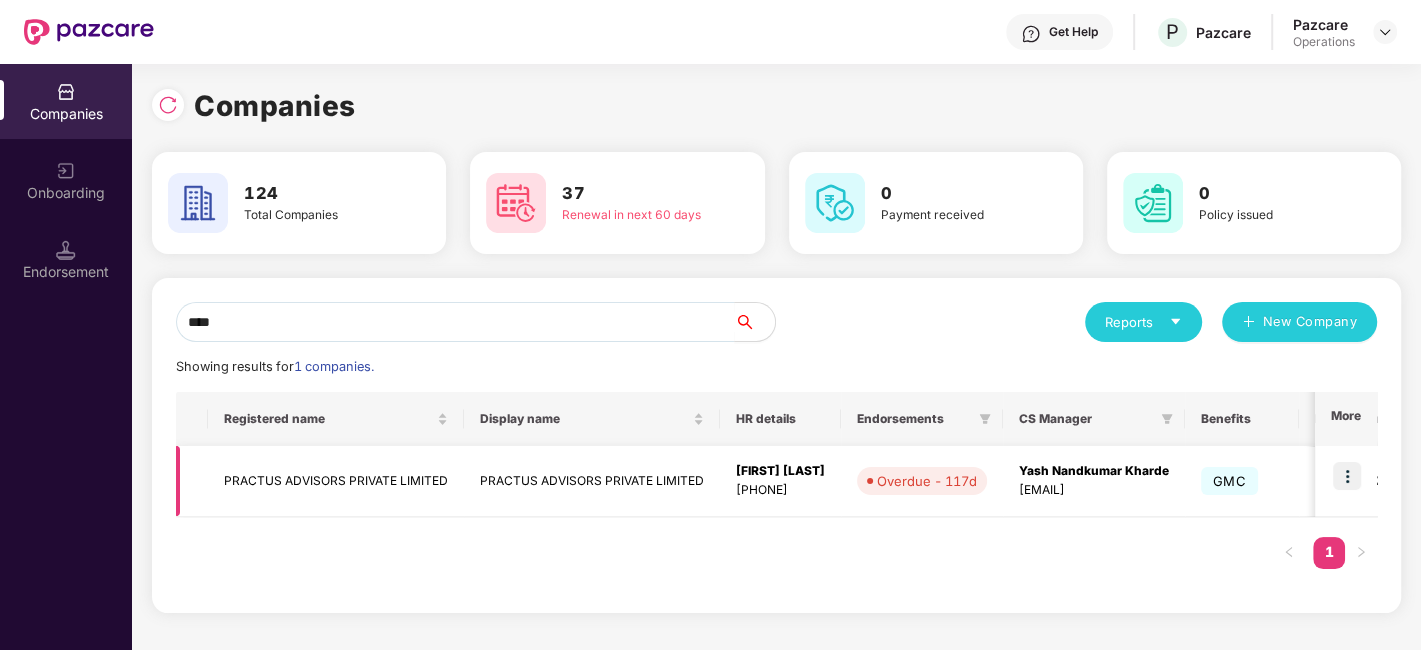click at bounding box center [1347, 476] 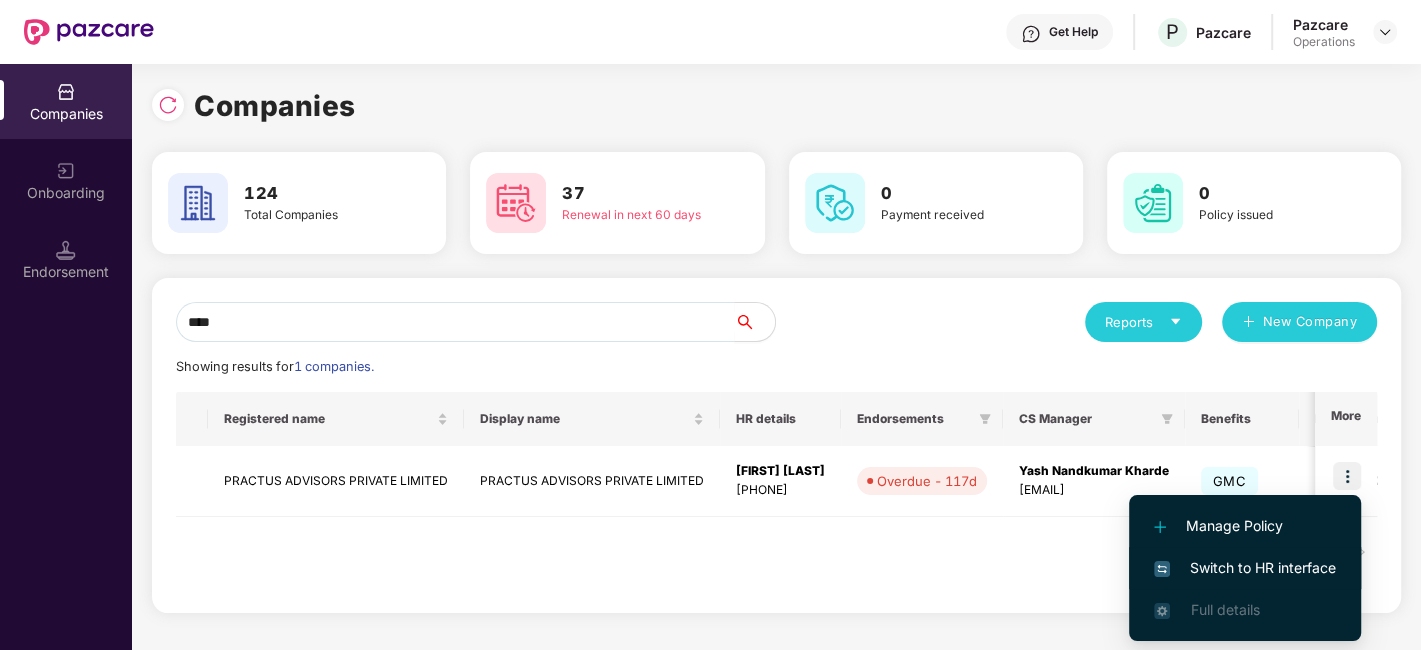 click on "Switch to HR interface" at bounding box center [1245, 568] 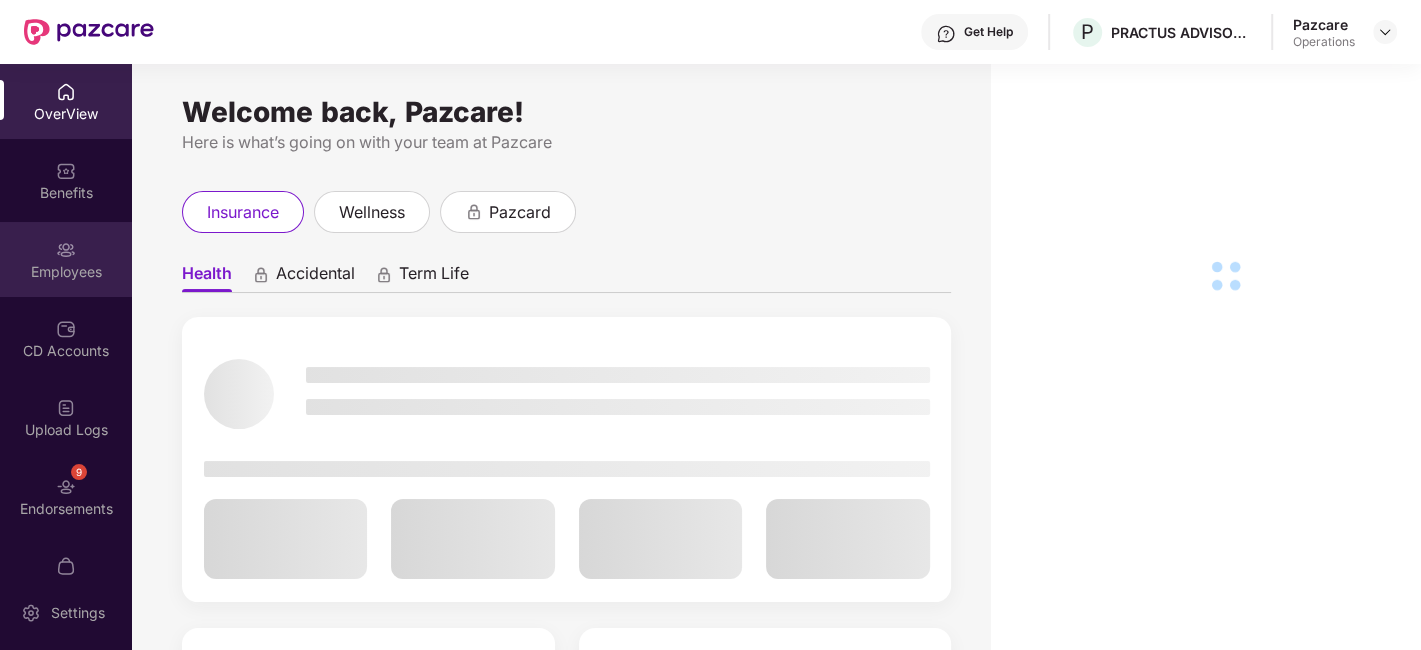 scroll, scrollTop: 41, scrollLeft: 0, axis: vertical 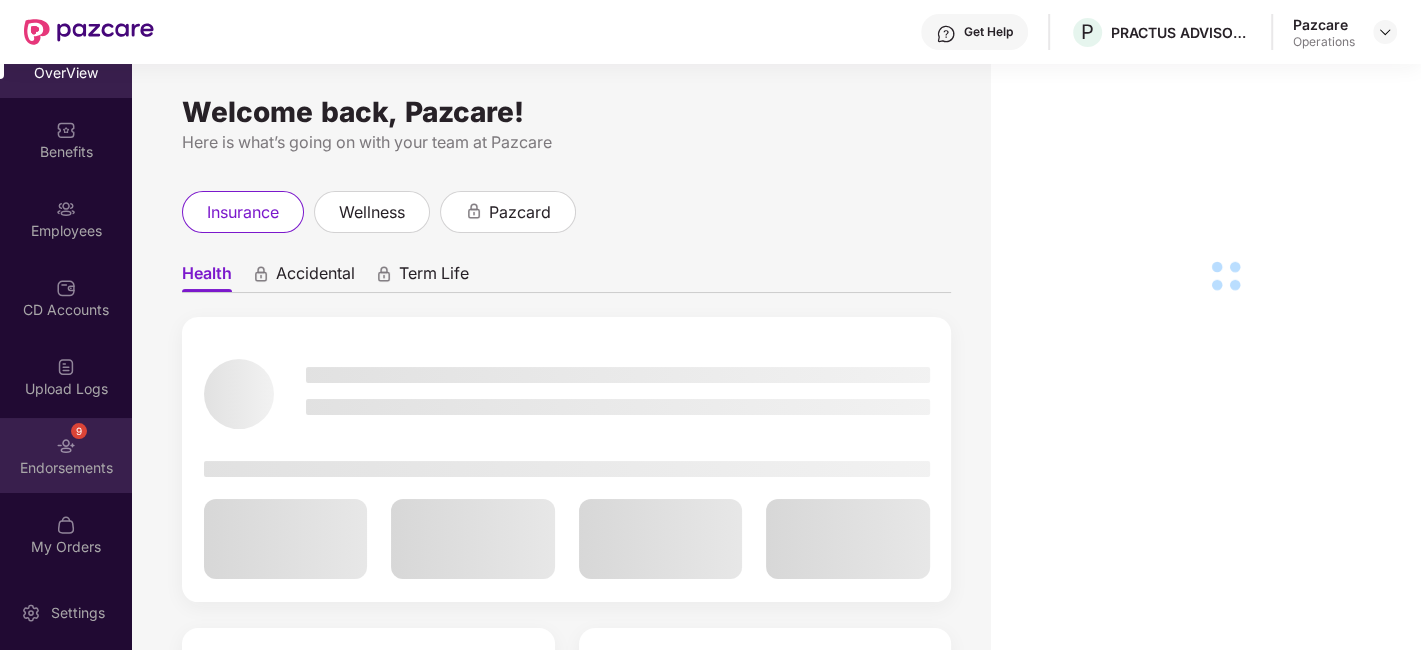 click on "9 Endorsements" at bounding box center [66, 455] 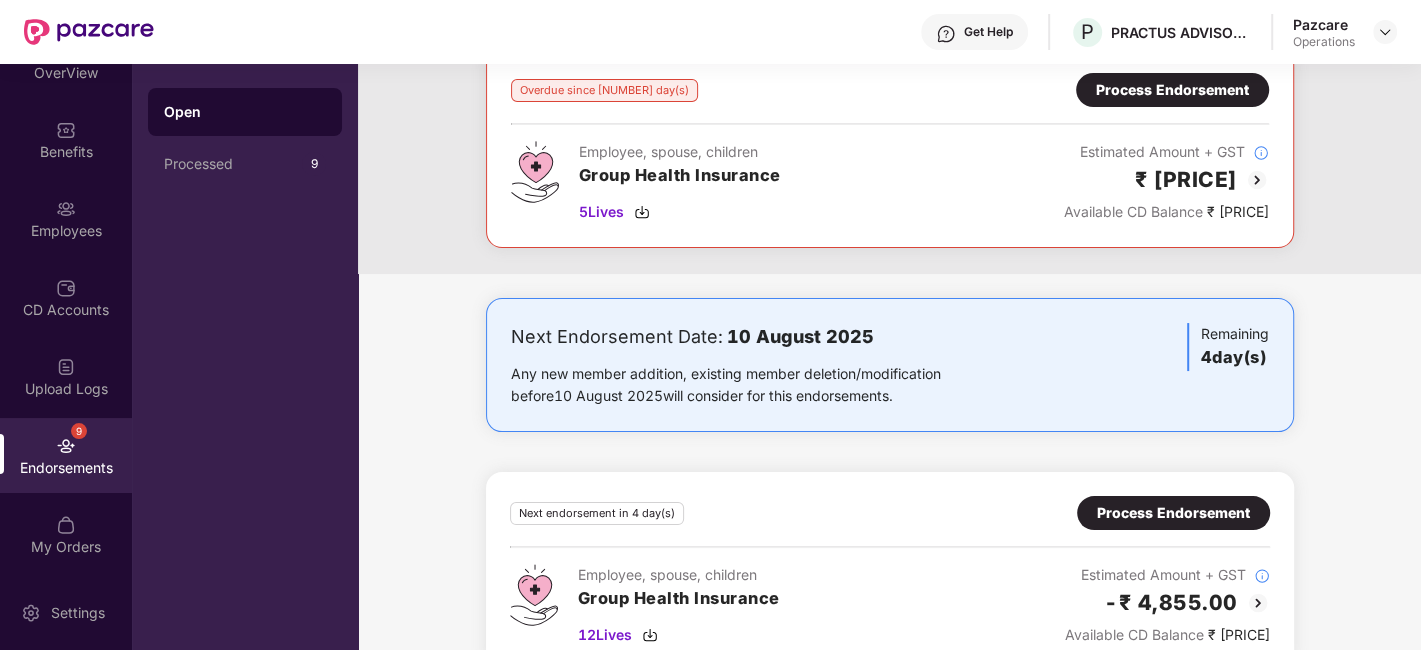 scroll, scrollTop: 167, scrollLeft: 0, axis: vertical 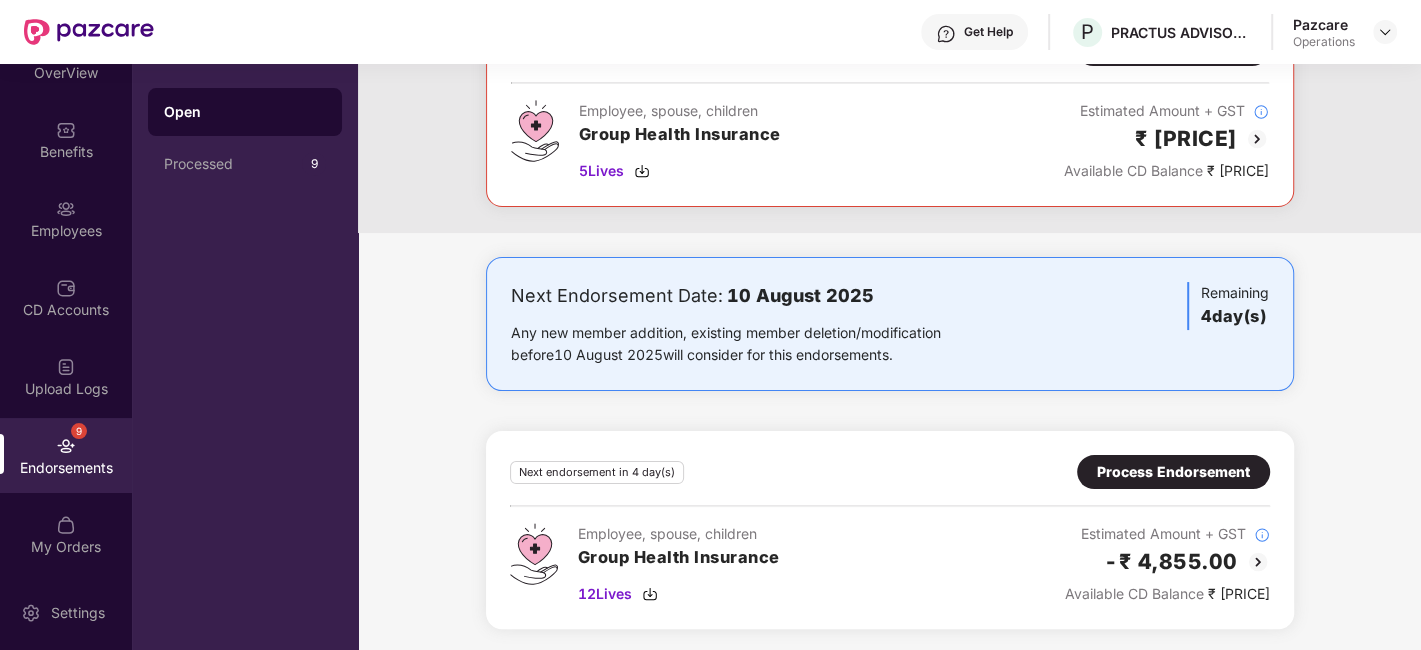 click on "Process Endorsement" at bounding box center (1173, 472) 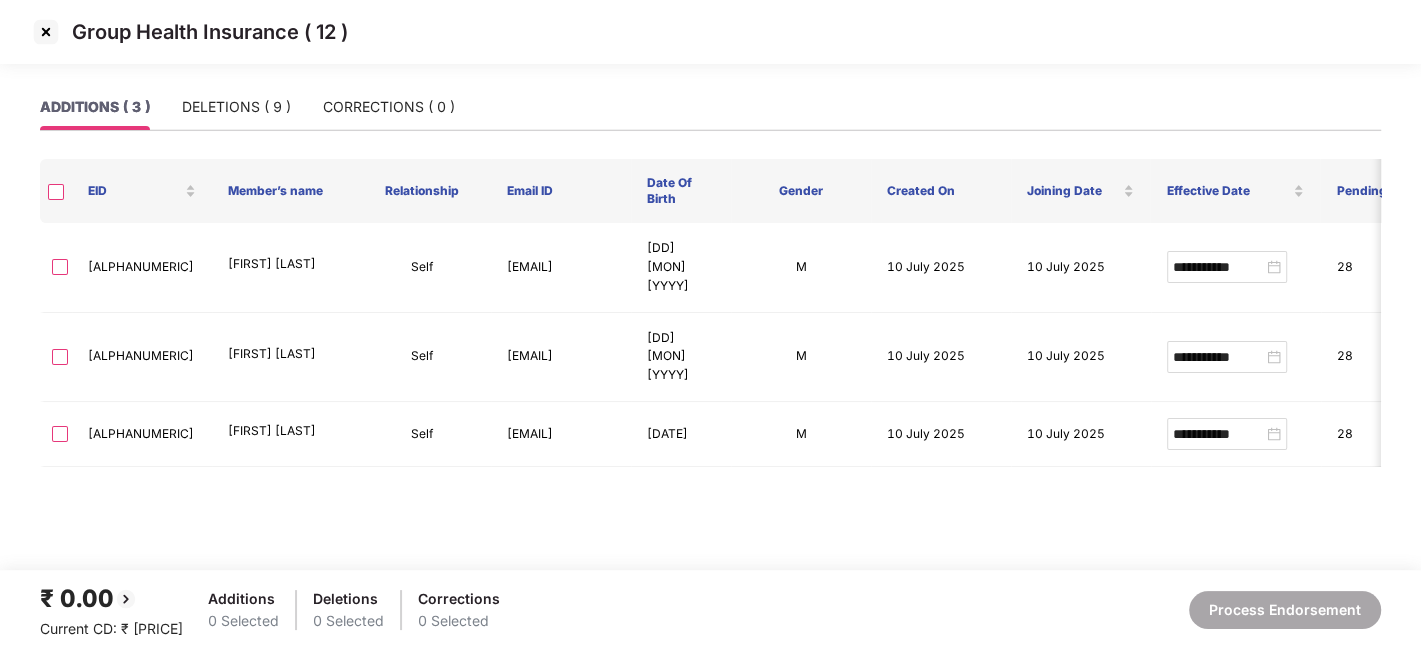 click at bounding box center [46, 32] 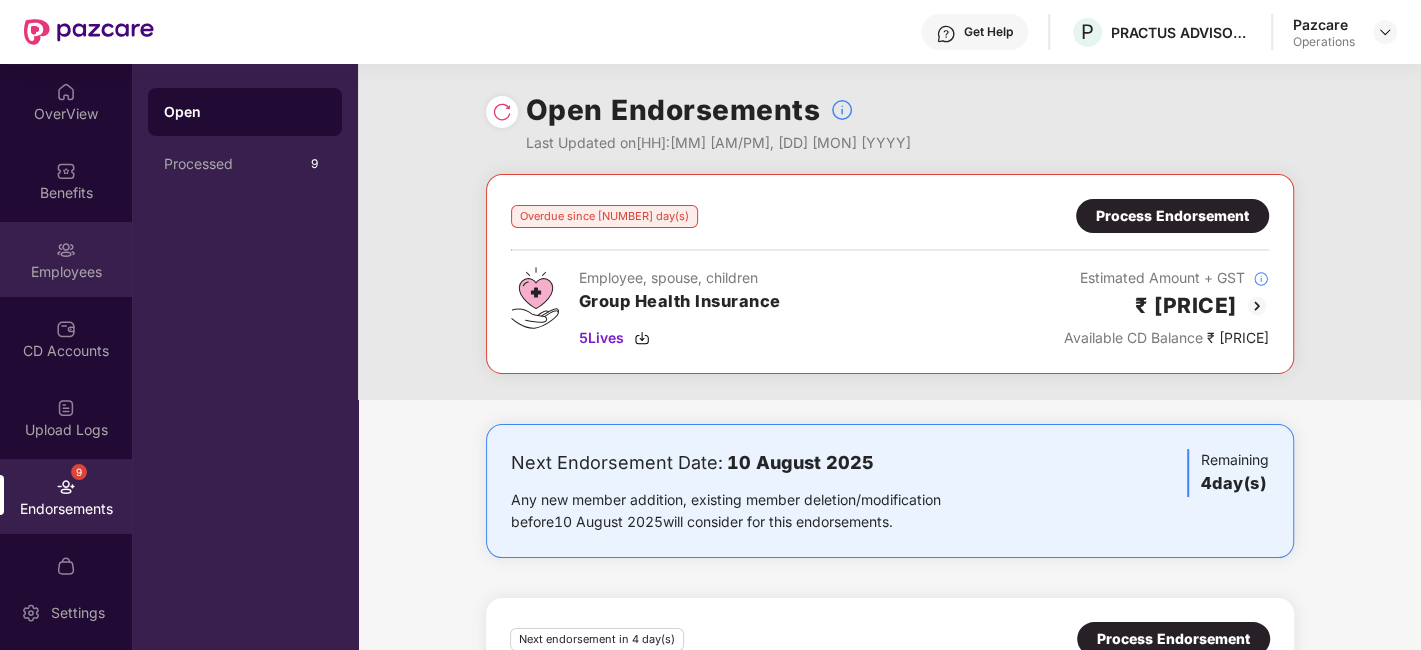 click on "Employees" at bounding box center [66, 272] 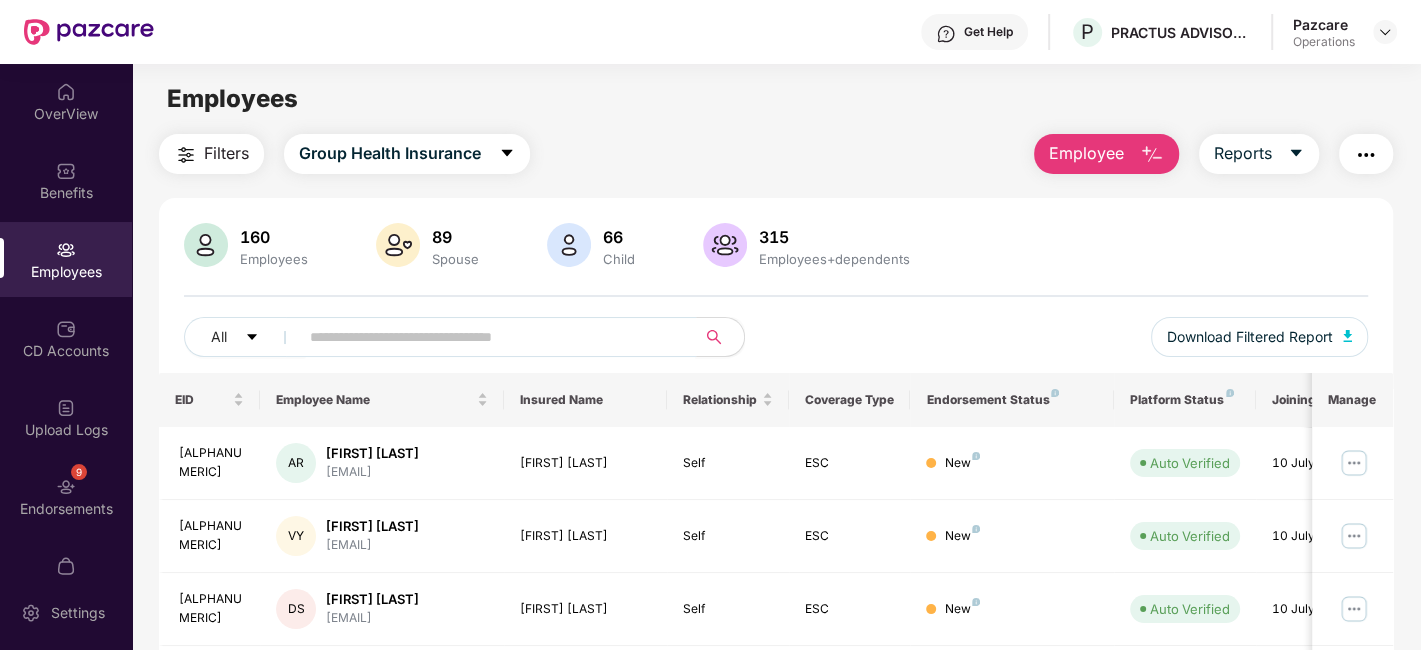 click at bounding box center [489, 337] 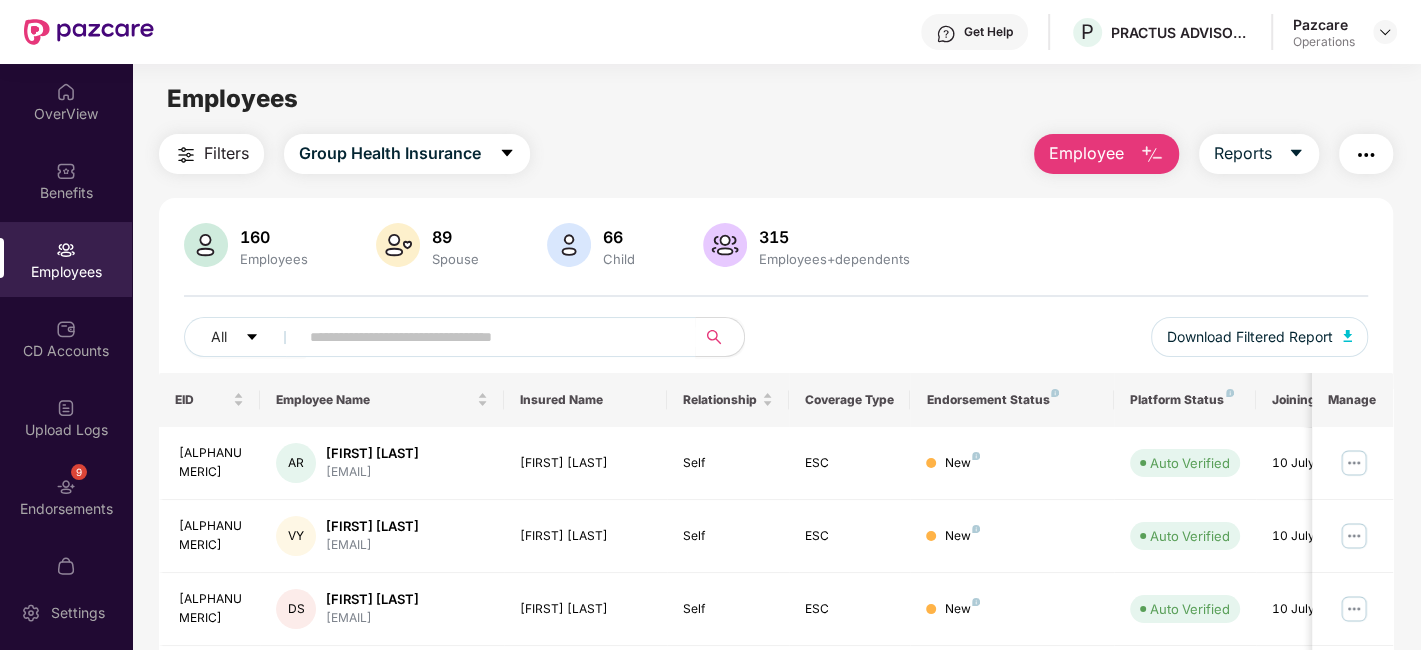 click on "Filters" at bounding box center [226, 153] 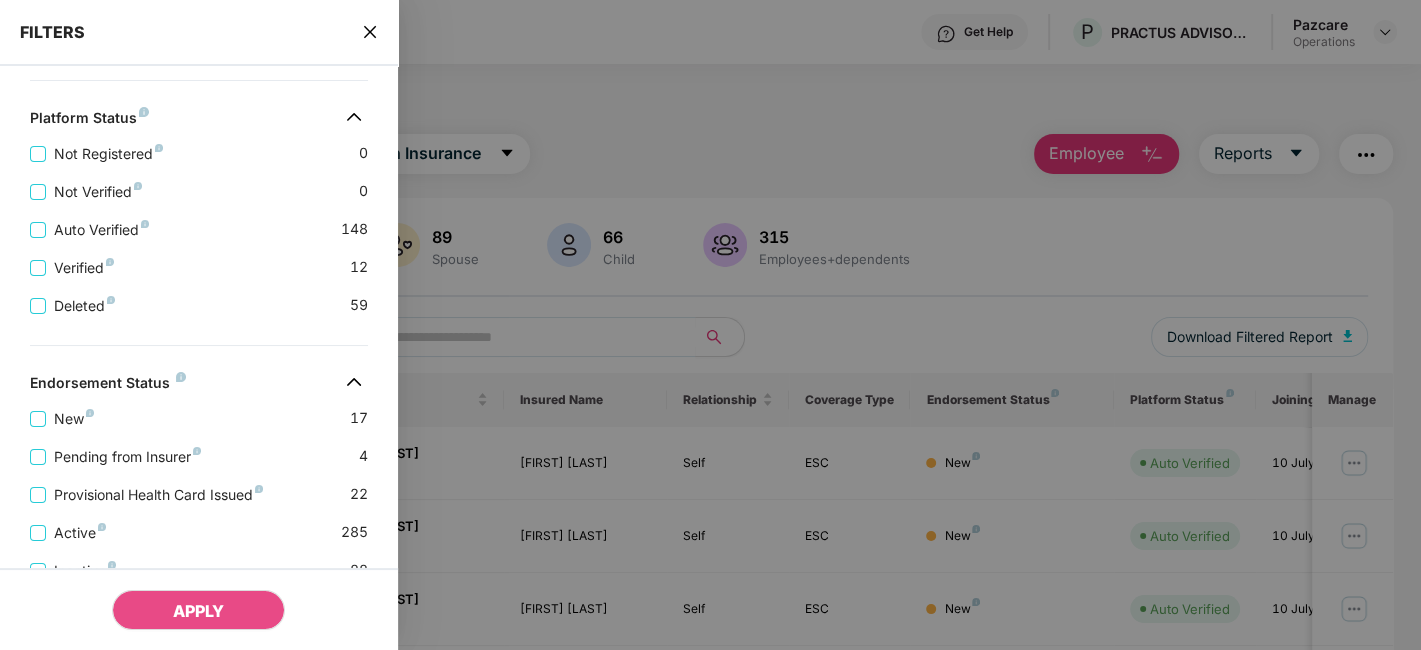 scroll, scrollTop: 620, scrollLeft: 0, axis: vertical 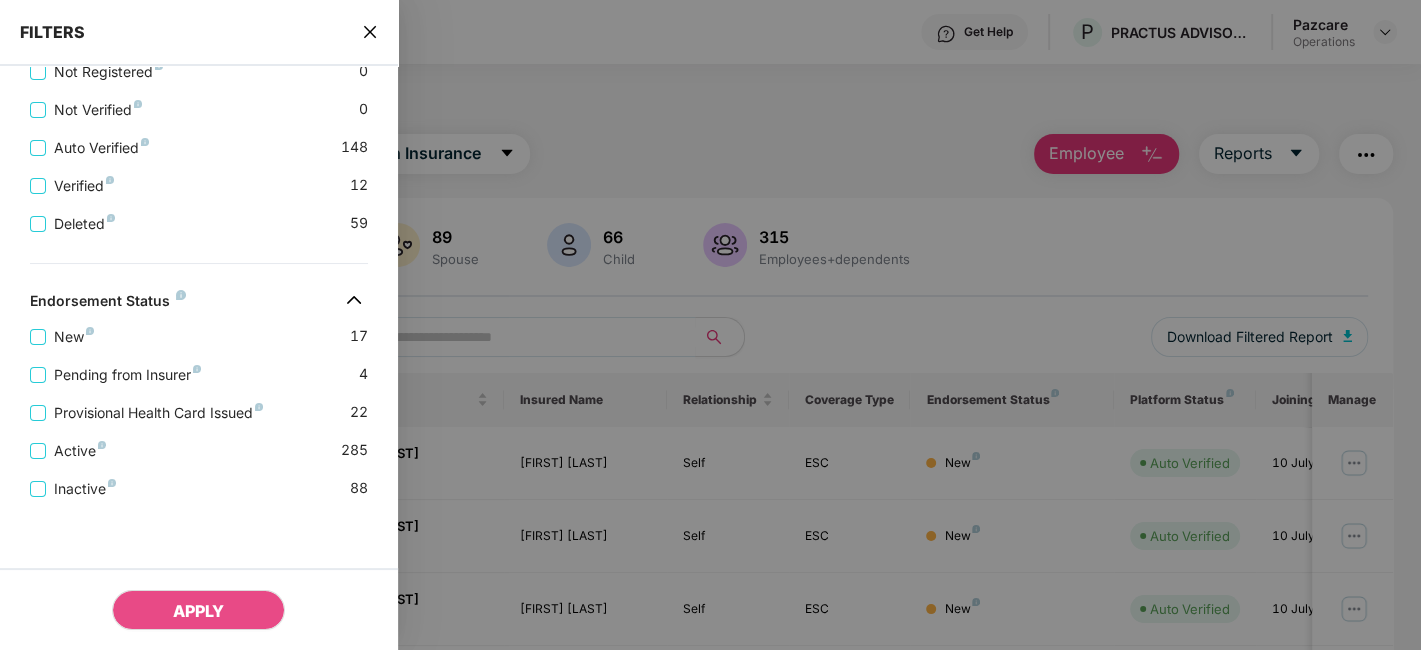 click 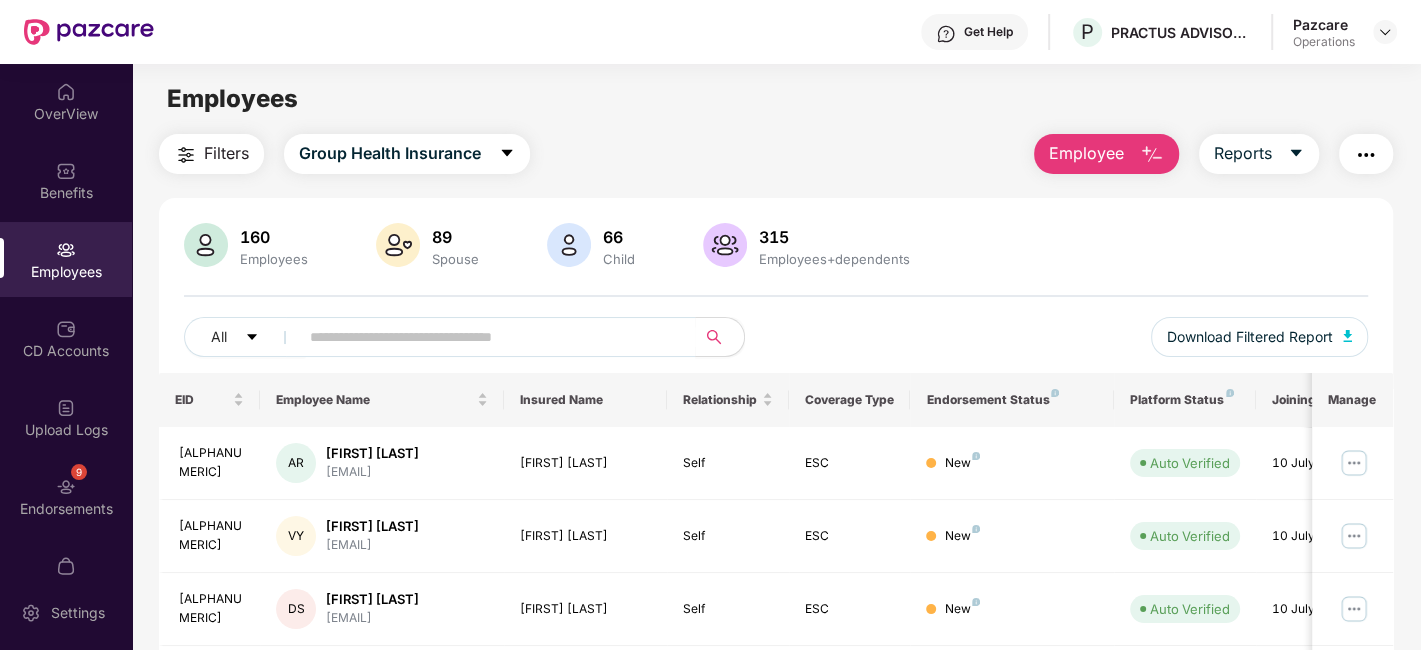 type 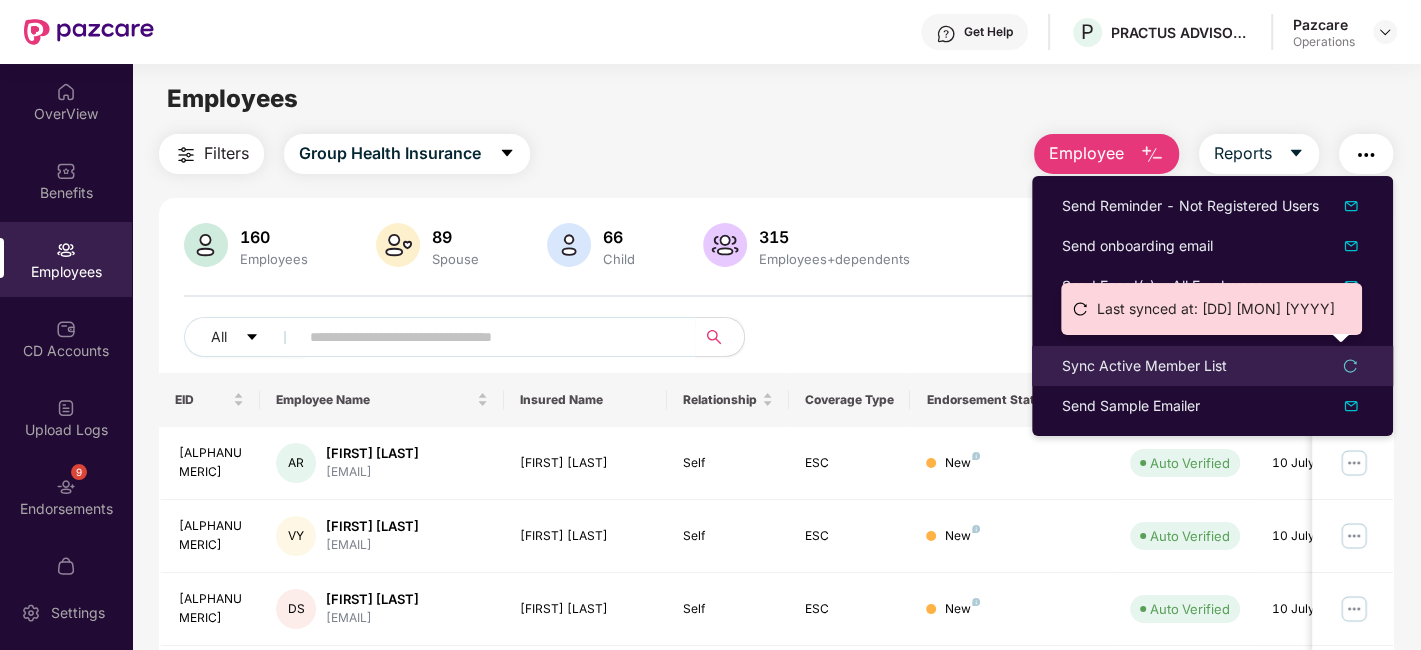 click on "Sync Active Member List" at bounding box center [1144, 366] 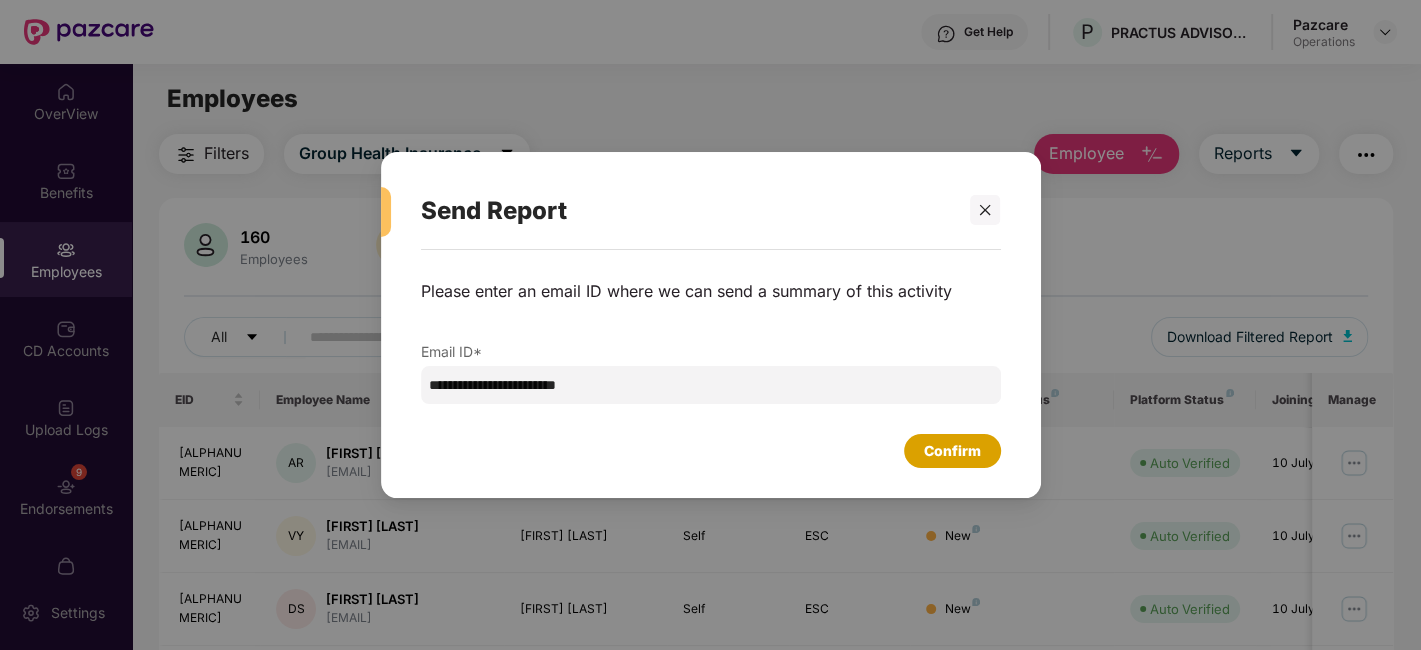 click on "Confirm" at bounding box center (952, 451) 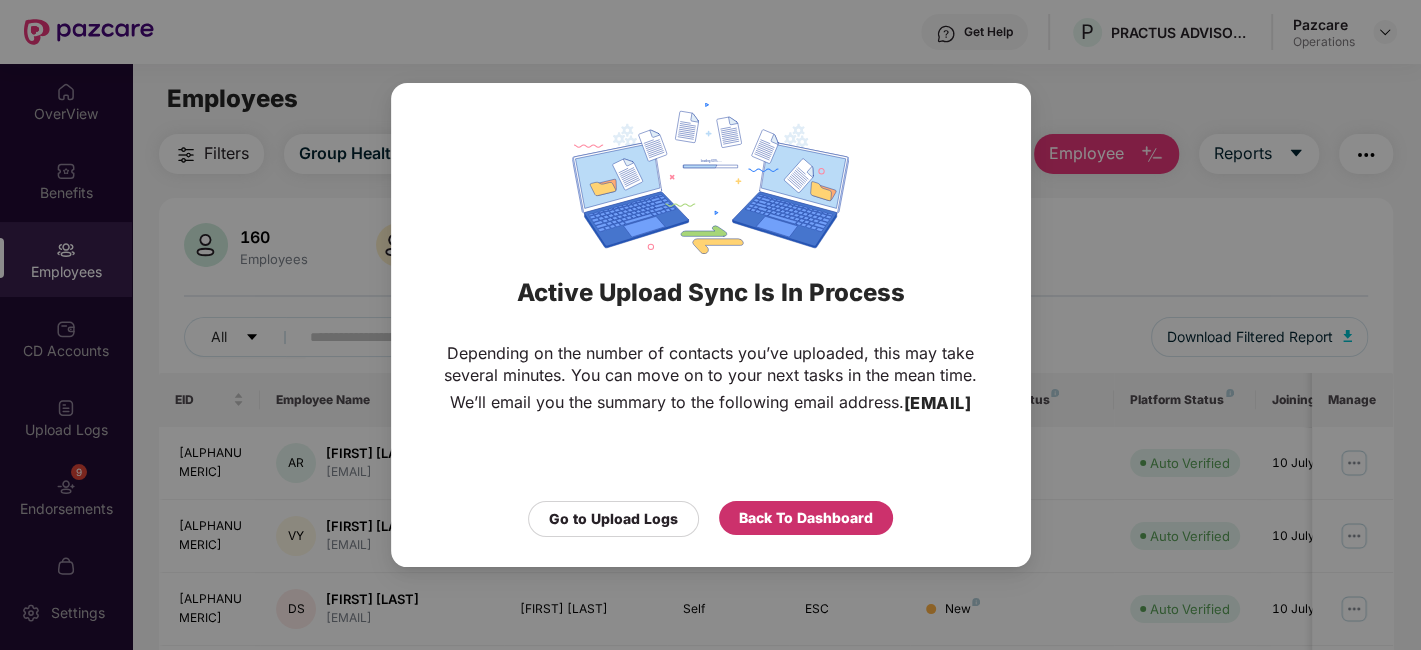 click on "Back To Dashboard" at bounding box center [806, 518] 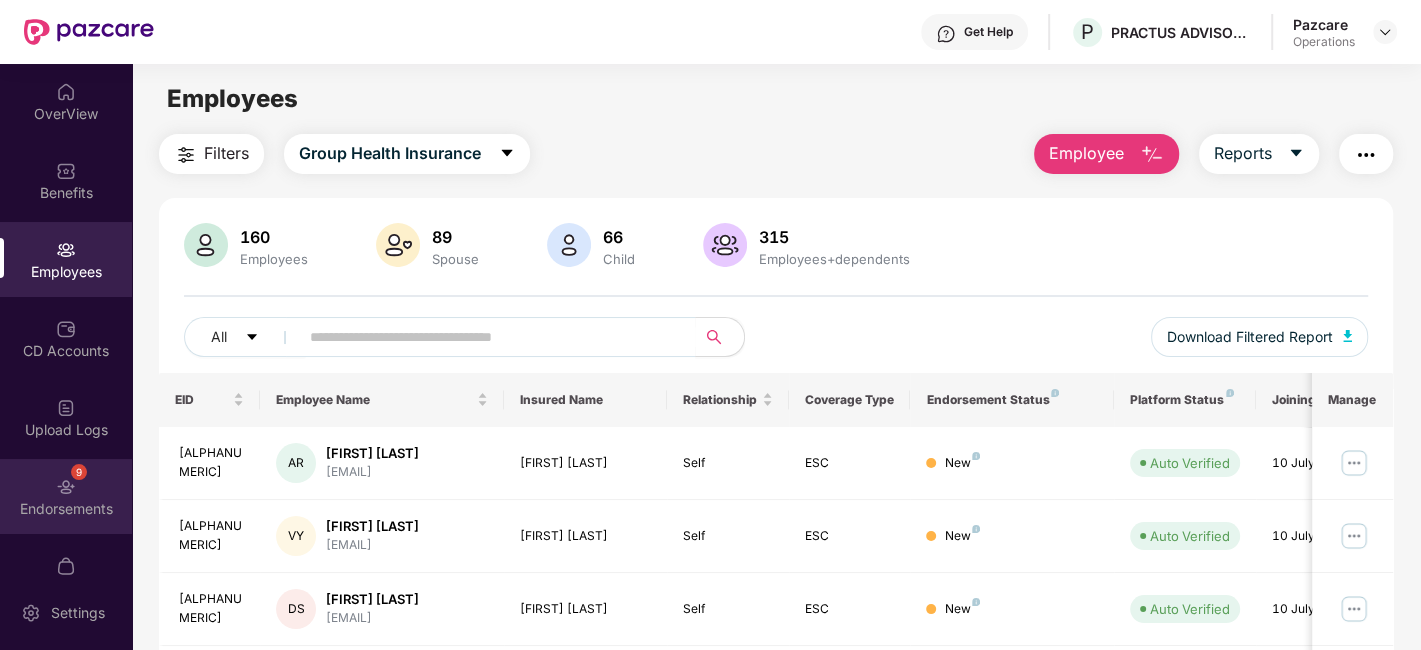 click on "9" at bounding box center [66, 485] 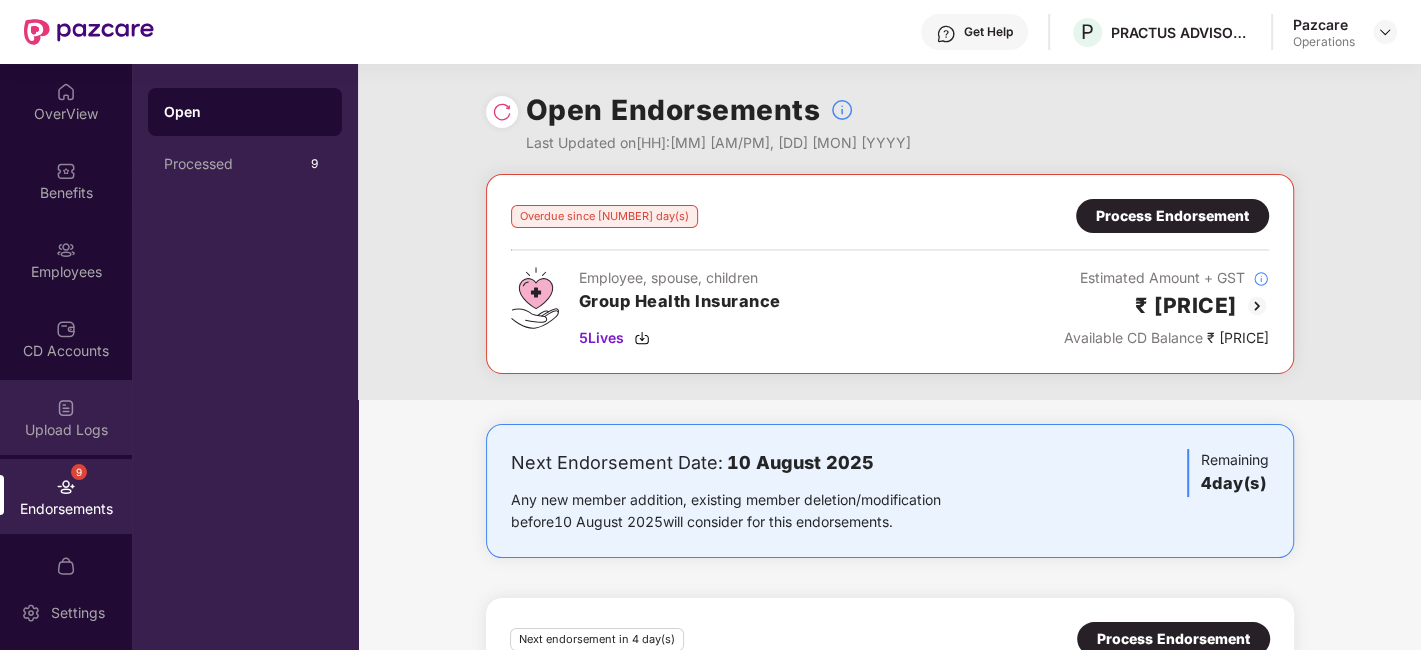 click on "Upload Logs" at bounding box center (66, 417) 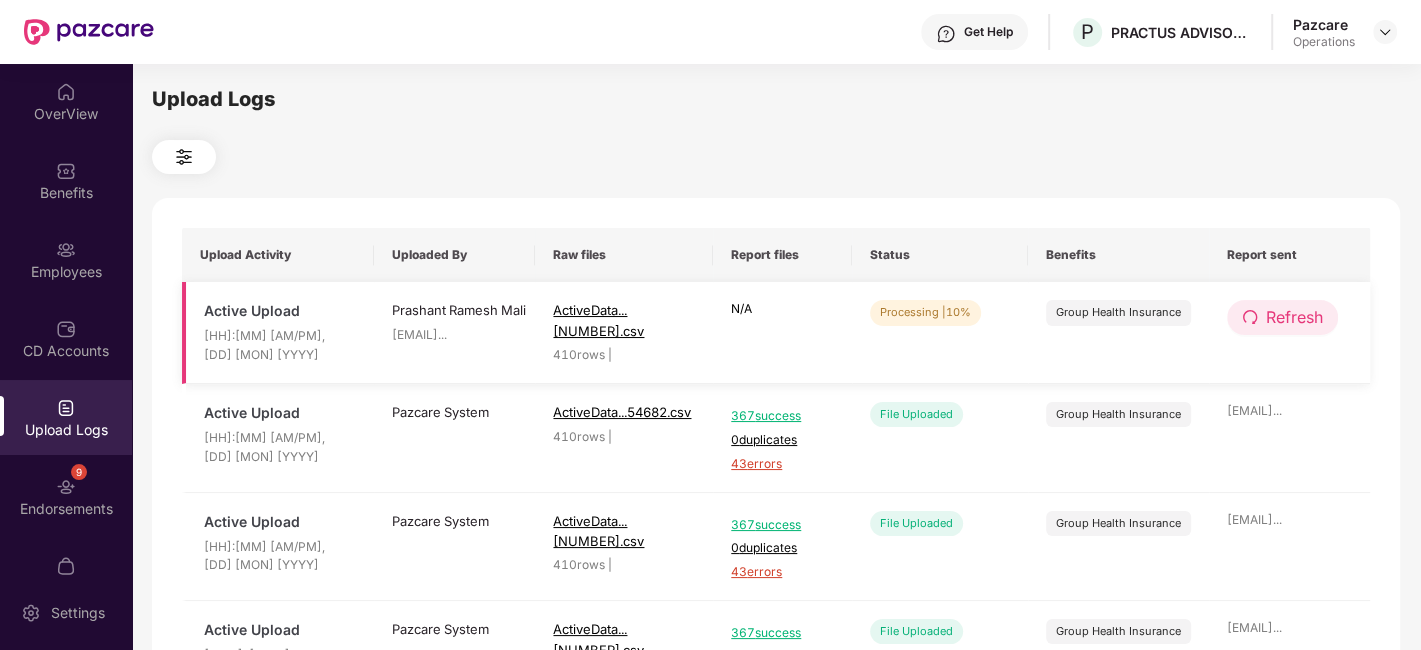 click on "Refresh" at bounding box center (1294, 317) 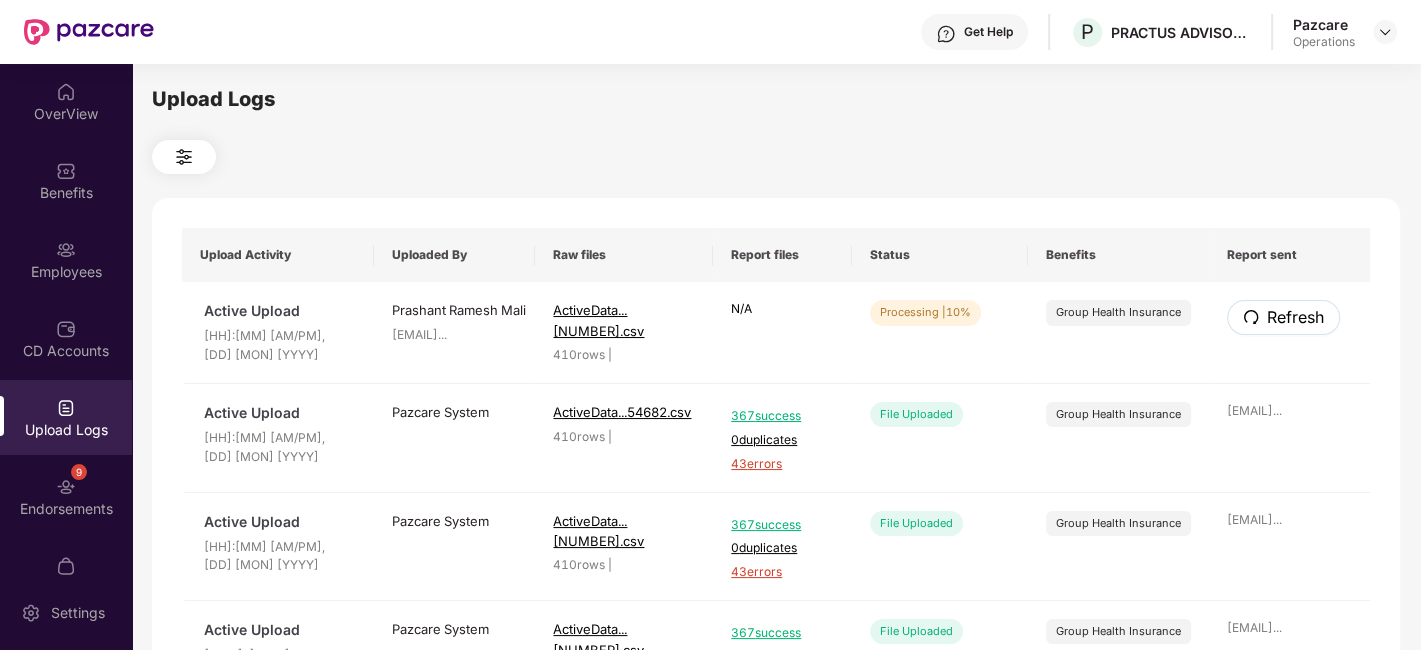 click on "Refresh" at bounding box center (1295, 317) 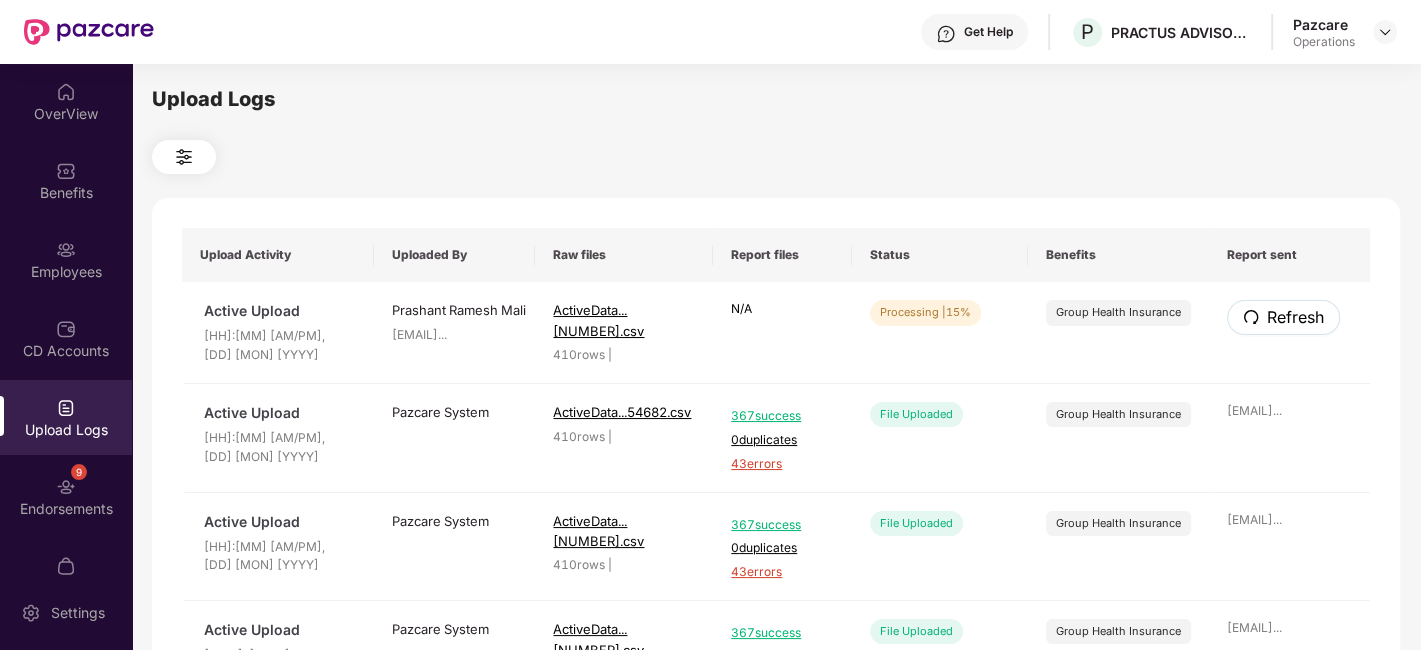 click on "Refresh" at bounding box center (1295, 317) 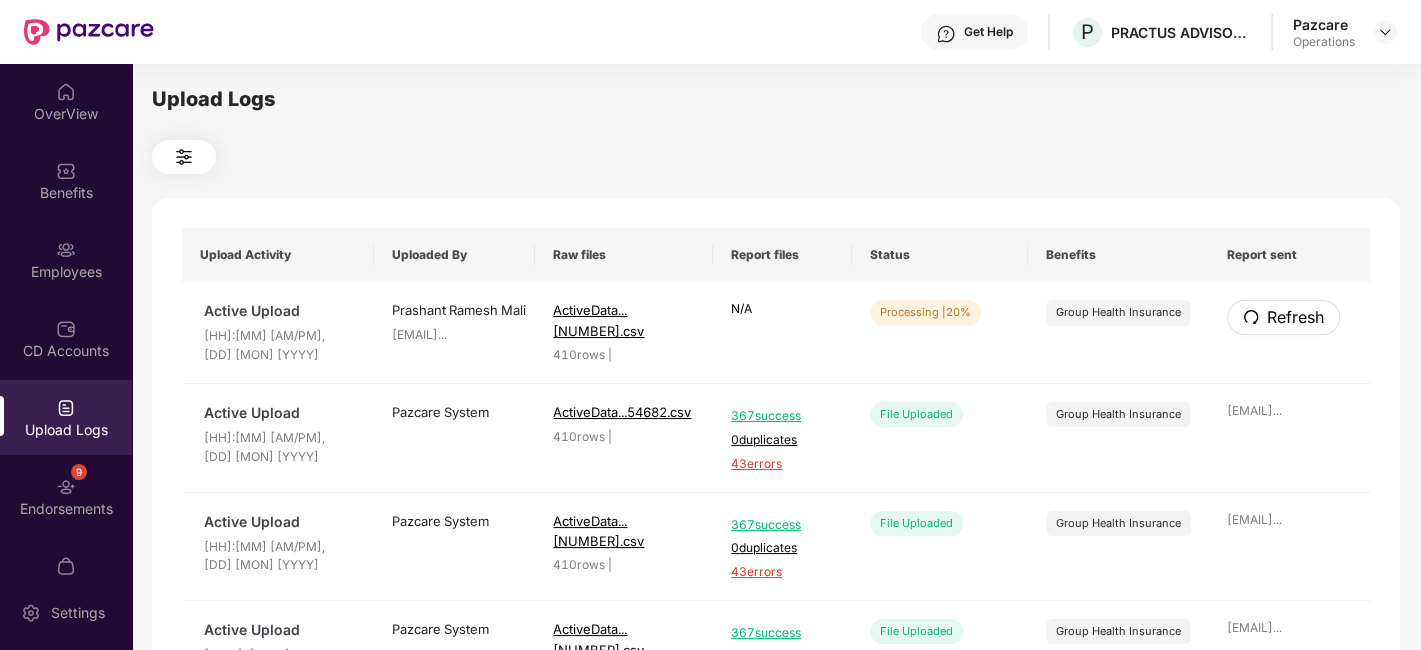 click on "Refresh" at bounding box center [1295, 317] 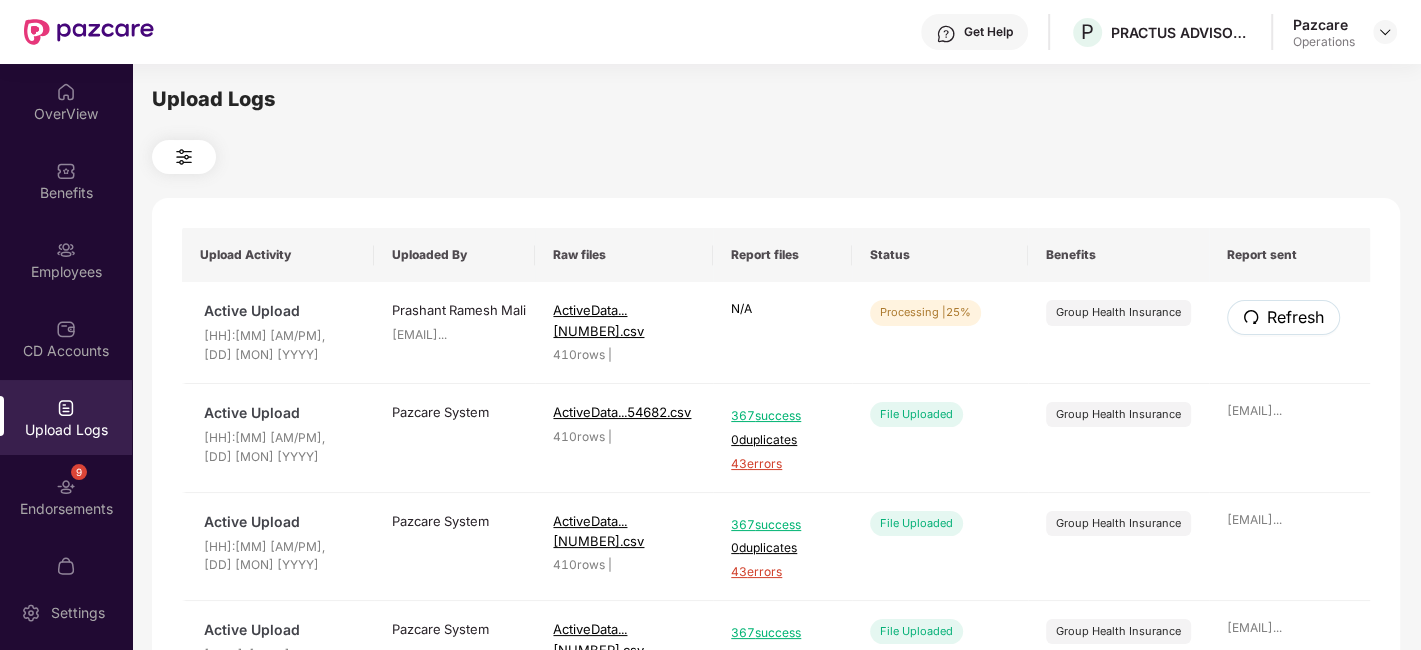click on "Refresh" at bounding box center (1295, 317) 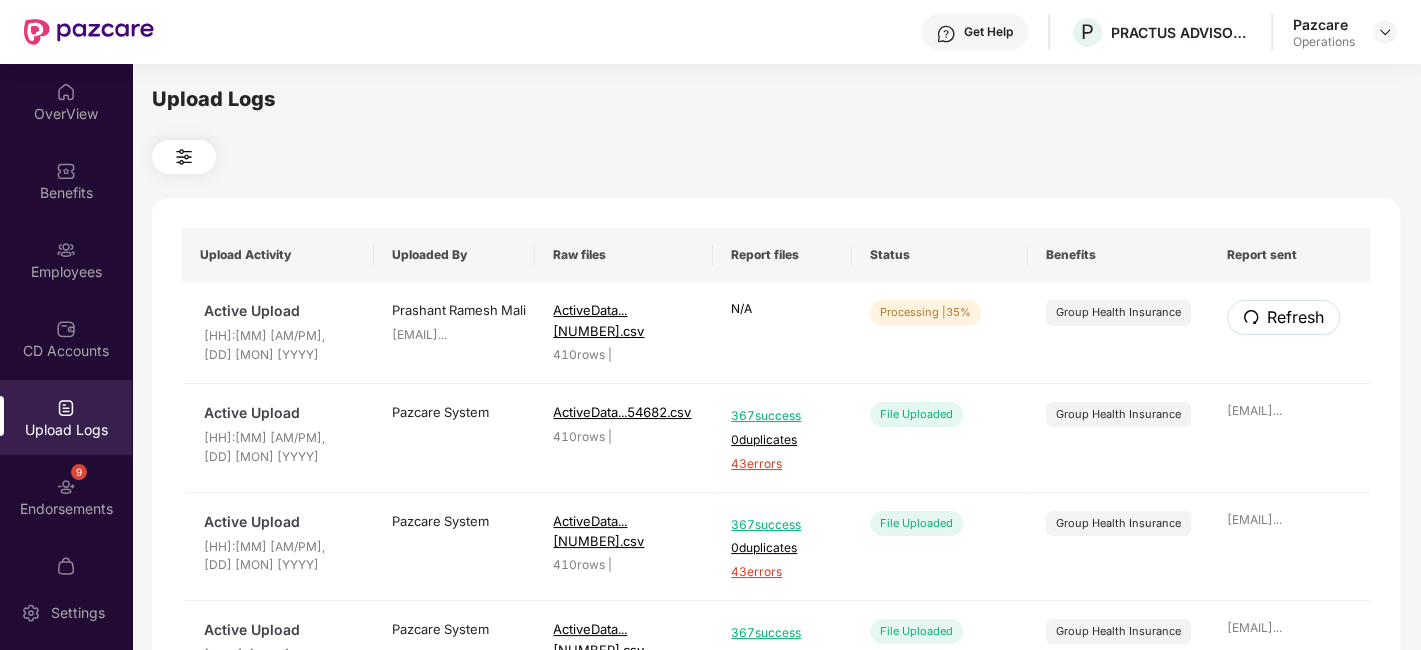 click on "Refresh" at bounding box center (1295, 317) 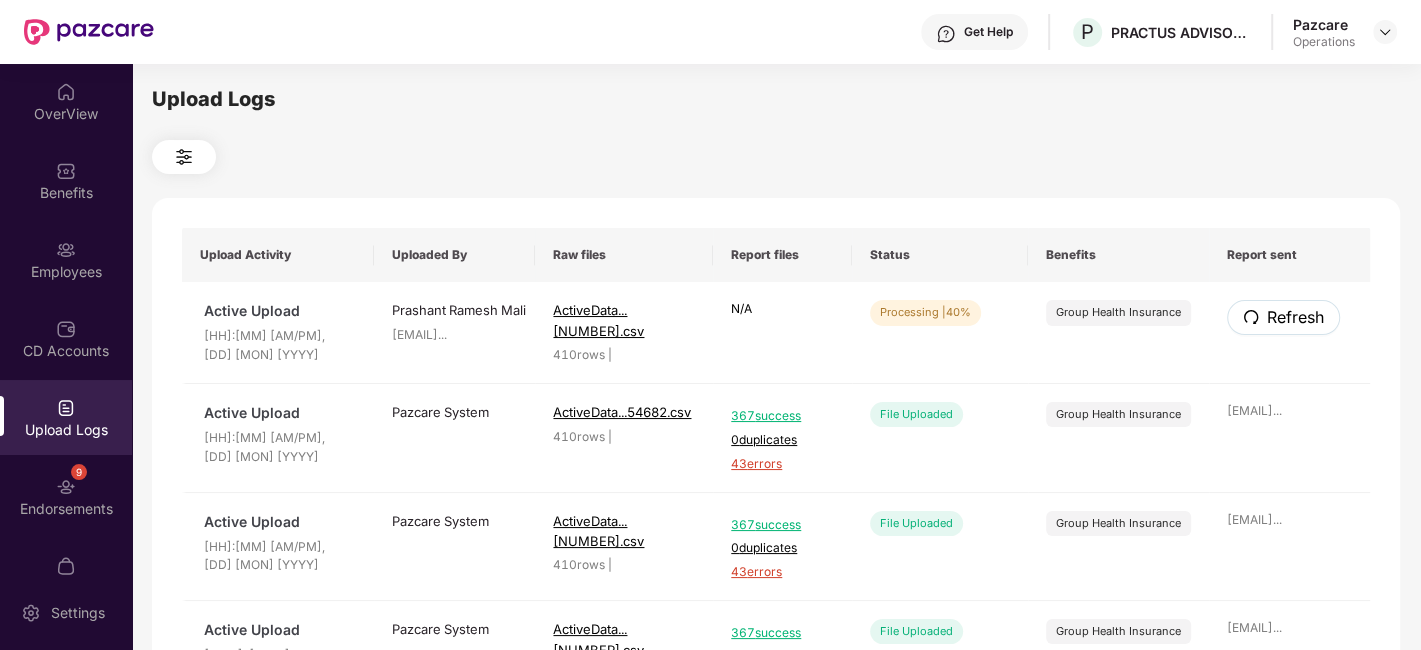 click on "Refresh" at bounding box center (1295, 317) 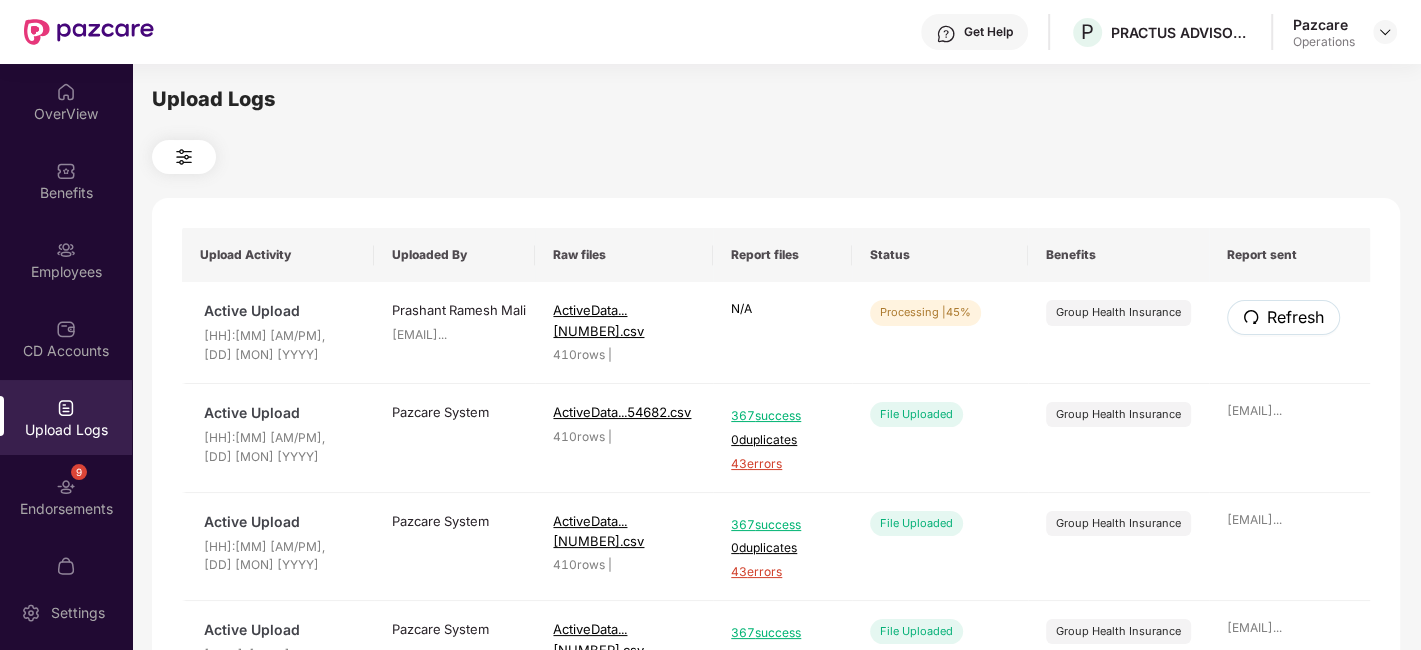 click on "Refresh" at bounding box center [1295, 317] 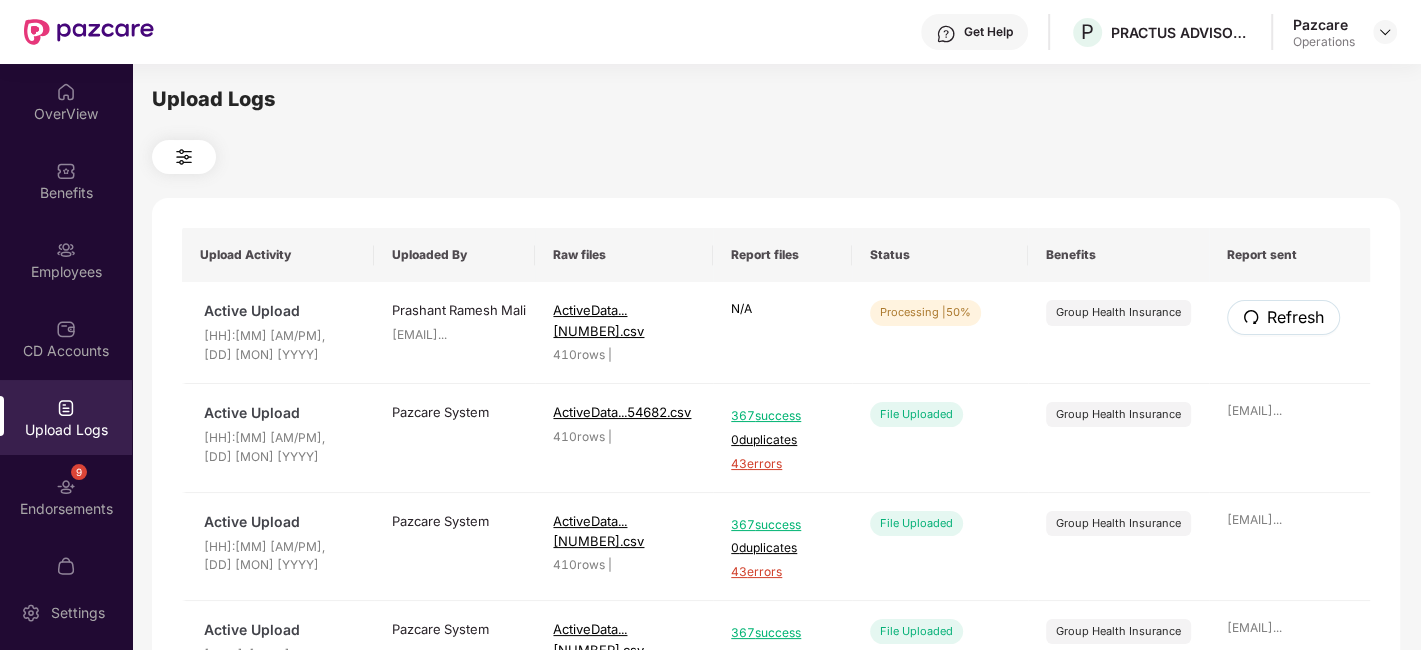 click on "Refresh" at bounding box center [1295, 317] 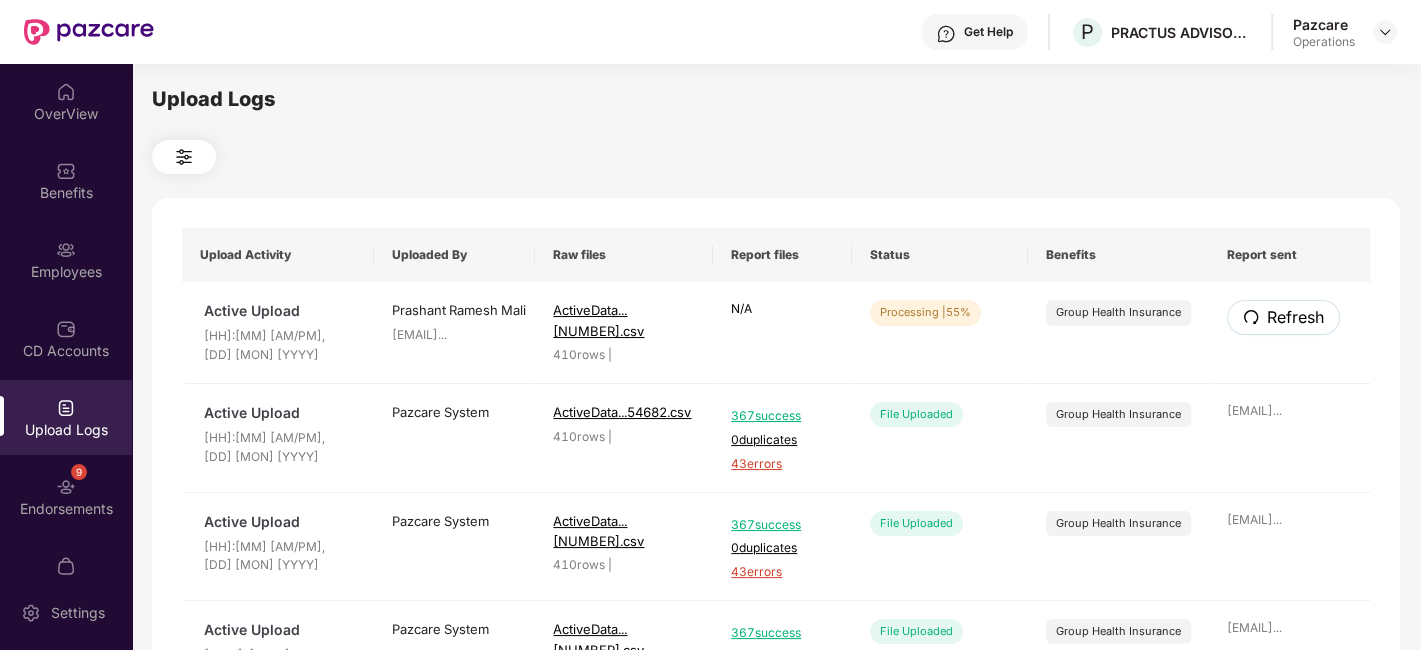 click on "Refresh" at bounding box center [1295, 317] 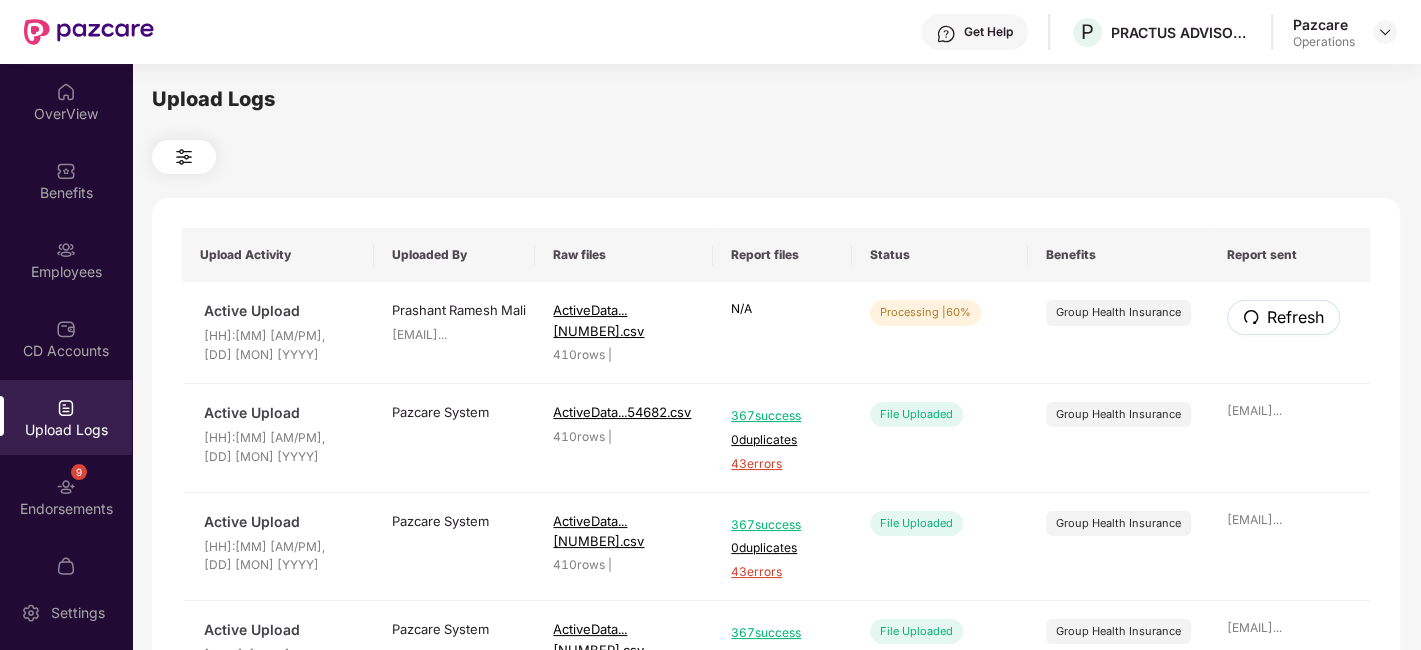click on "Refresh" at bounding box center [1295, 317] 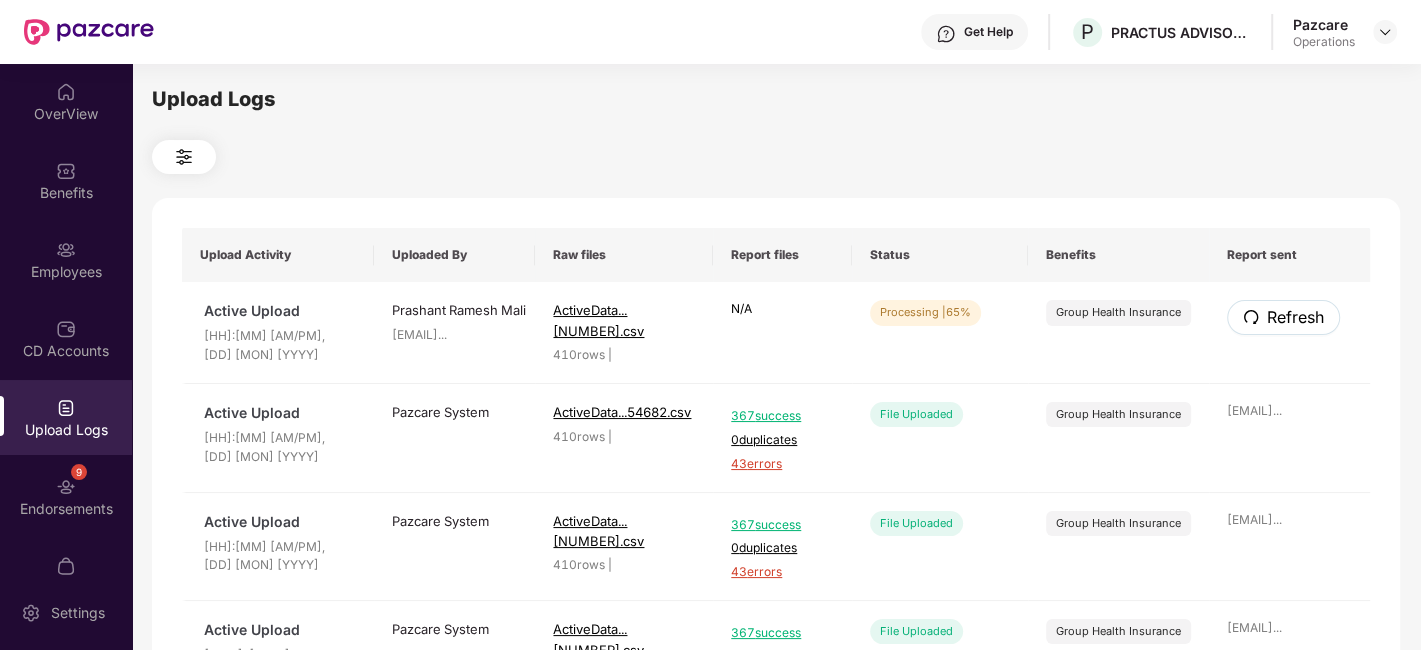 click on "Refresh" at bounding box center (1295, 317) 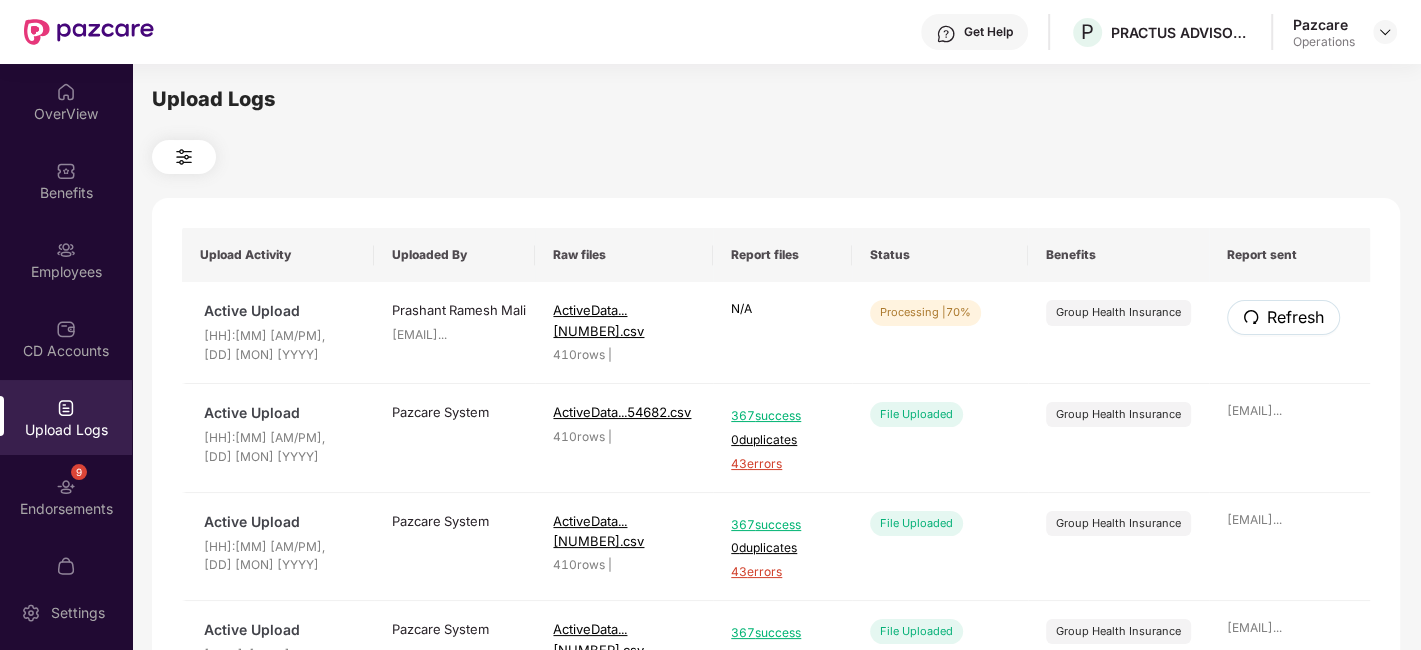 click on "Refresh" at bounding box center [1295, 317] 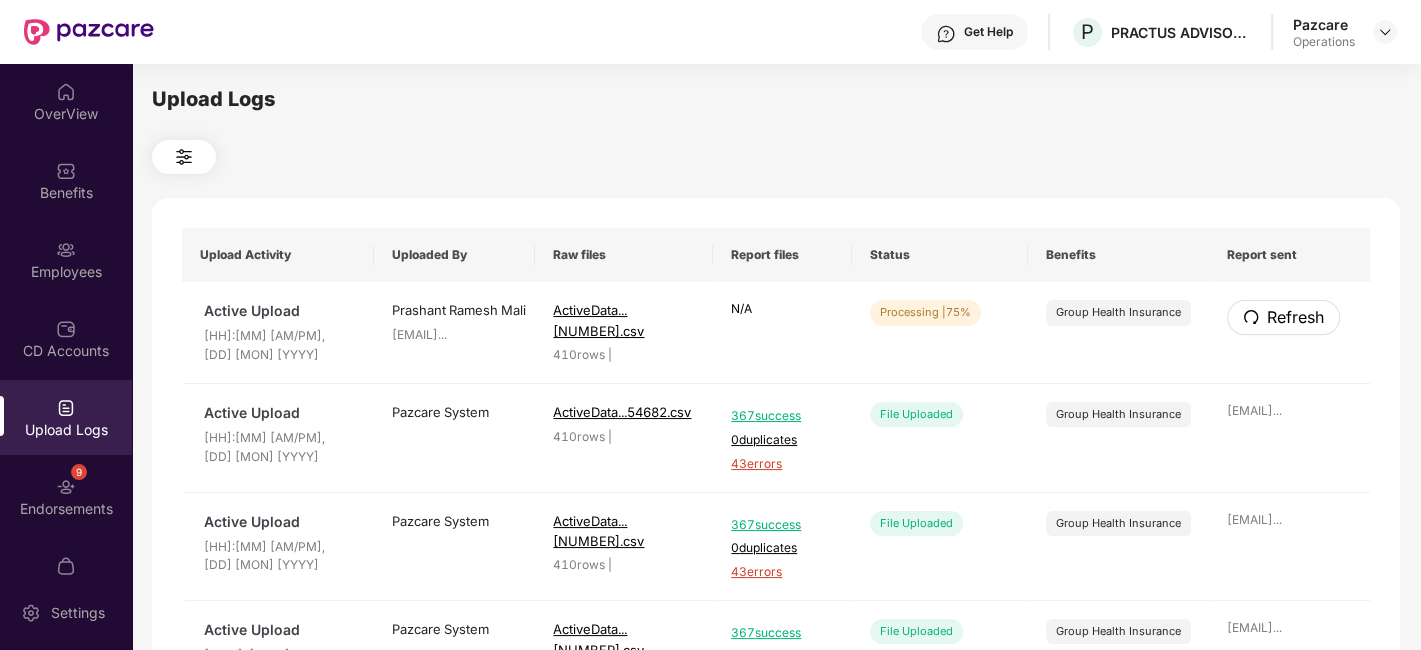 click on "Refresh" at bounding box center [1295, 317] 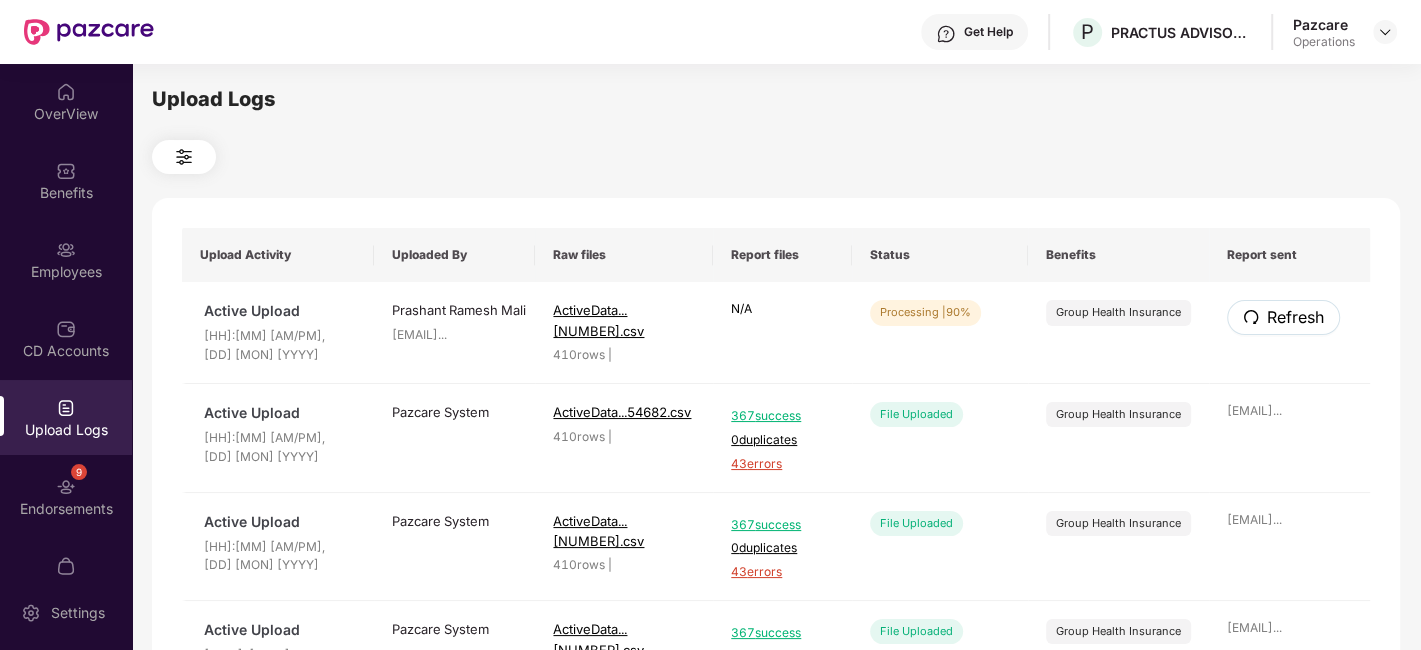 click on "Refresh" at bounding box center (1295, 317) 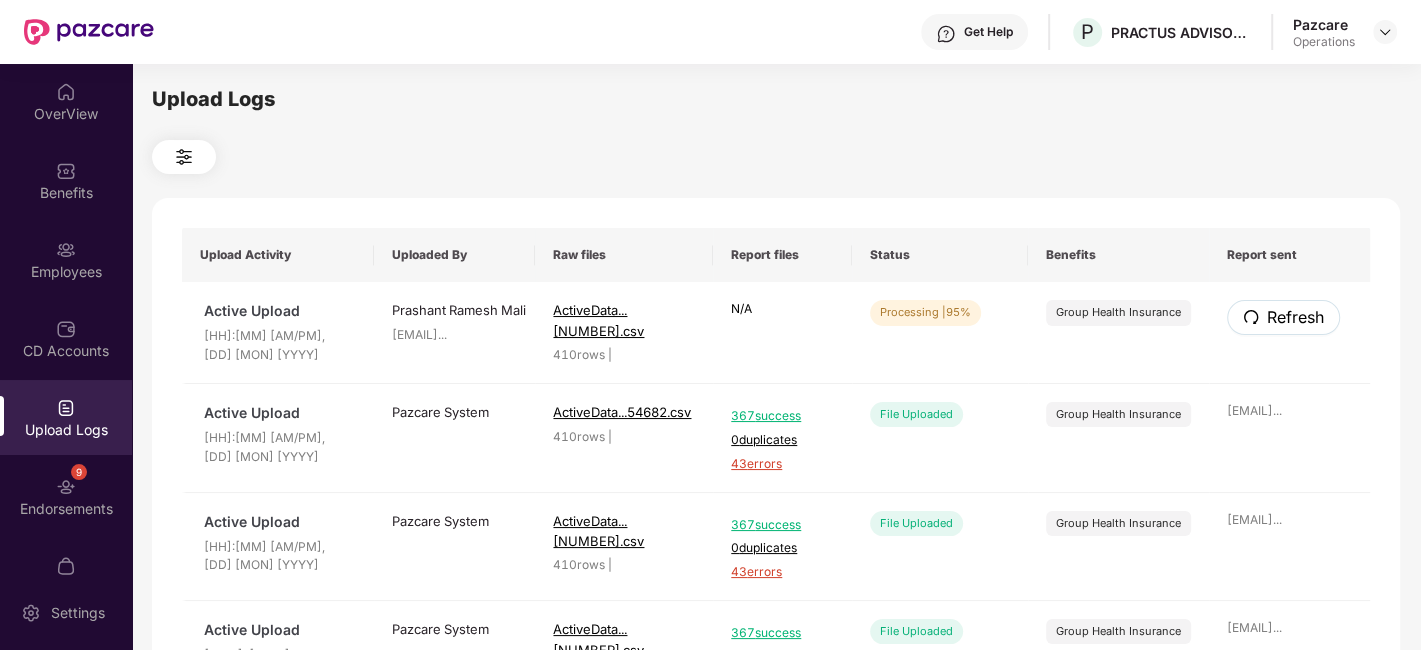click on "Refresh" at bounding box center (1295, 317) 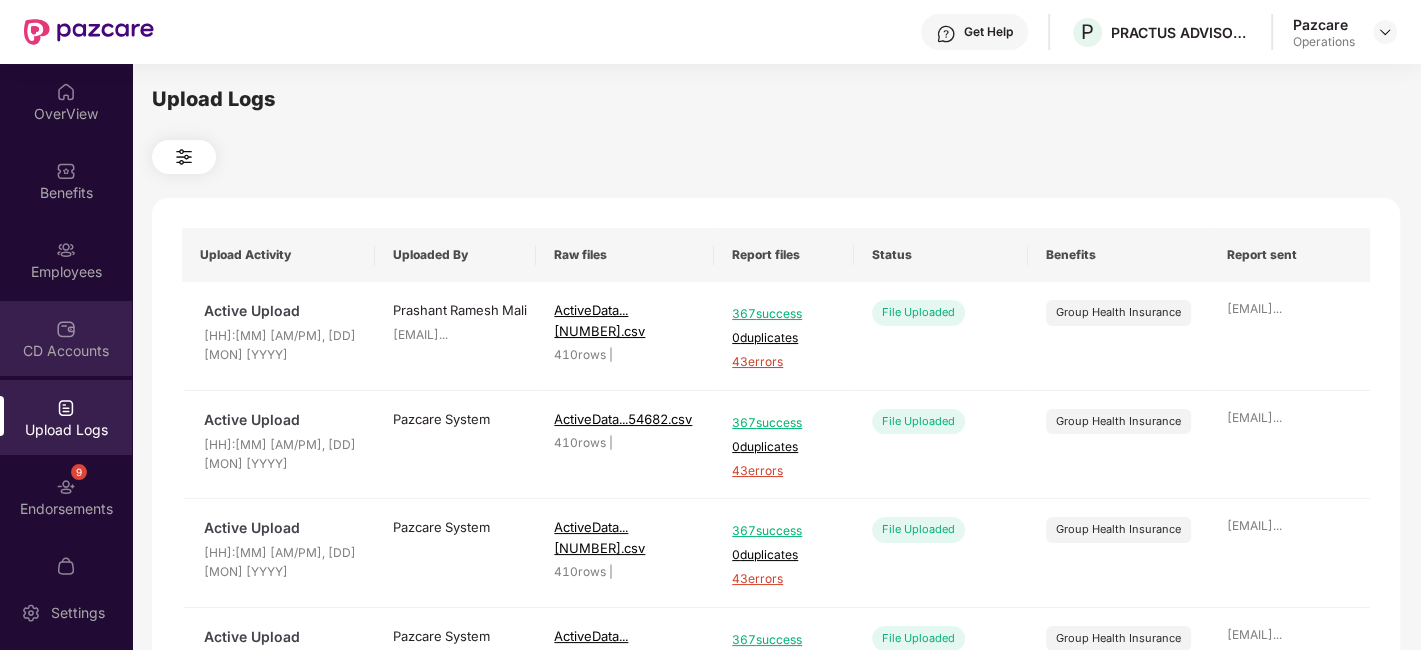 click on "CD Accounts" at bounding box center (66, 338) 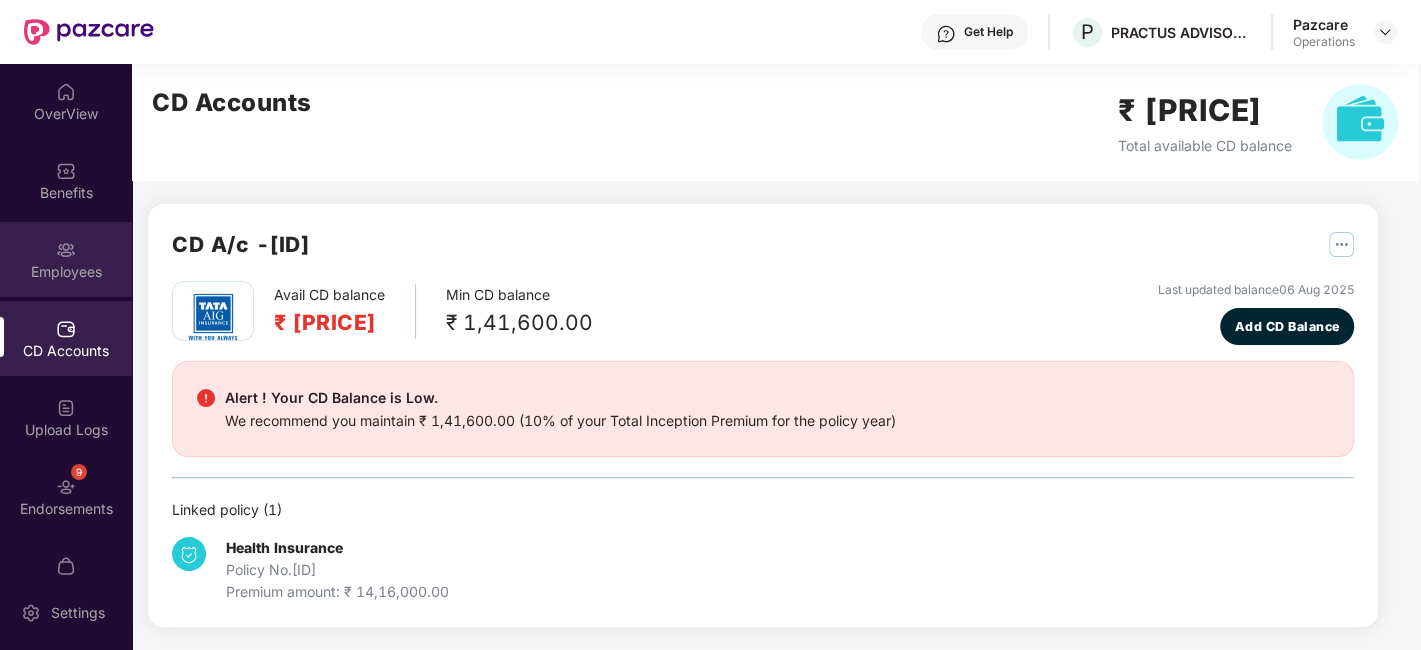 click on "Employees" at bounding box center (66, 272) 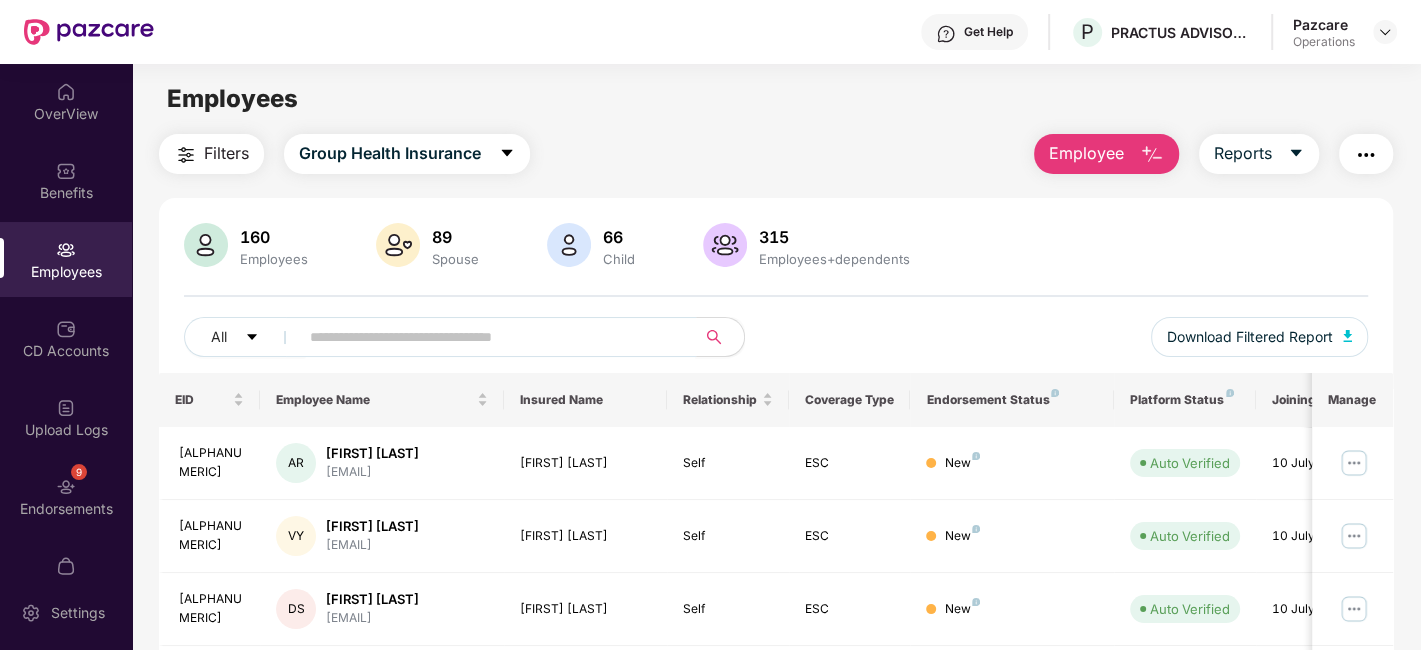 click at bounding box center [489, 337] 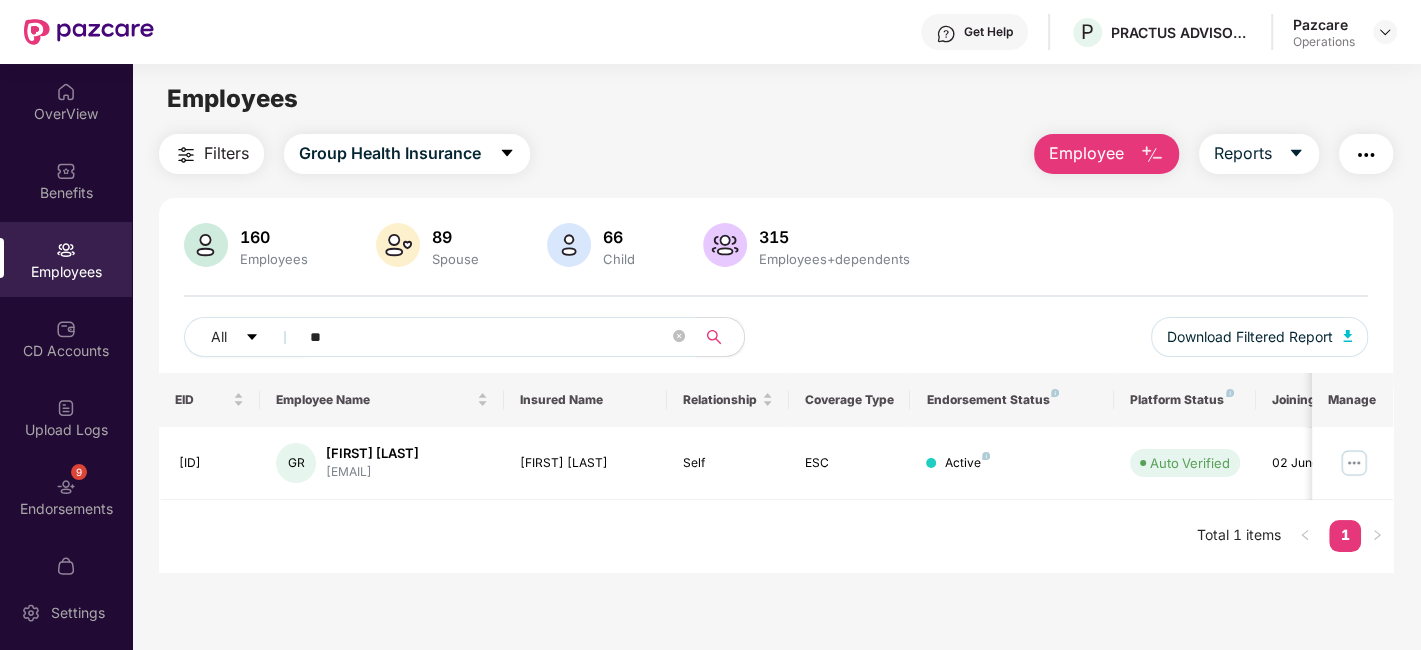 type on "*" 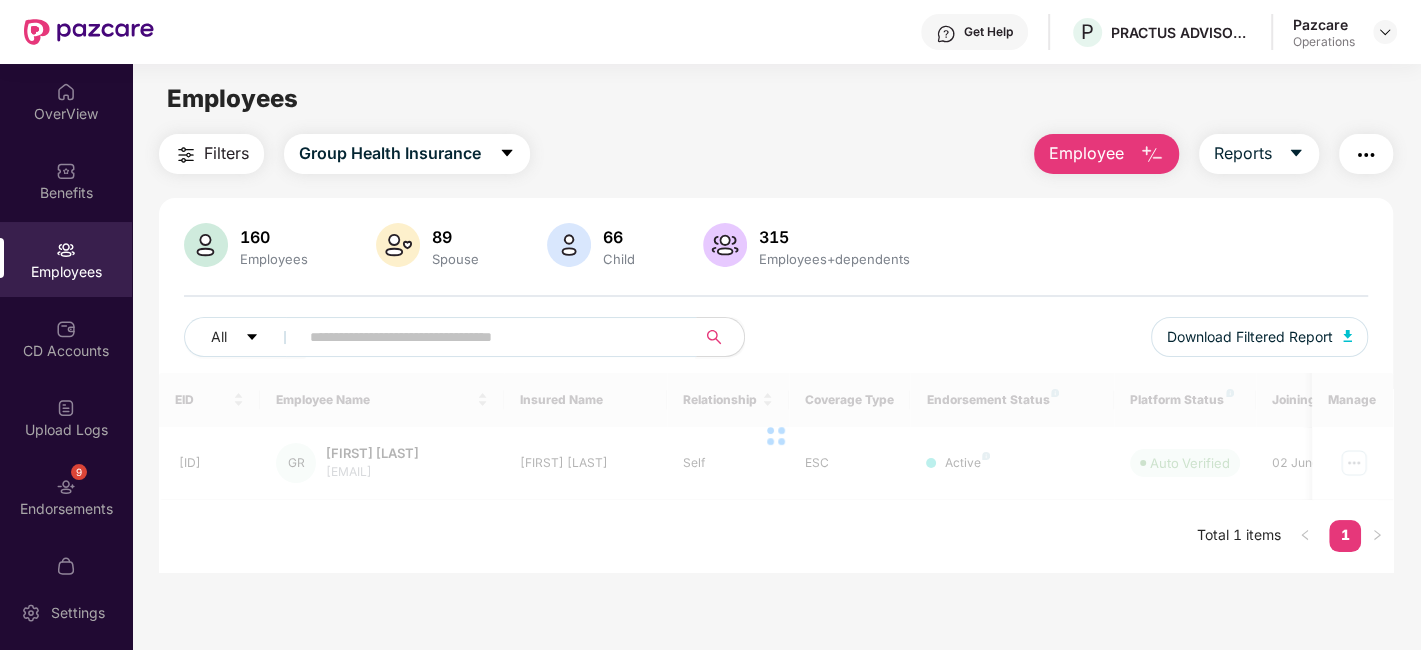 paste on "**********" 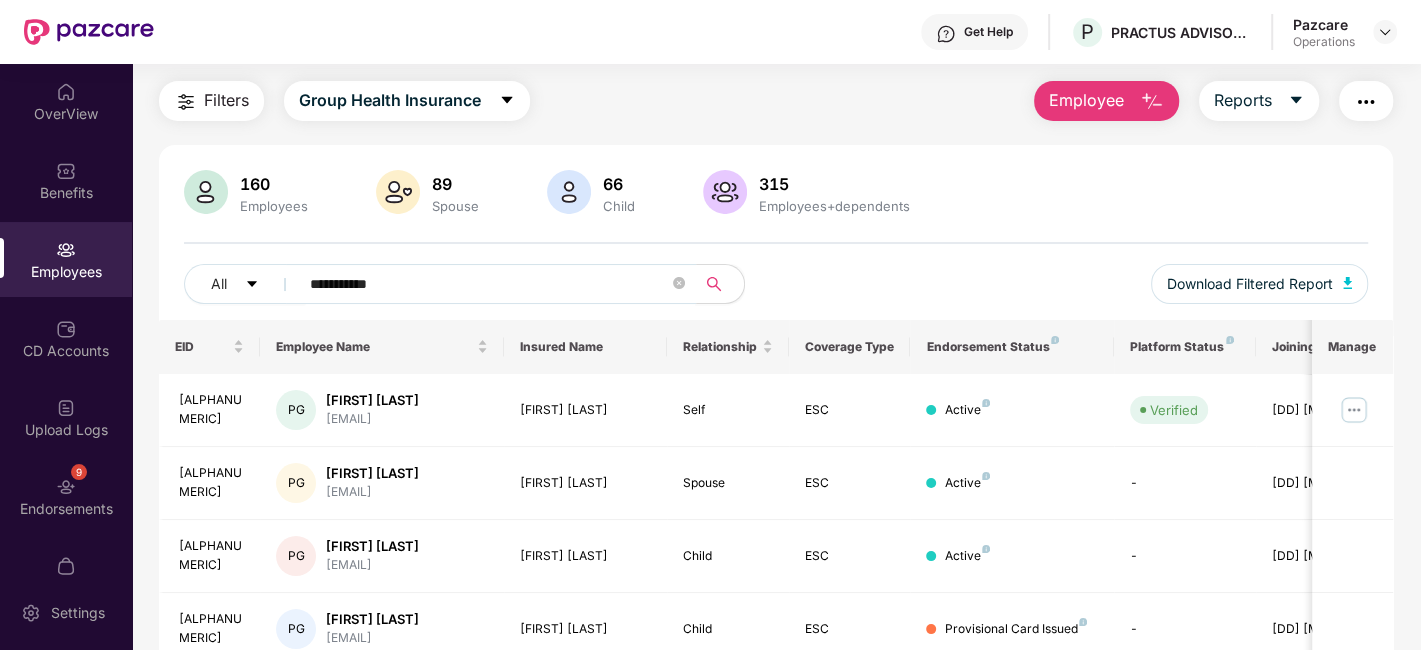 scroll, scrollTop: 138, scrollLeft: 0, axis: vertical 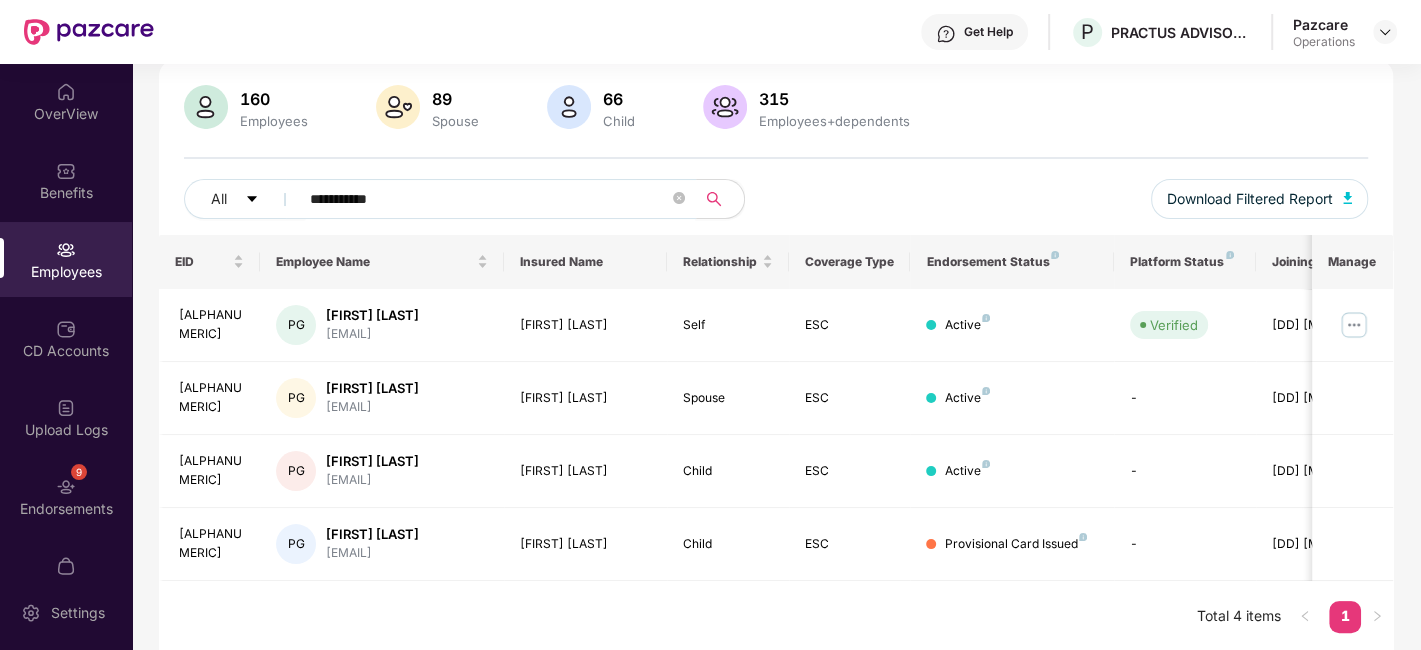 type on "**********" 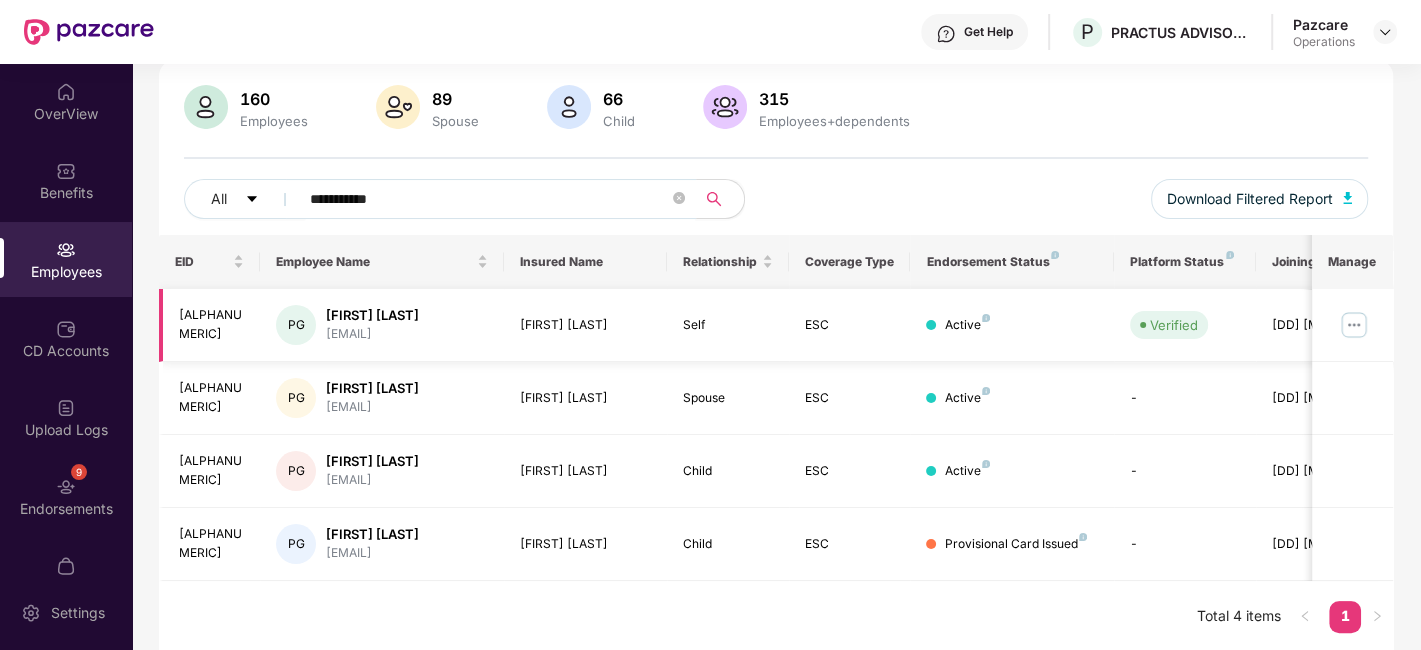 scroll, scrollTop: 33, scrollLeft: 0, axis: vertical 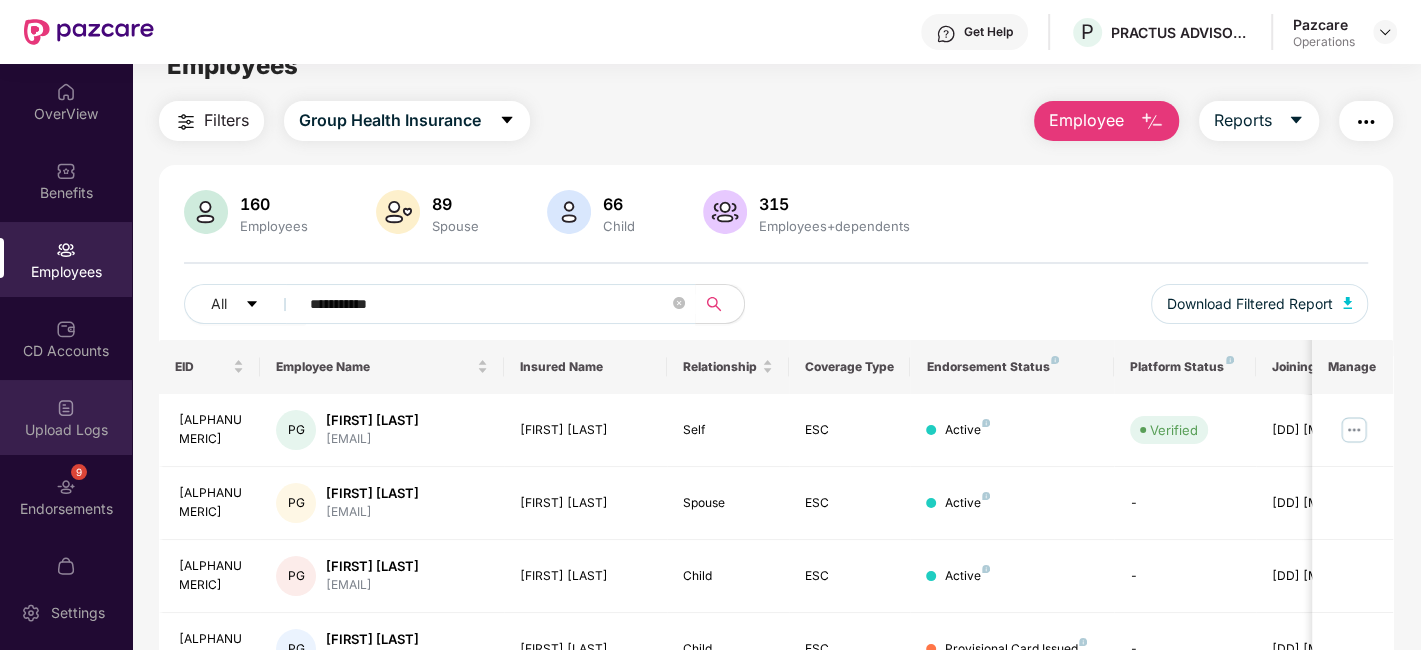 click on "Upload Logs" at bounding box center (66, 417) 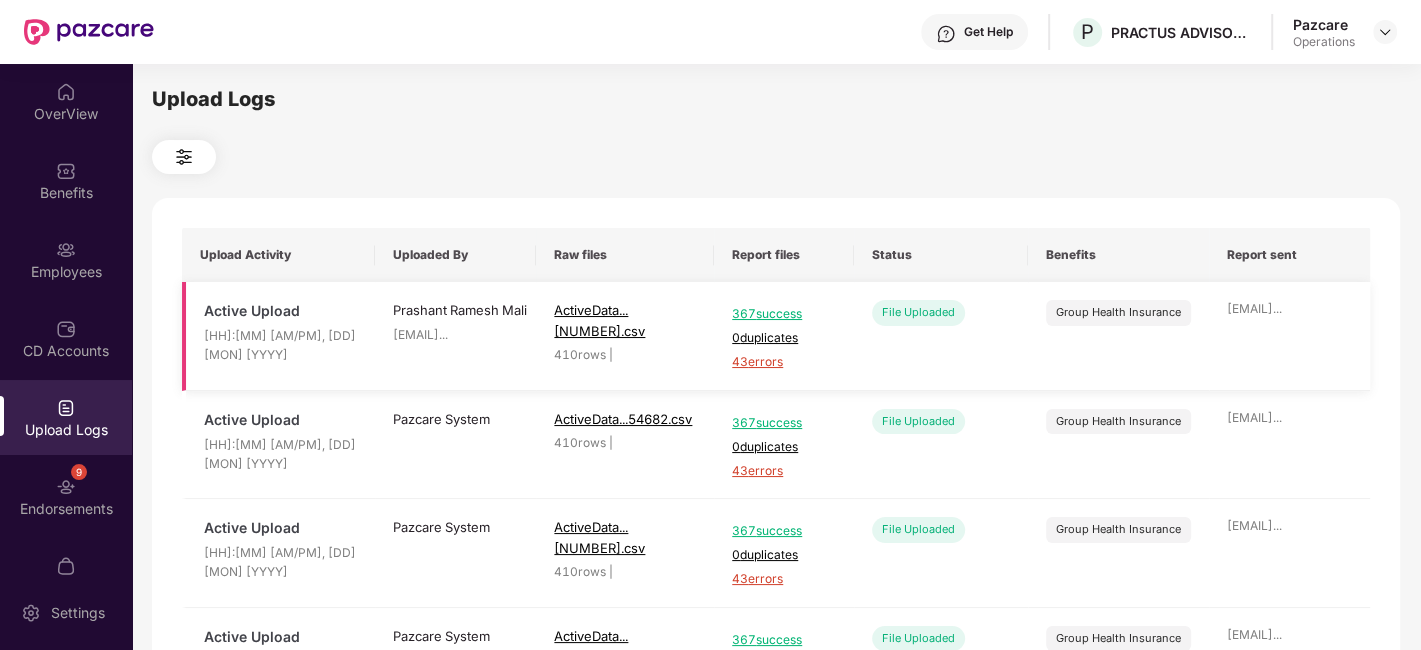 click on "43  errors" at bounding box center (783, 362) 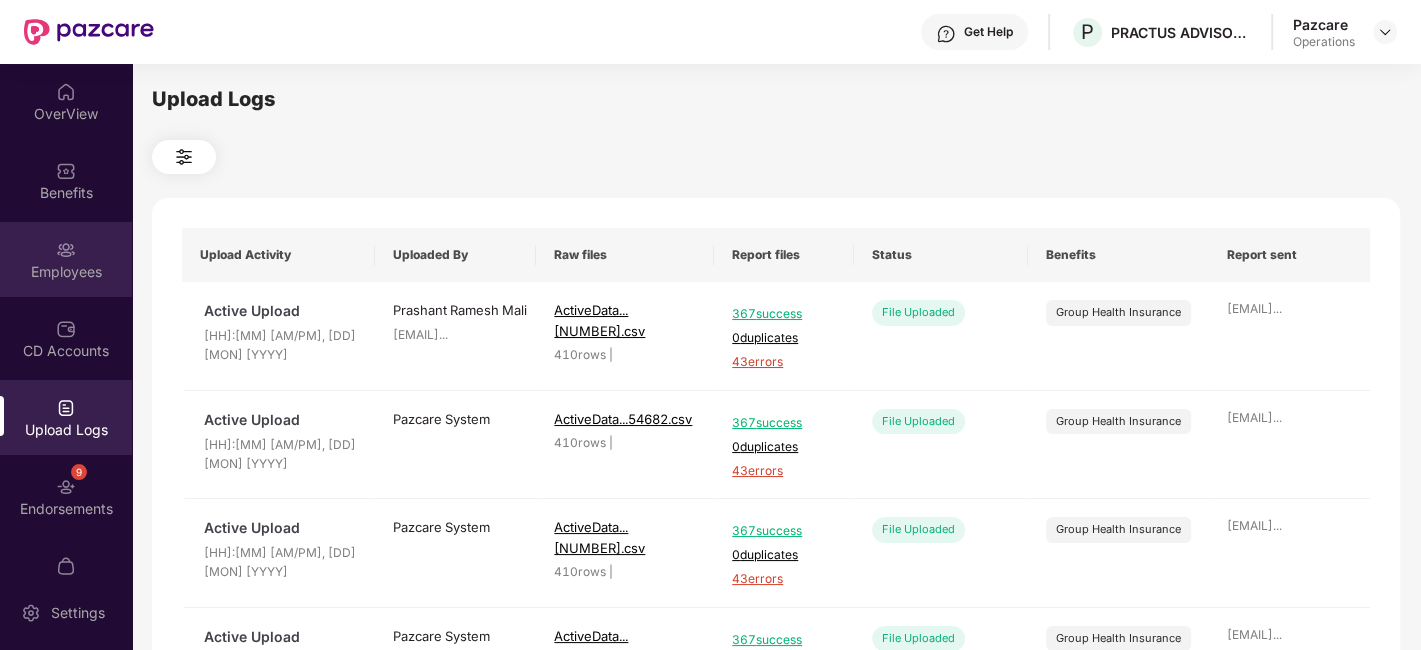 click on "Employees" at bounding box center [66, 272] 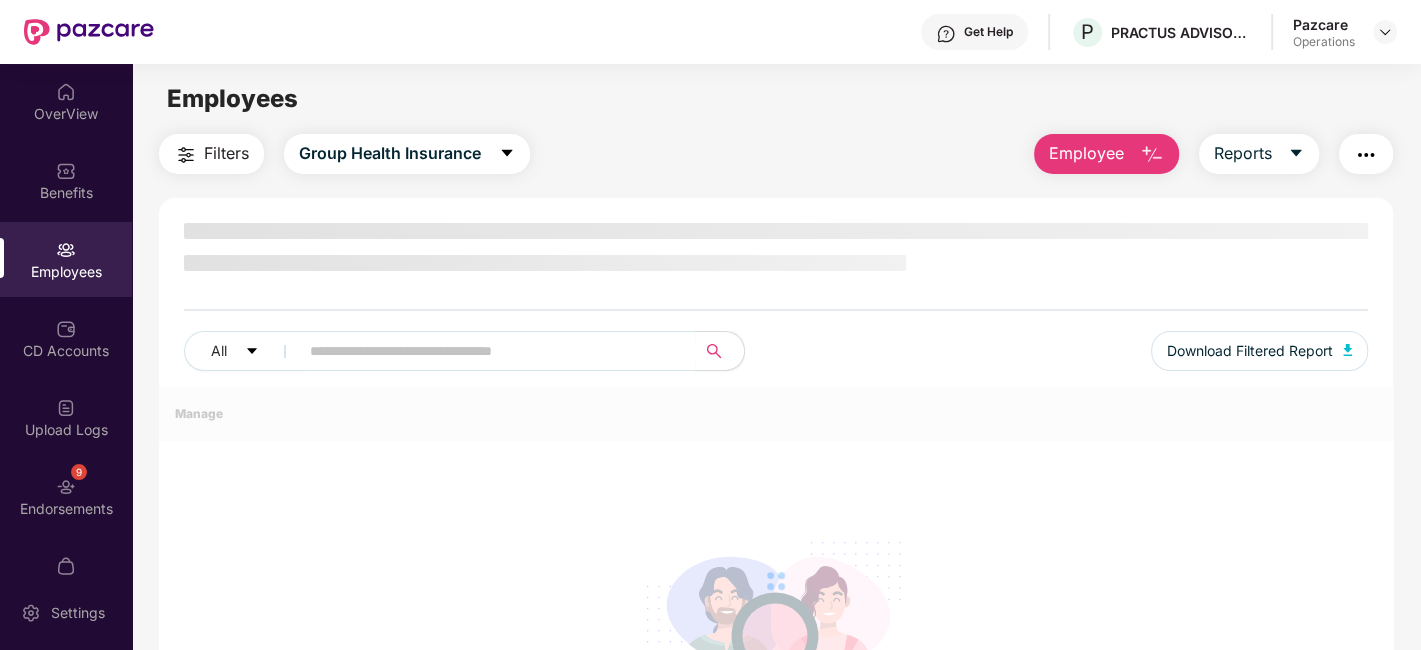 click at bounding box center (1366, 155) 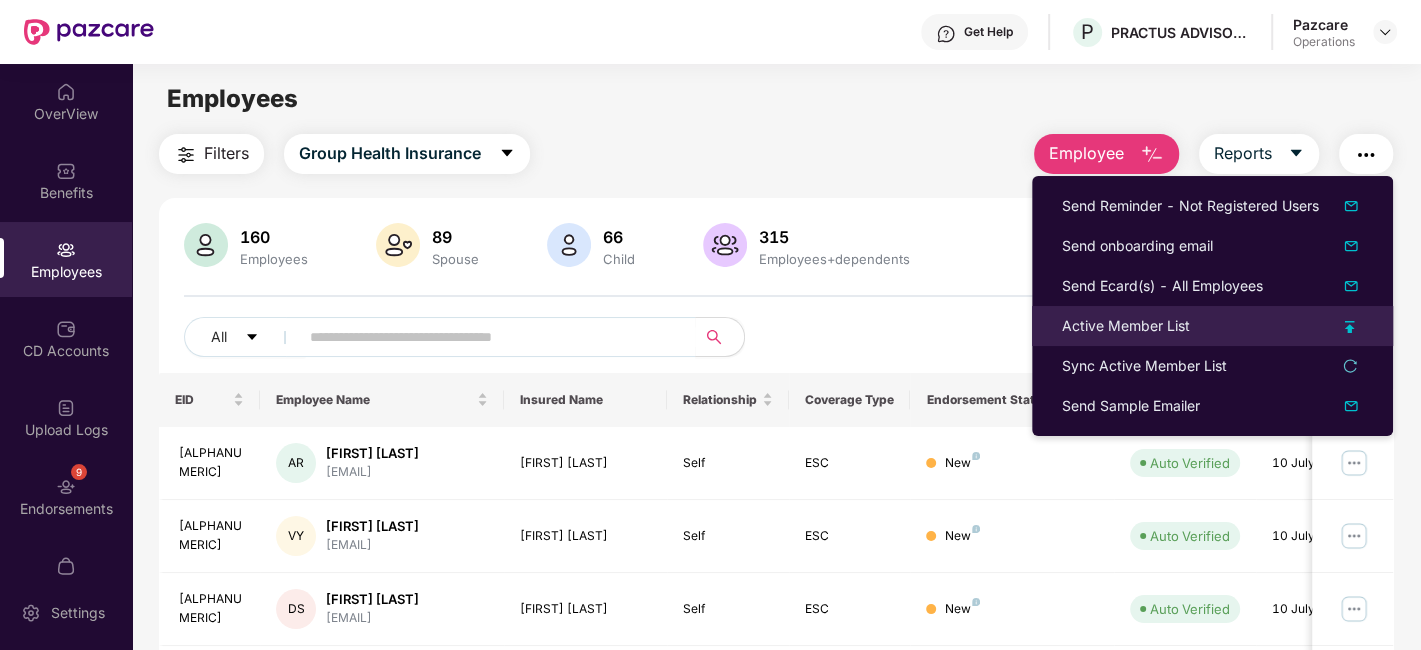 click on "Active Member List" at bounding box center (1126, 326) 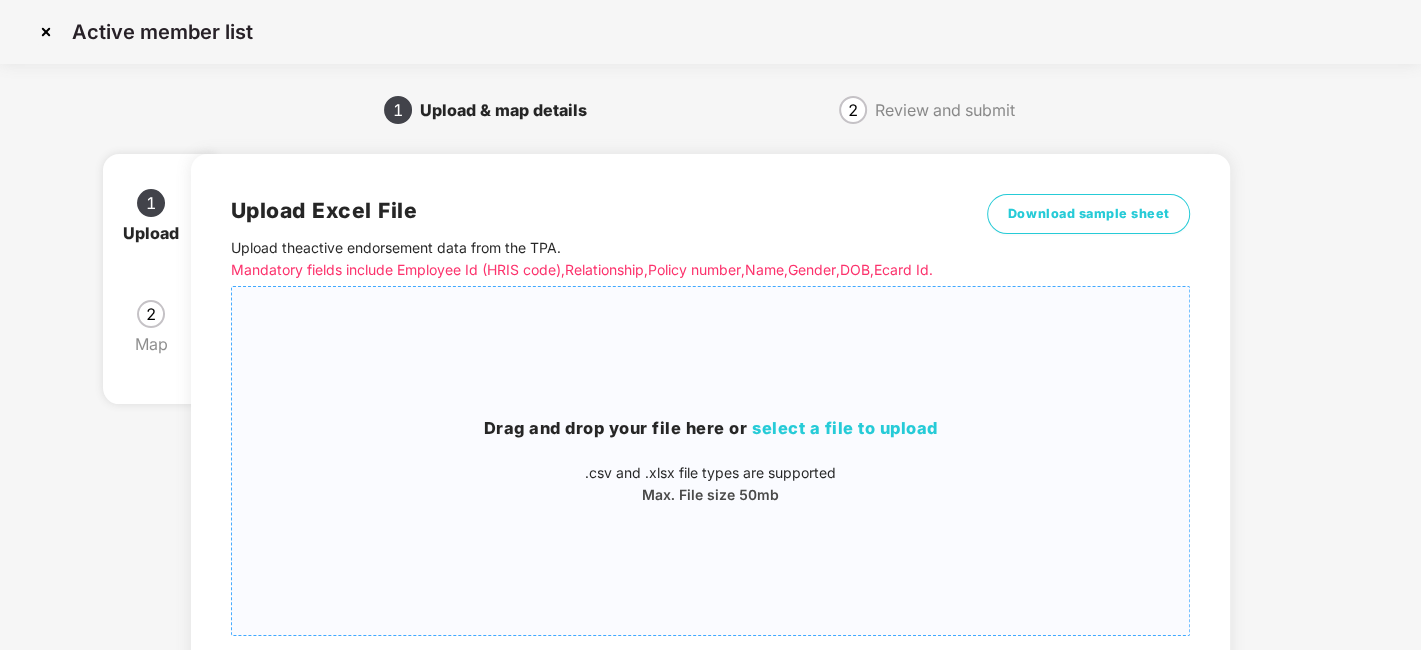 click on "Drag and drop your file here or  select a file to upload .csv and .xlsx file types are supported Max. File size 50mb" at bounding box center [711, 461] 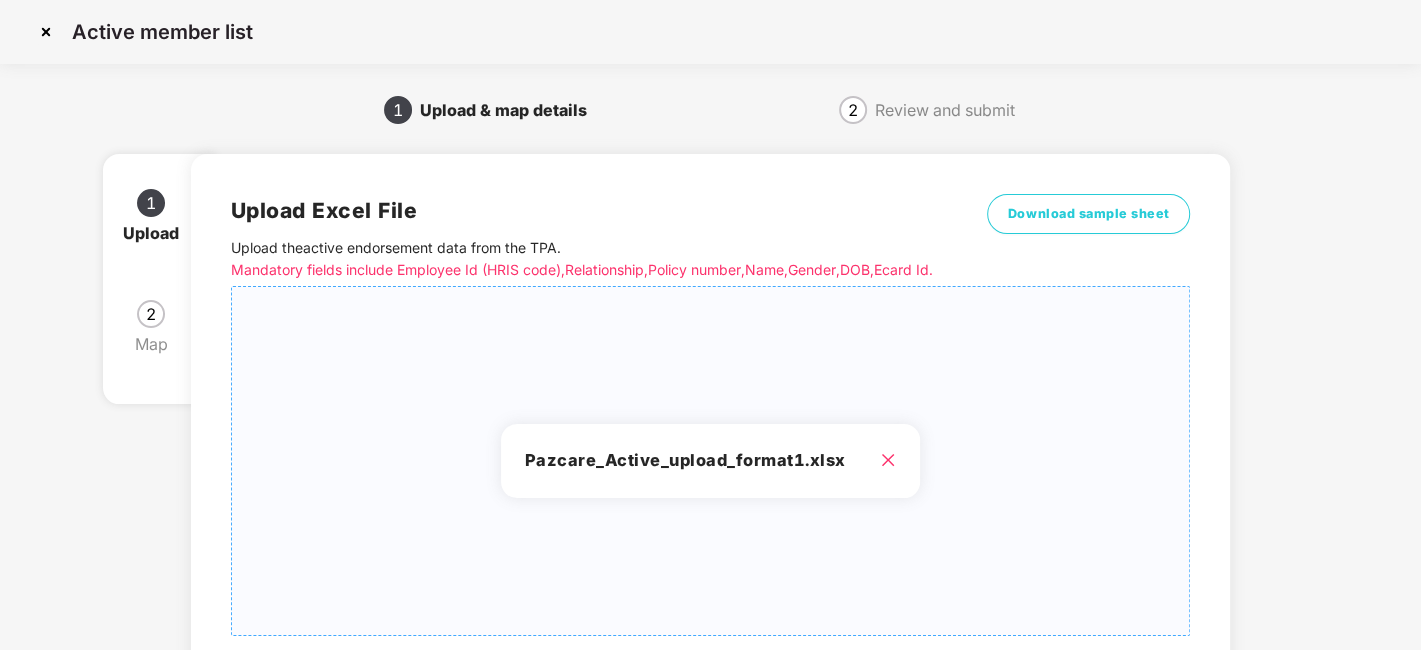 scroll, scrollTop: 214, scrollLeft: 0, axis: vertical 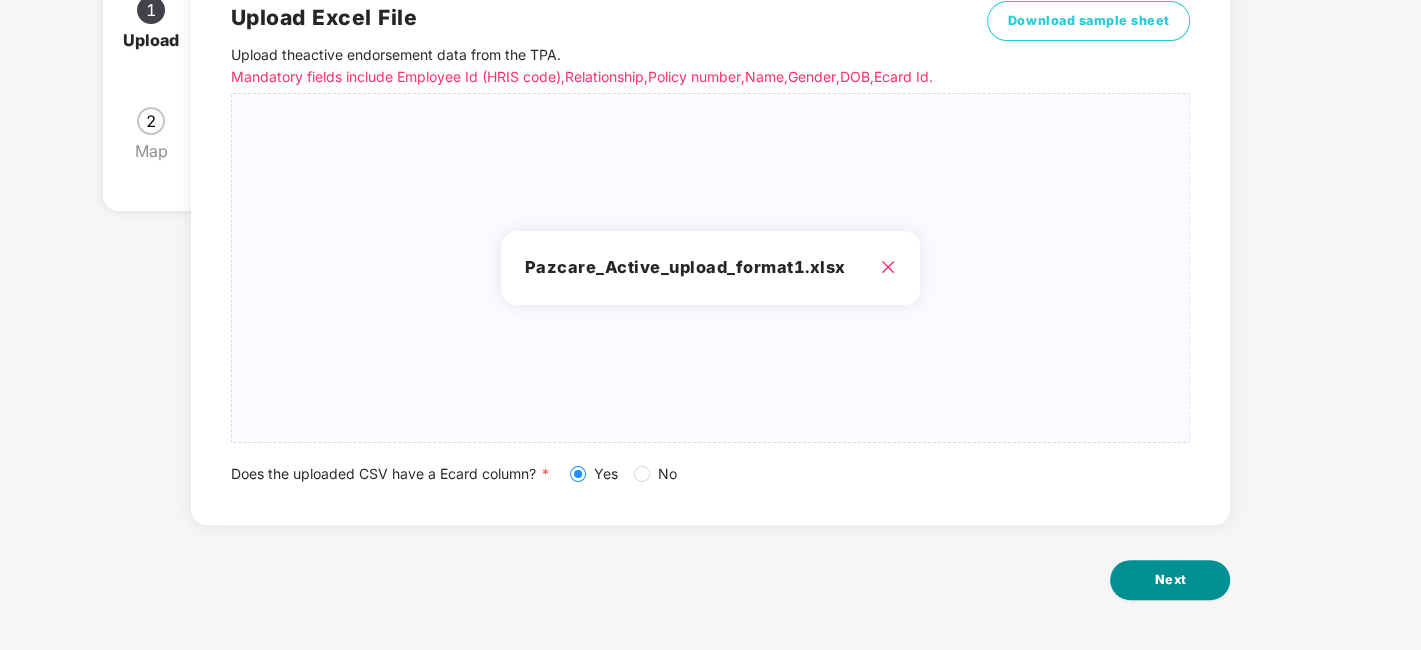 click on "Next" at bounding box center (1170, 580) 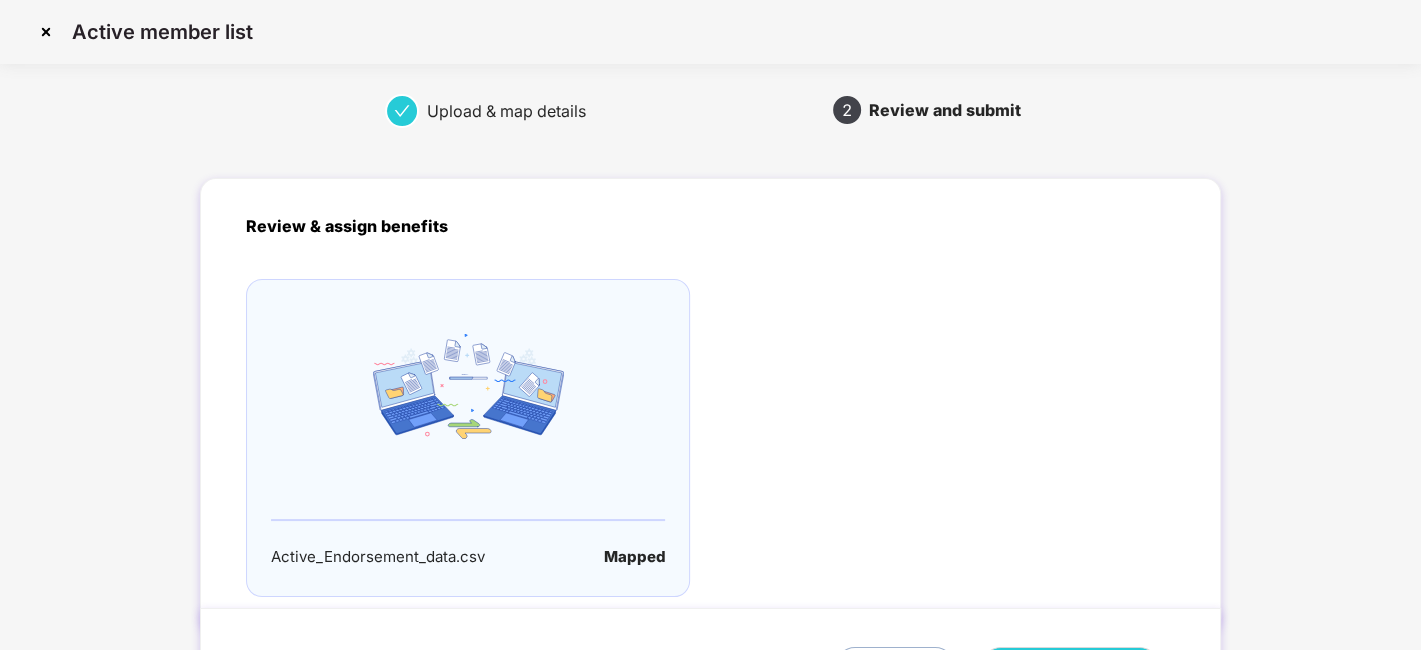 scroll, scrollTop: 132, scrollLeft: 0, axis: vertical 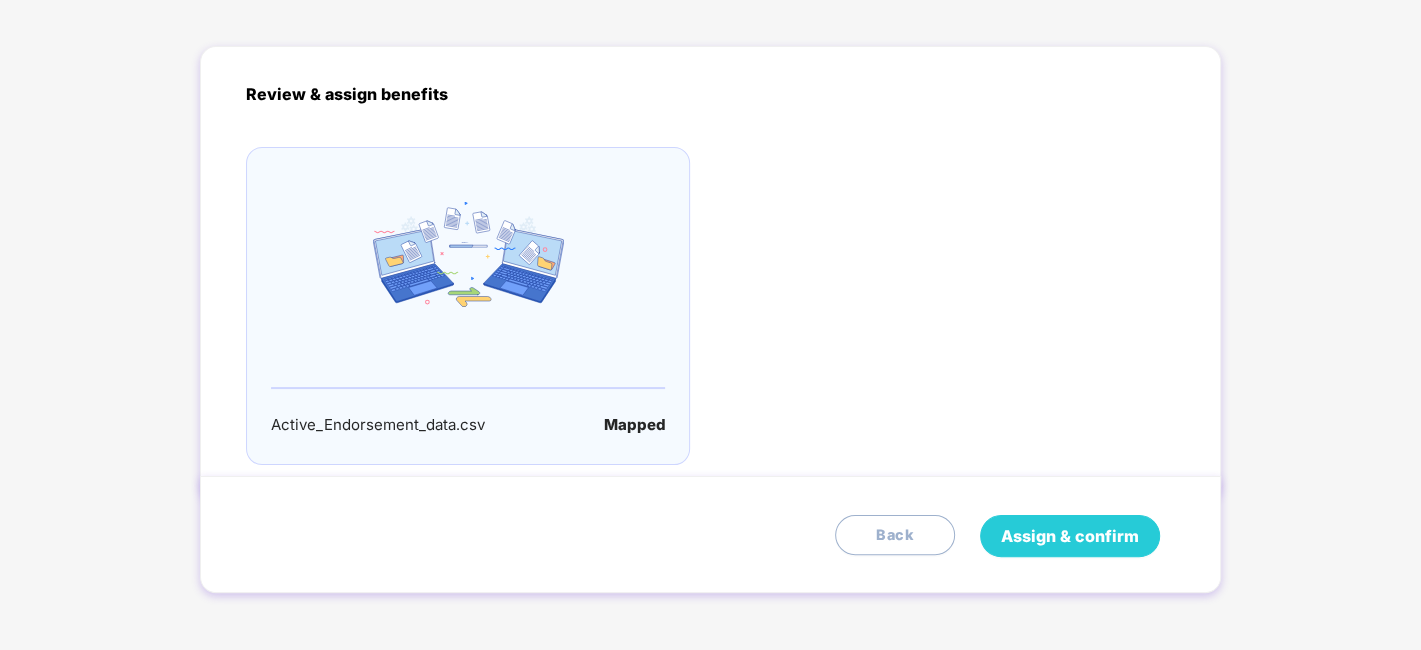 click on "Assign & confirm" at bounding box center (1070, 536) 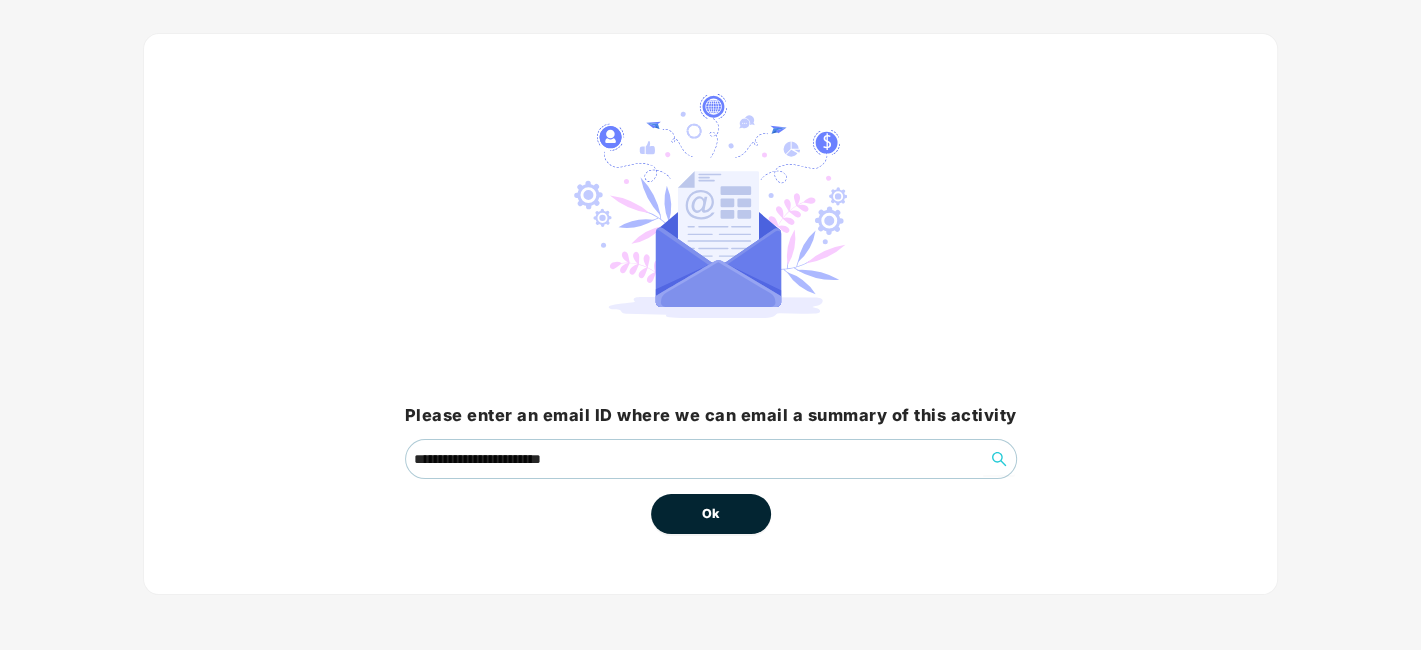 scroll, scrollTop: 0, scrollLeft: 0, axis: both 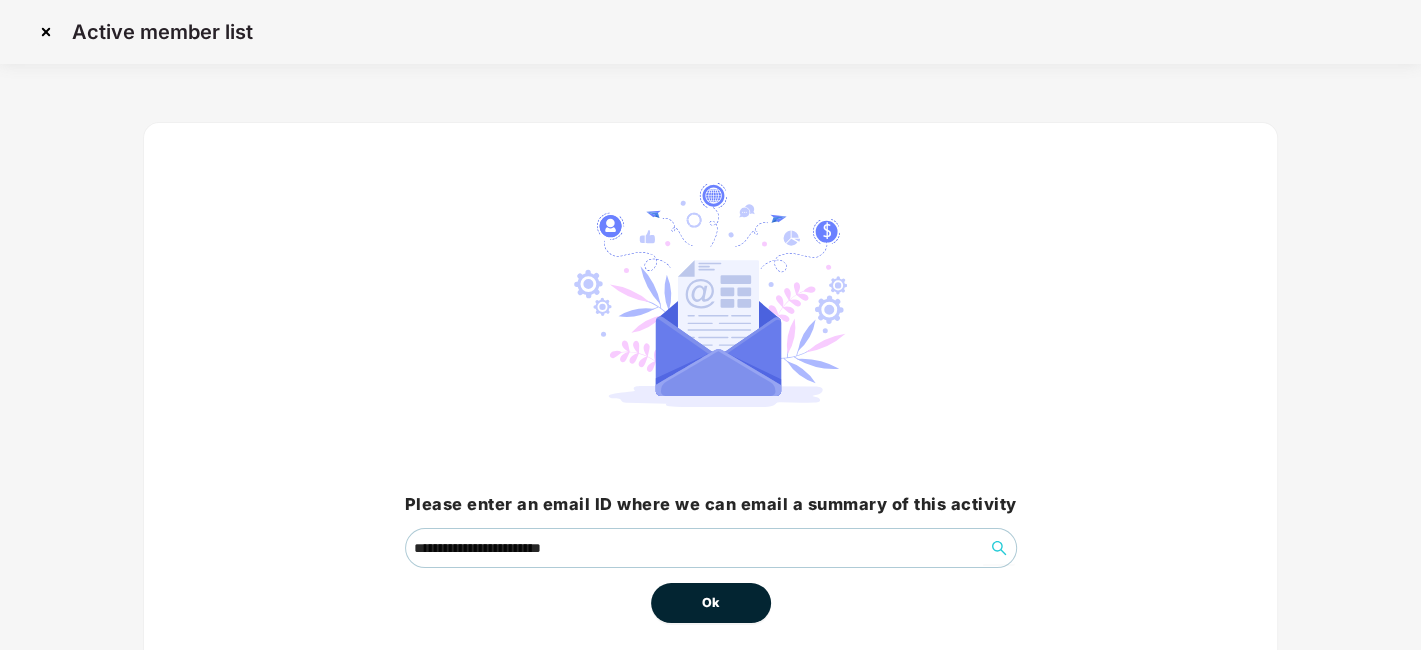click on "Ok" at bounding box center (711, 603) 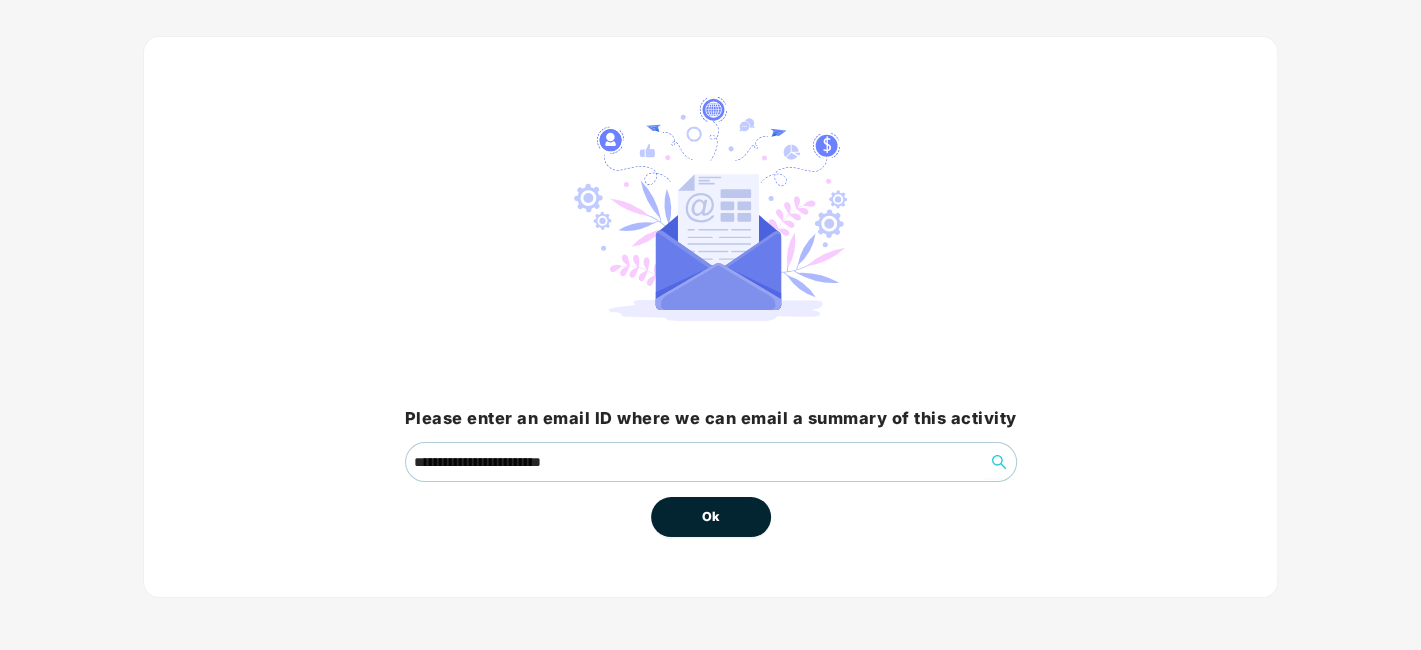 click on "Ok" at bounding box center (711, 517) 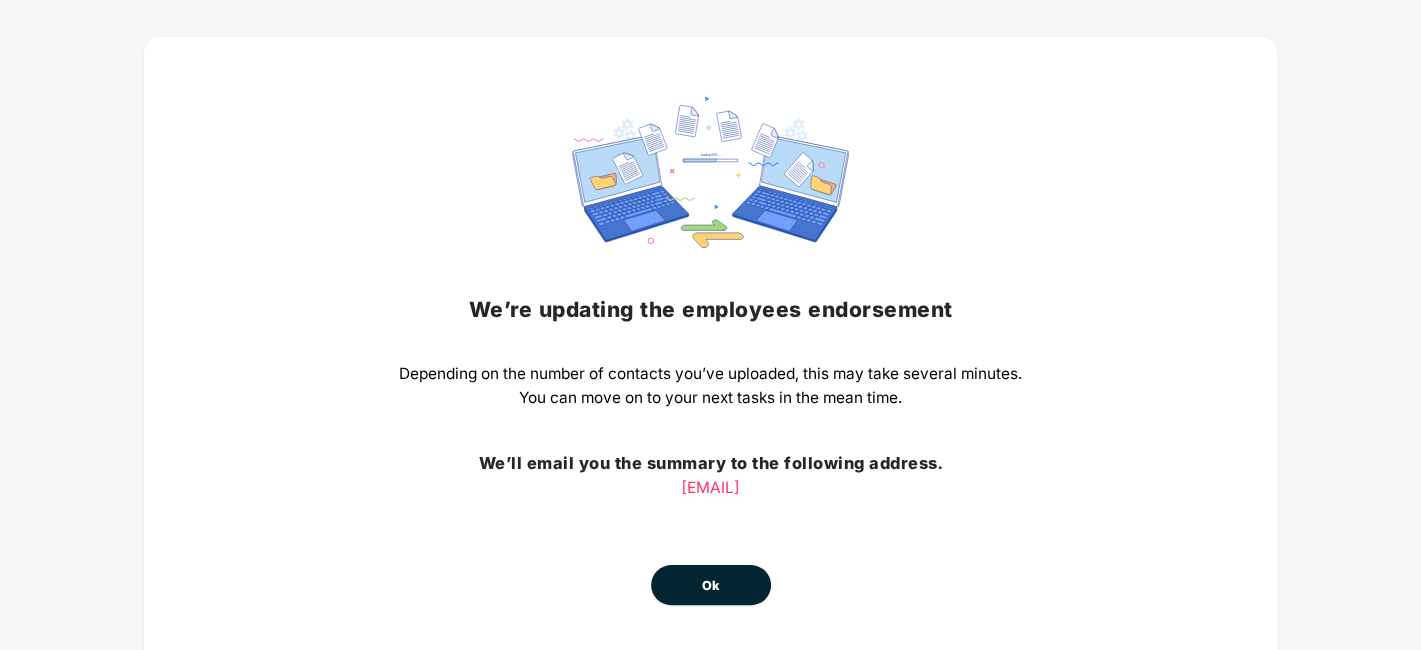 click on "Ok" at bounding box center (711, 585) 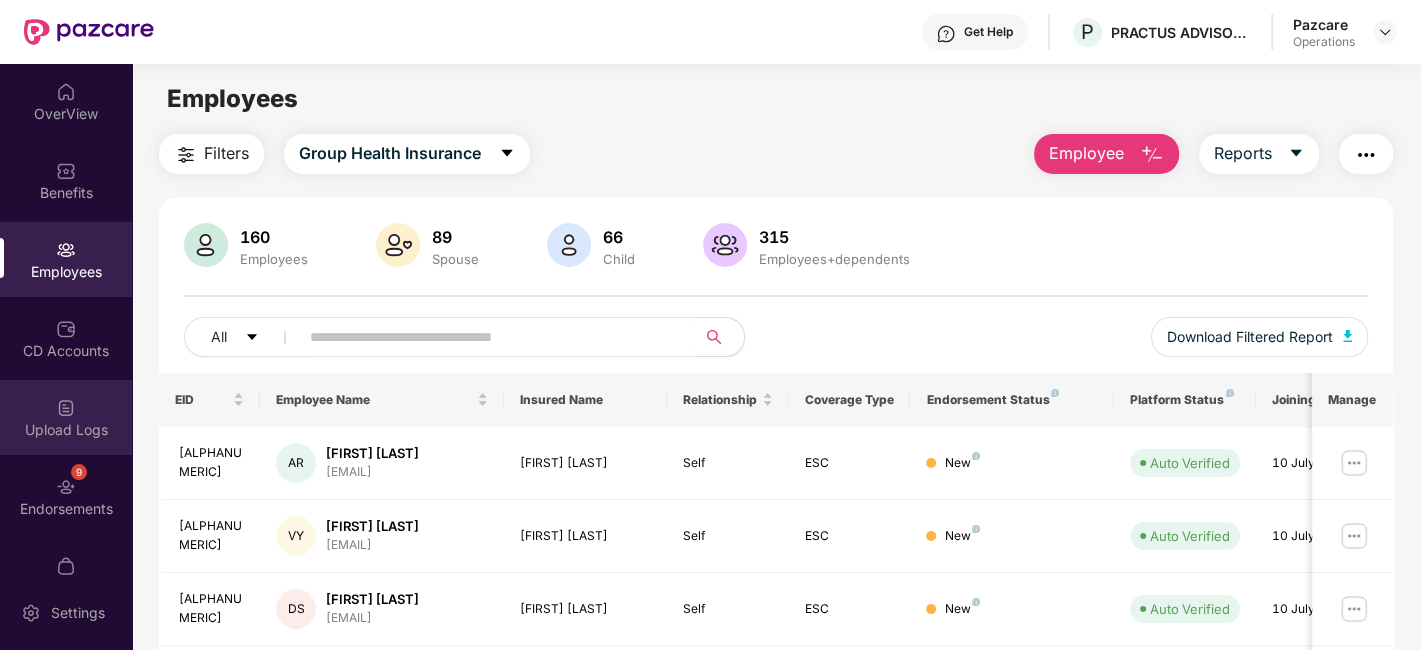 click on "Upload Logs" at bounding box center [66, 417] 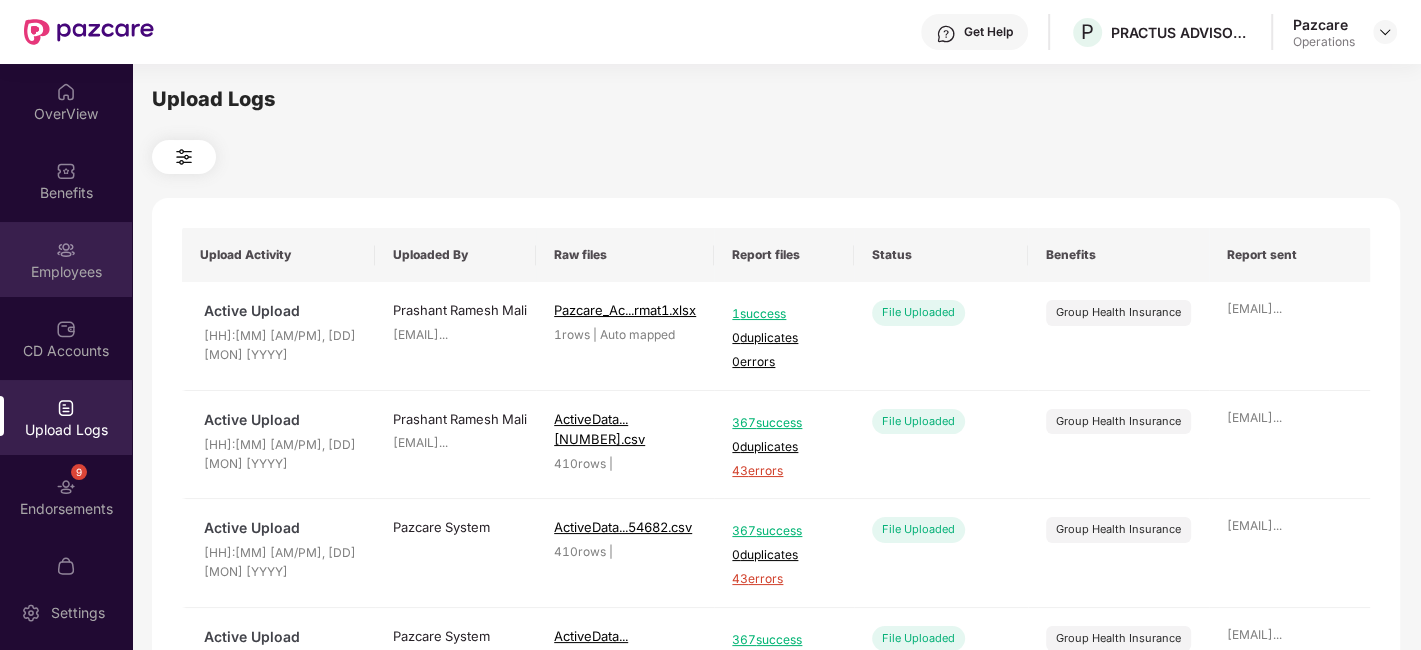 click on "Employees" at bounding box center (66, 259) 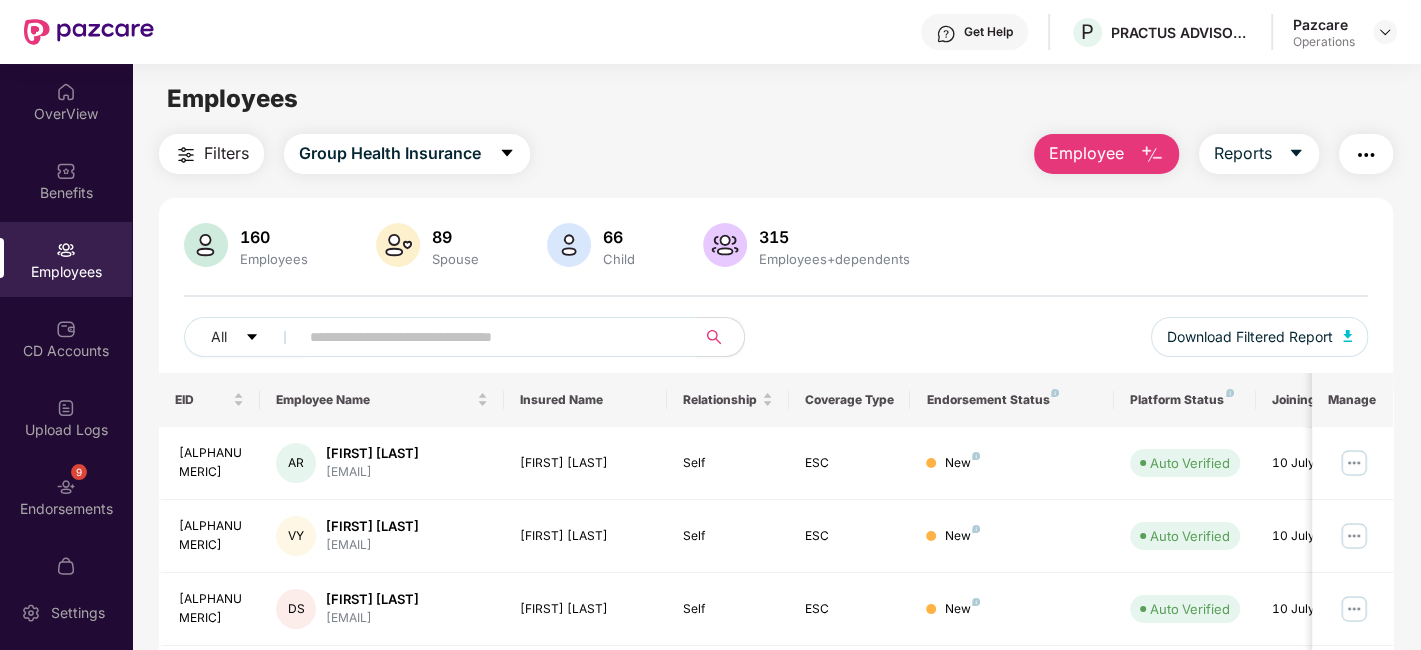 paste on "**********" 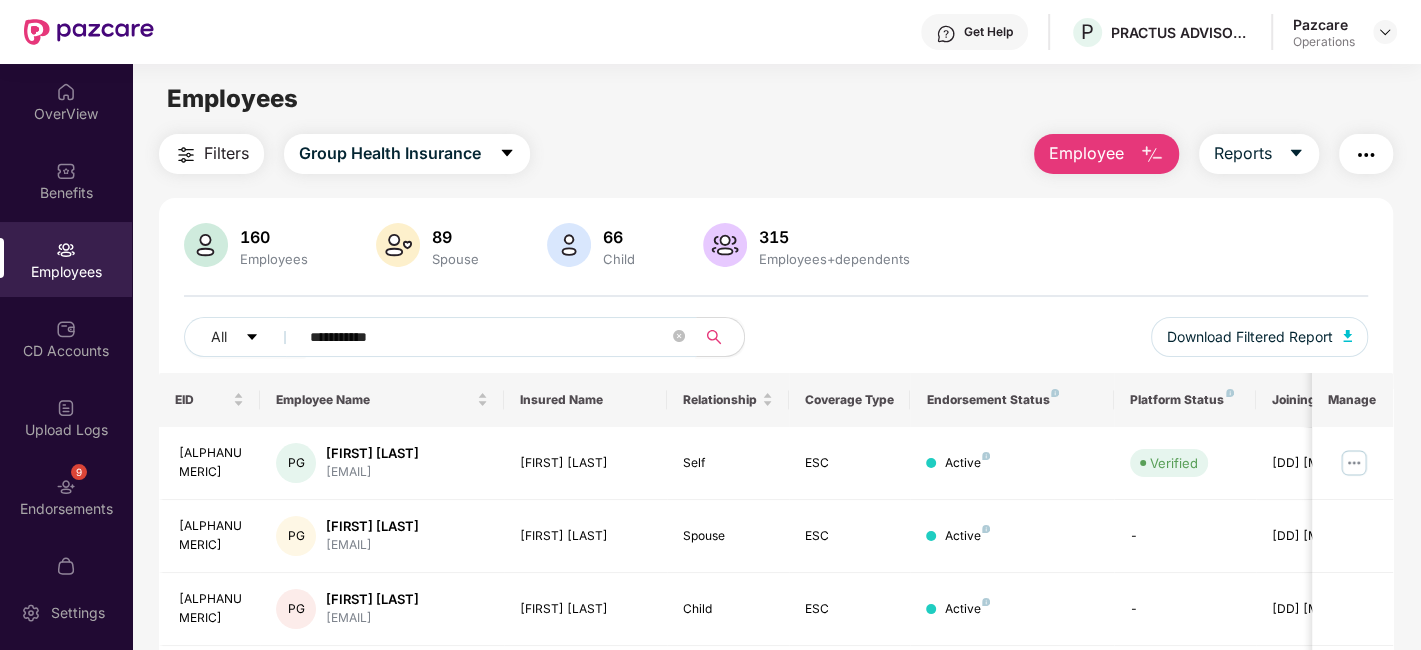scroll, scrollTop: 138, scrollLeft: 0, axis: vertical 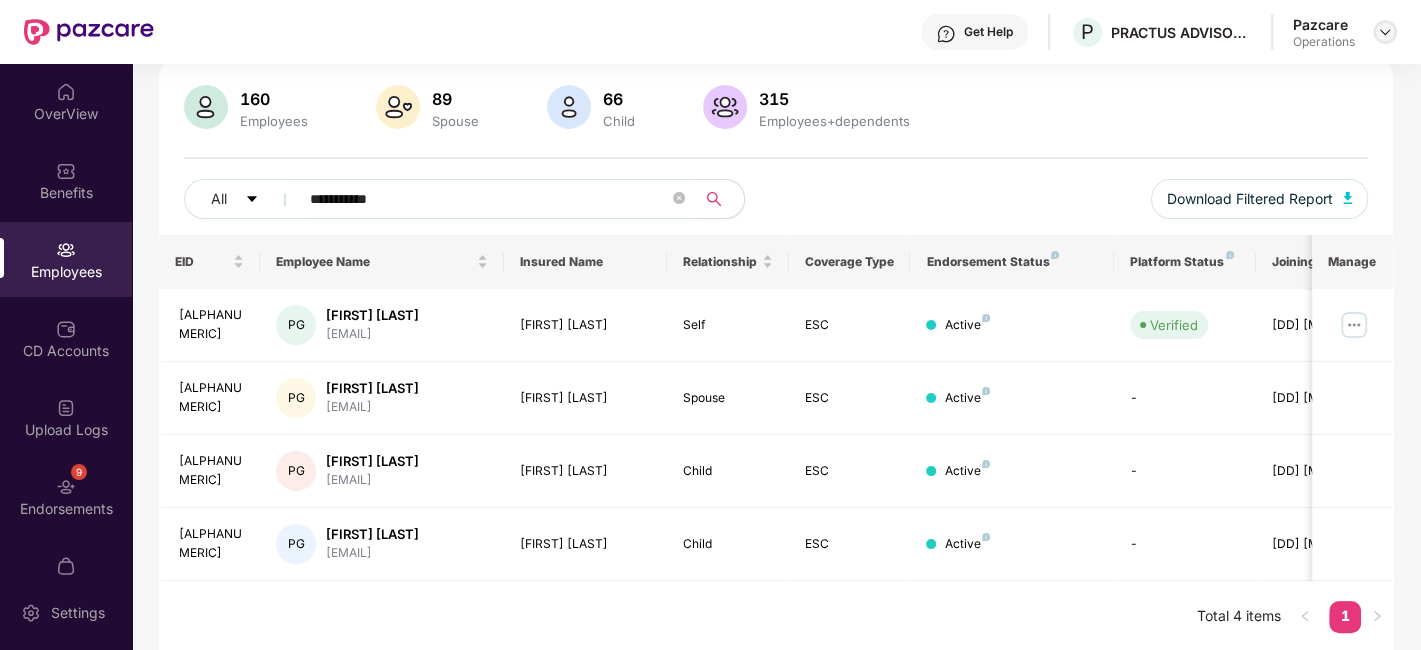 type on "**********" 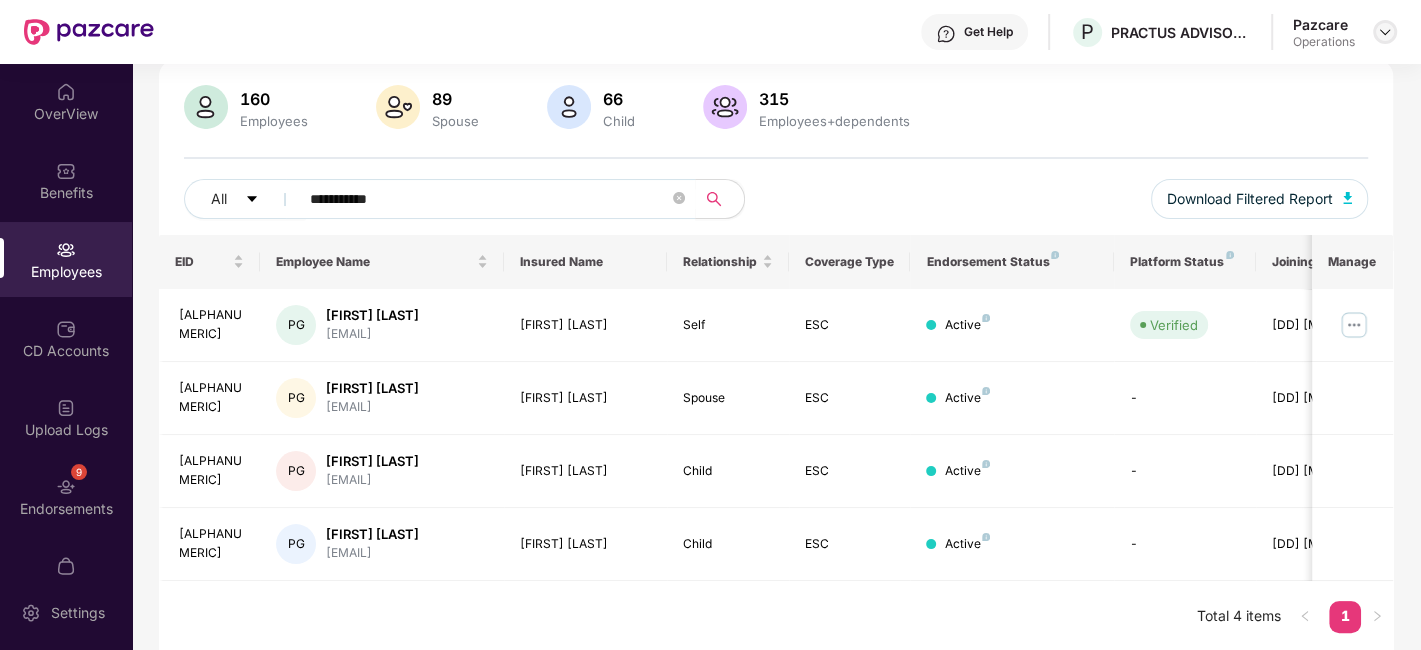 click at bounding box center (1385, 32) 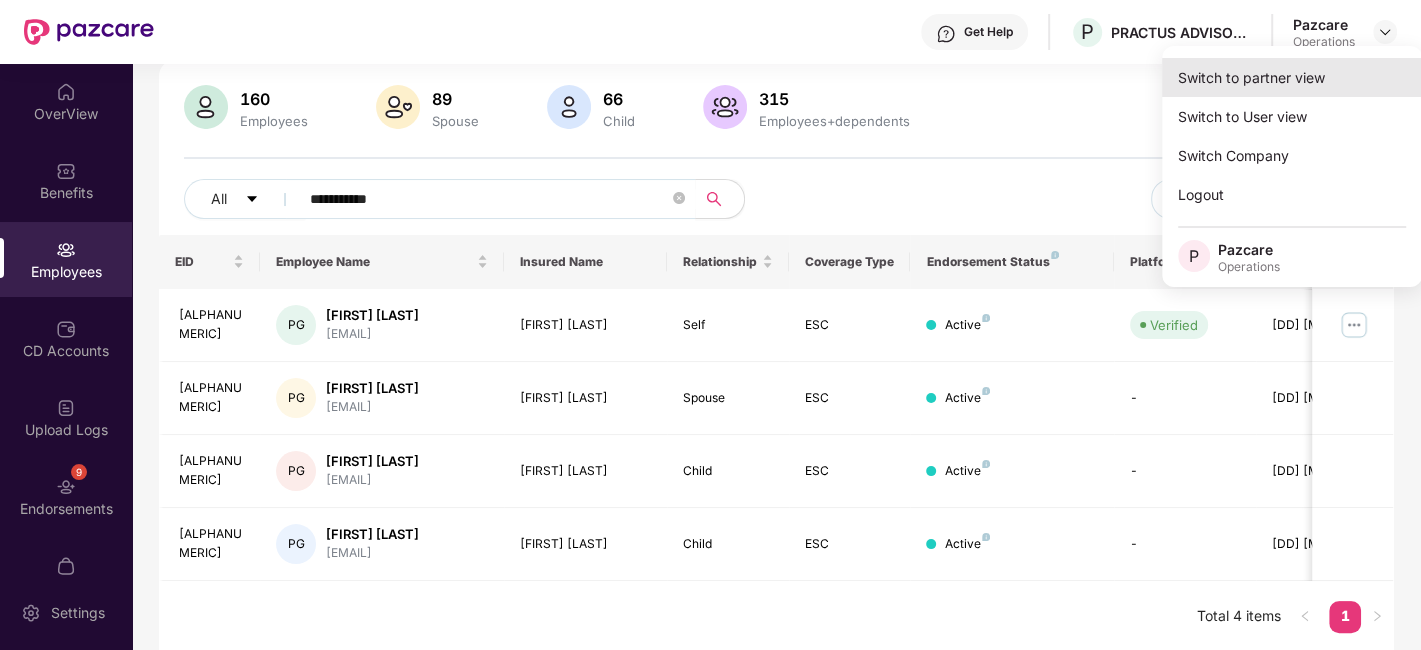 click on "Switch to partner view" at bounding box center (1292, 77) 